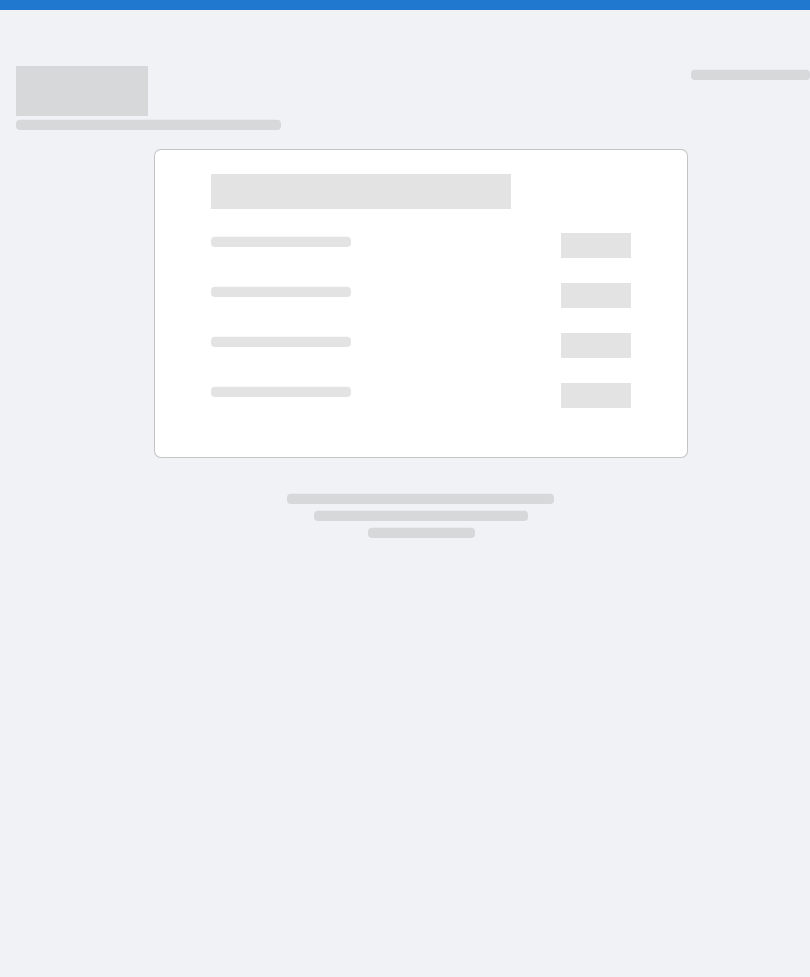 scroll, scrollTop: 0, scrollLeft: 0, axis: both 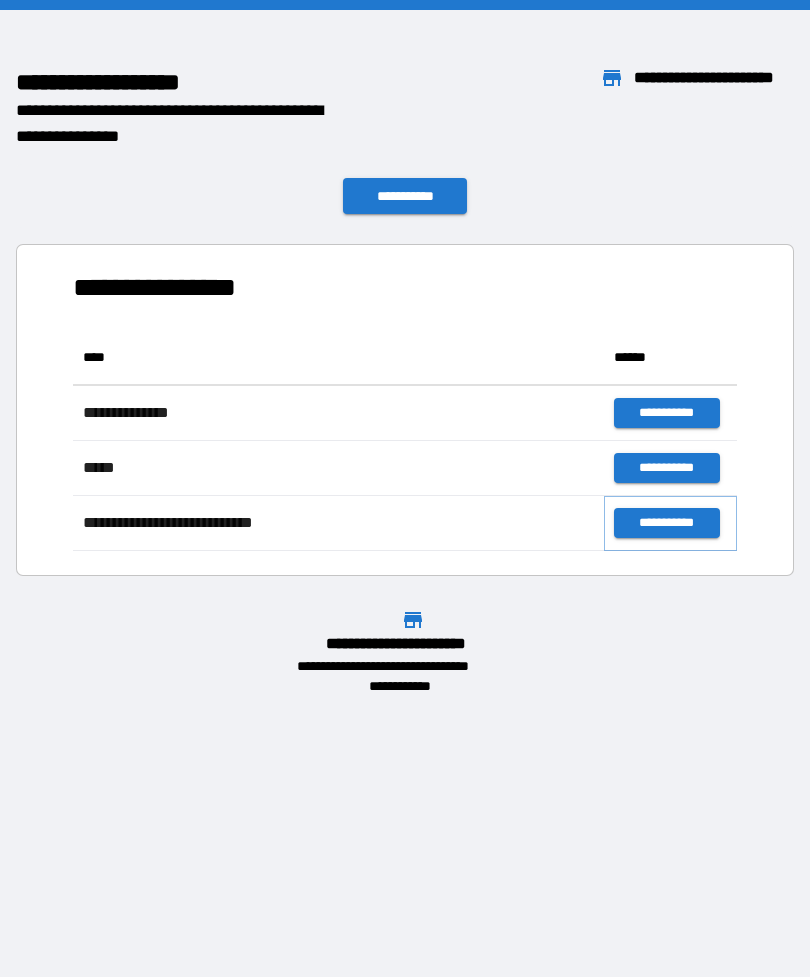 click on "**********" at bounding box center [666, 523] 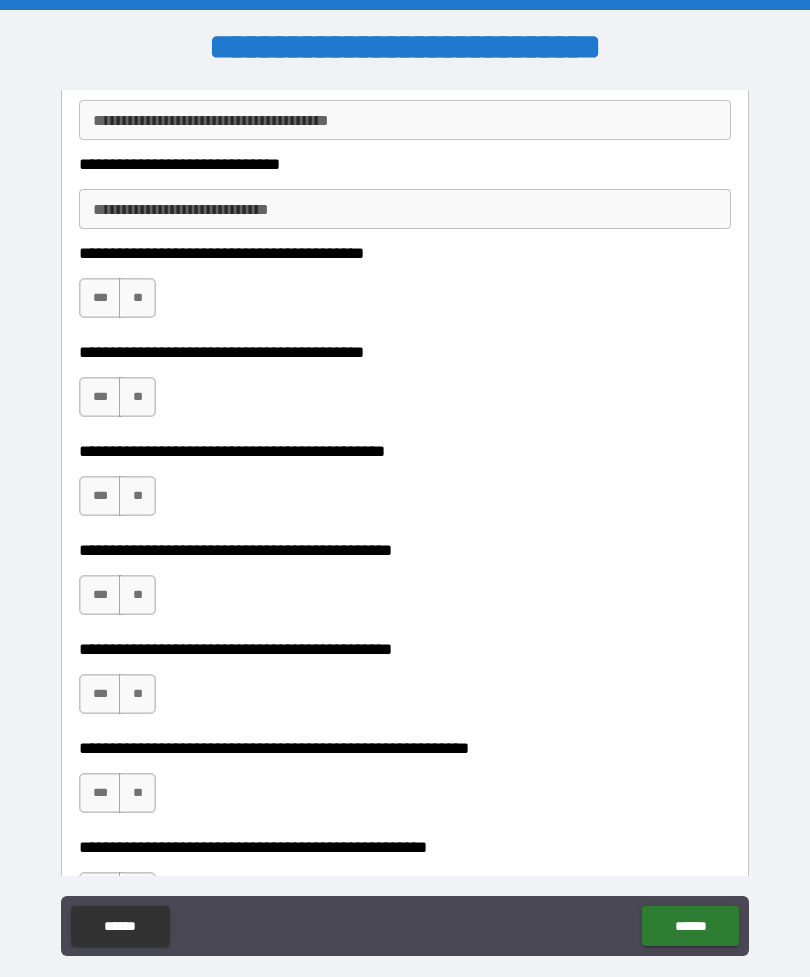 scroll, scrollTop: 349, scrollLeft: 0, axis: vertical 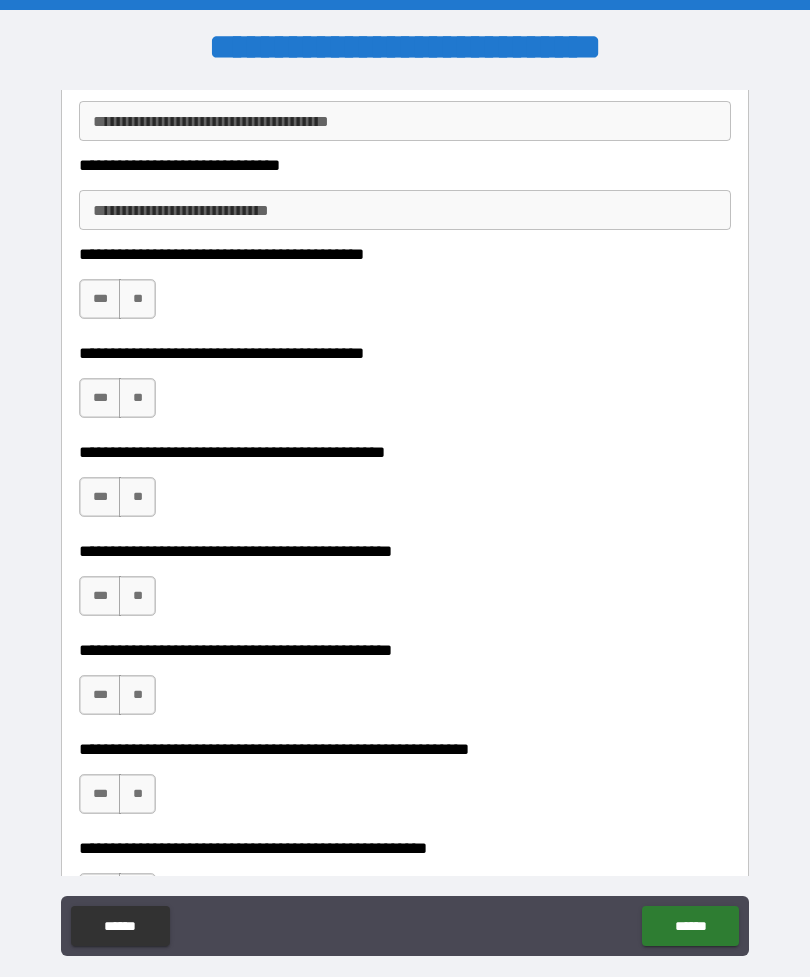 click on "**********" at bounding box center (405, 121) 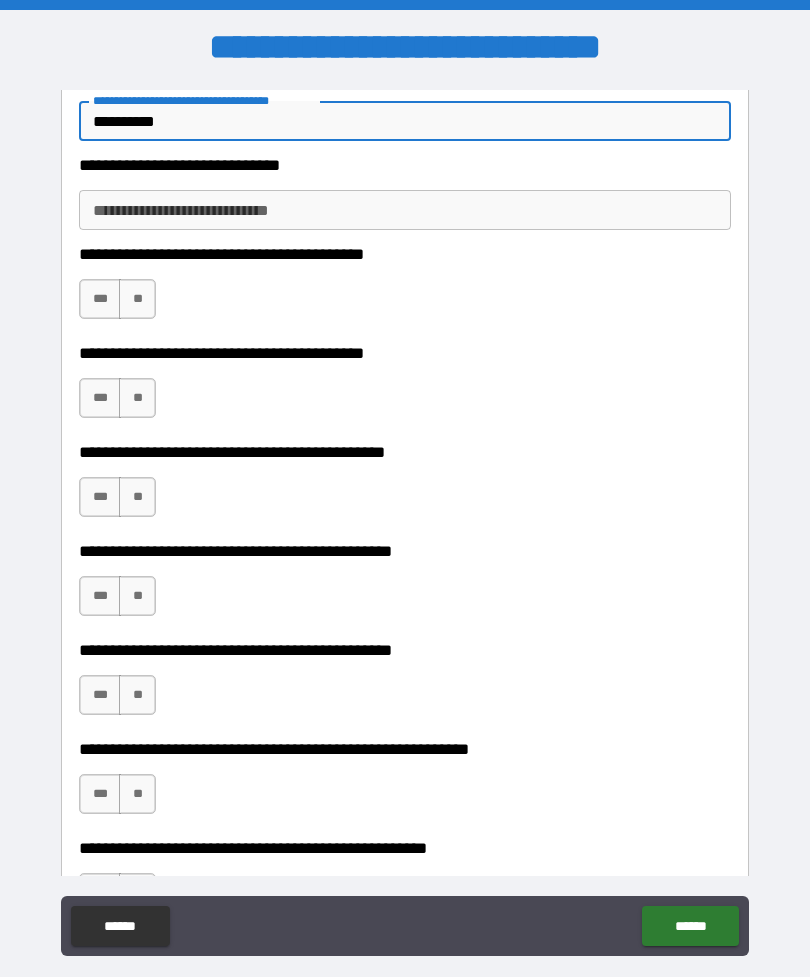 type on "**********" 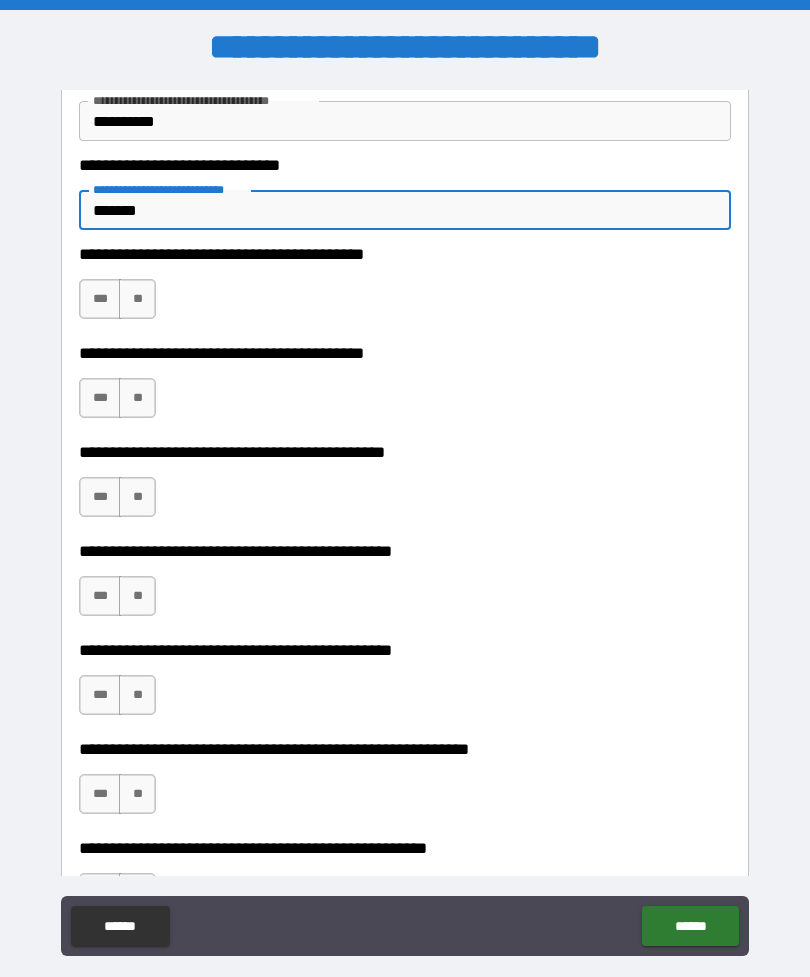type on "*******" 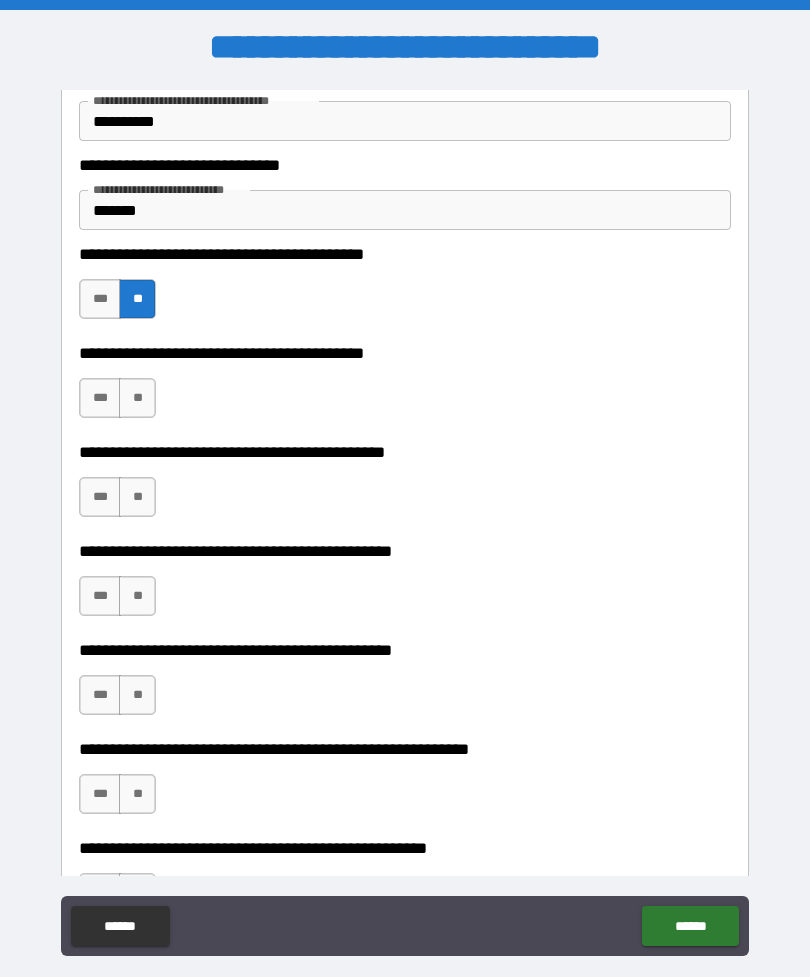 click on "***" at bounding box center [100, 398] 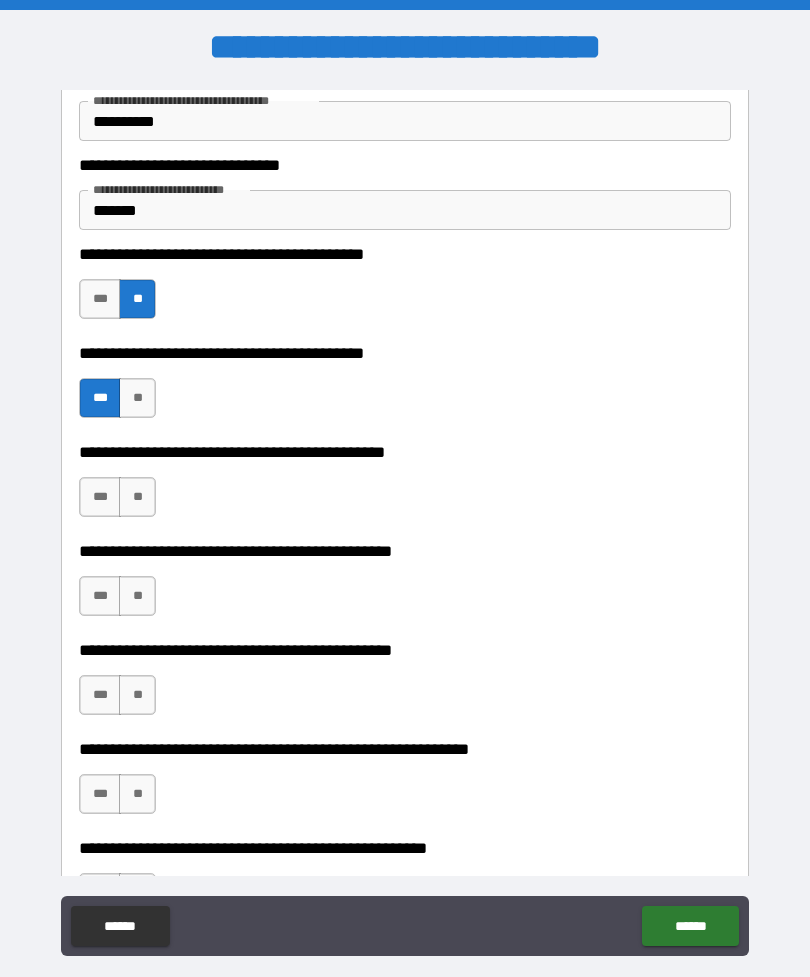 click on "**" at bounding box center (137, 497) 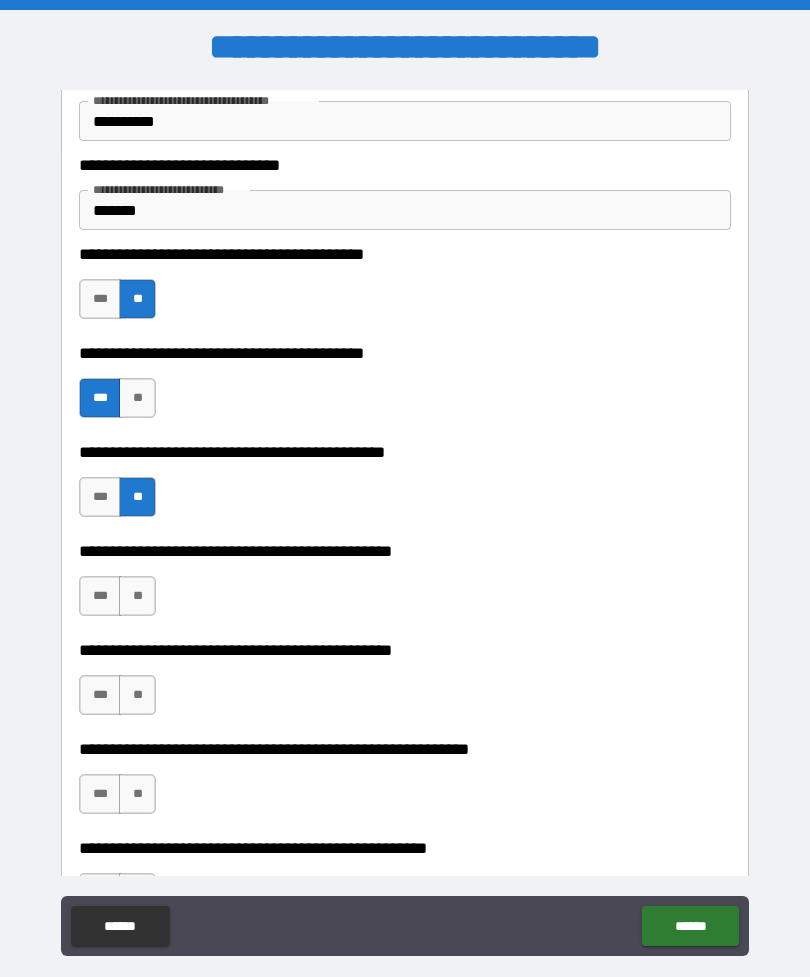 click on "***" at bounding box center (100, 596) 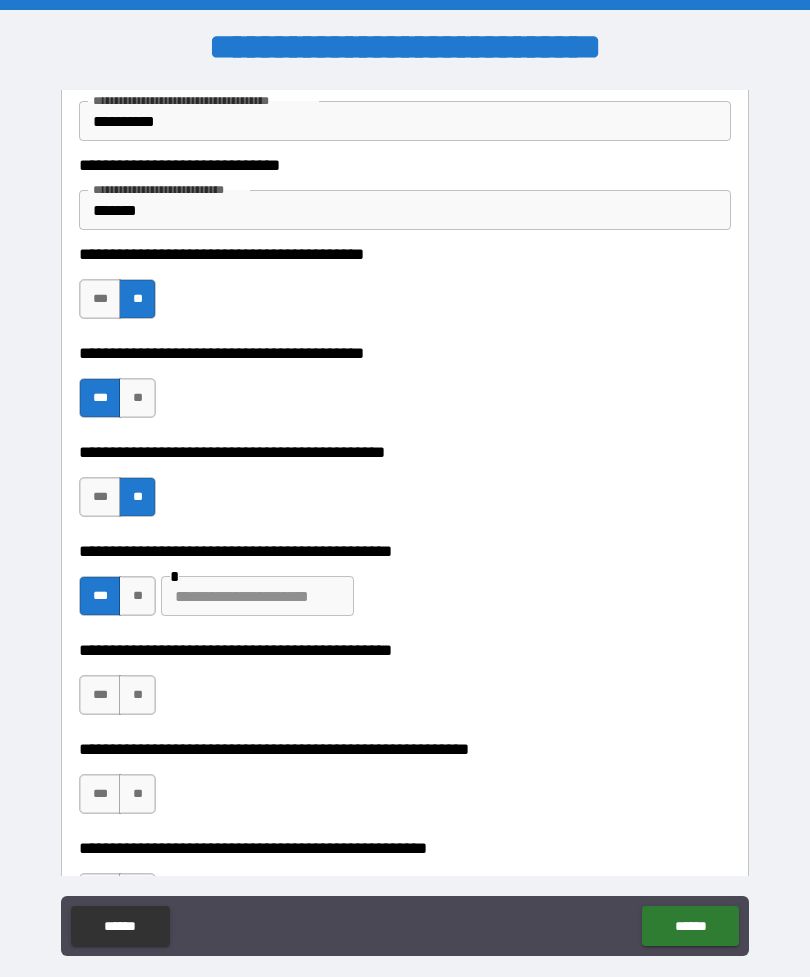 click at bounding box center (257, 596) 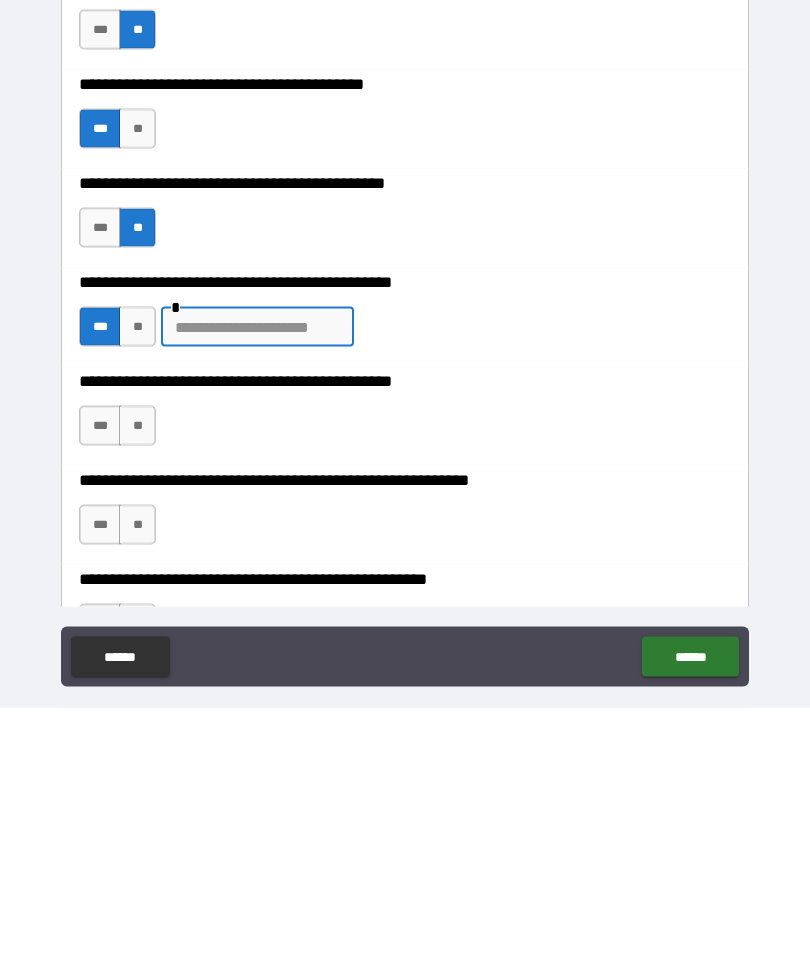 click on "**" at bounding box center (137, 596) 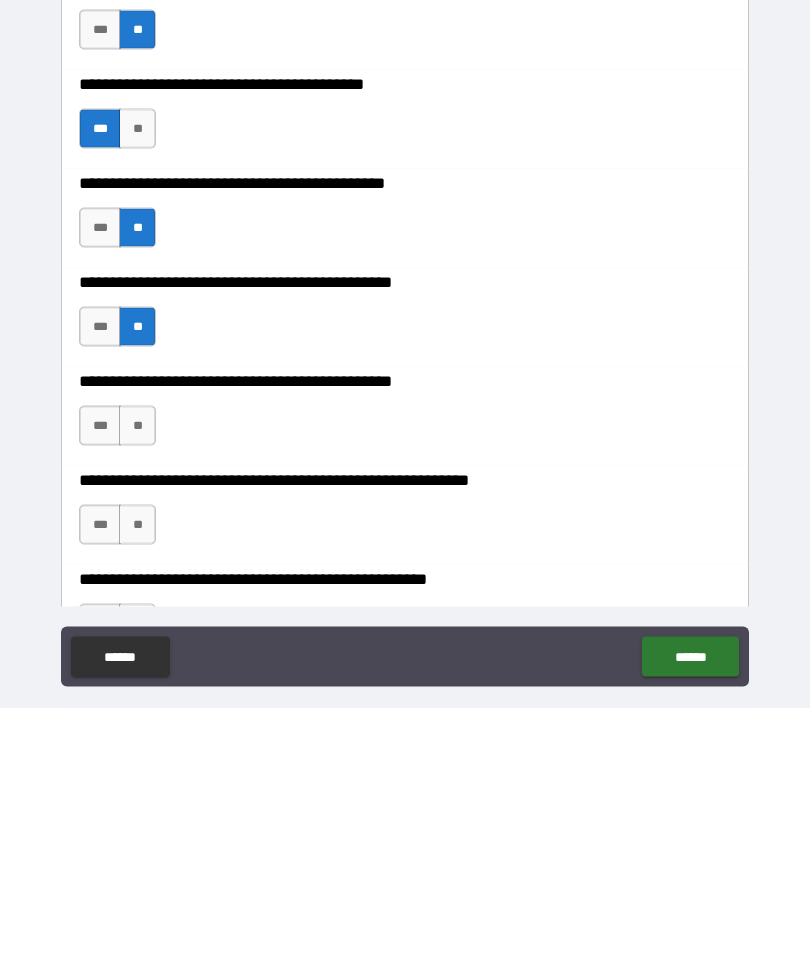 scroll, scrollTop: 64, scrollLeft: 0, axis: vertical 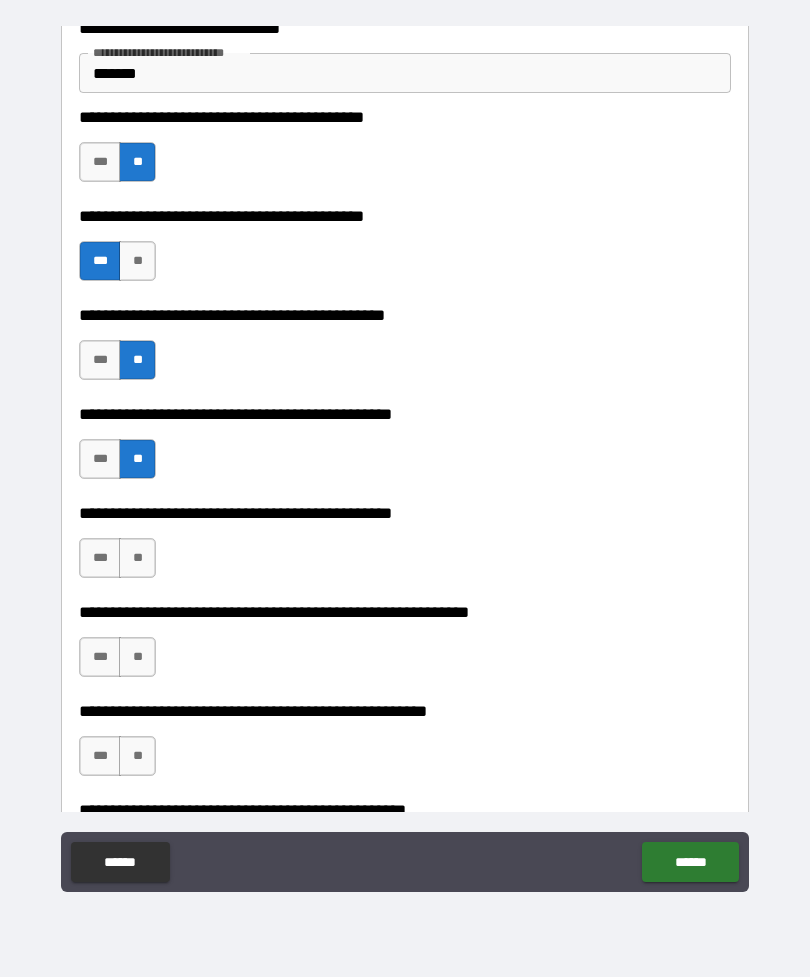 click on "**" at bounding box center (137, 558) 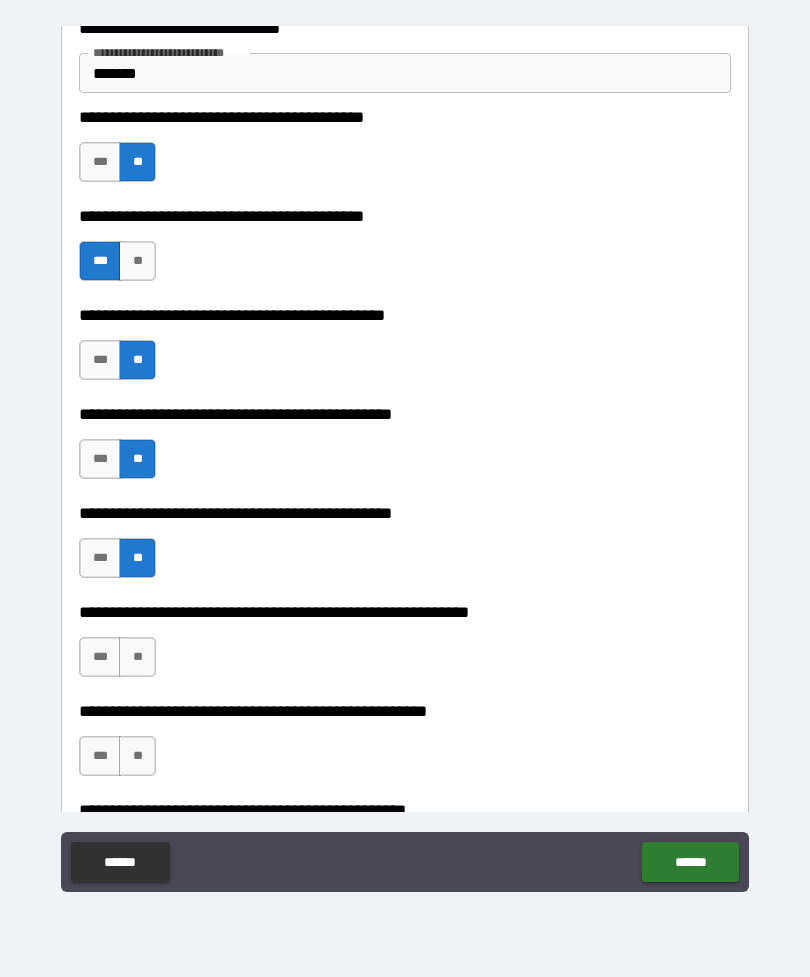 click on "***" at bounding box center [100, 657] 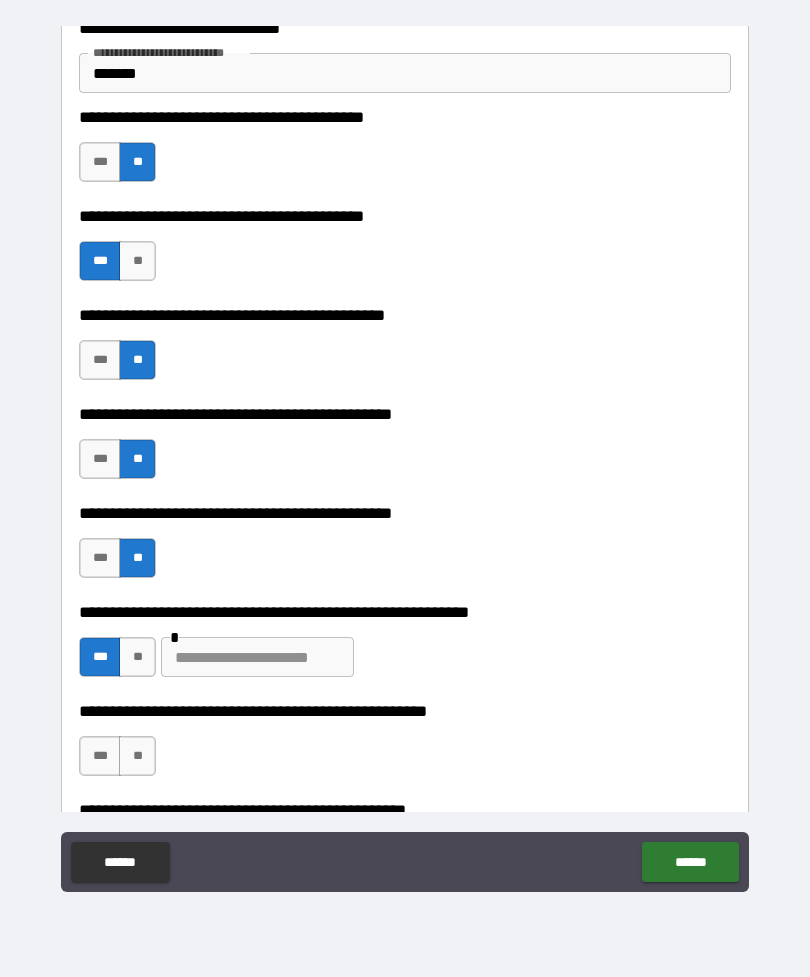 scroll, scrollTop: 514, scrollLeft: 0, axis: vertical 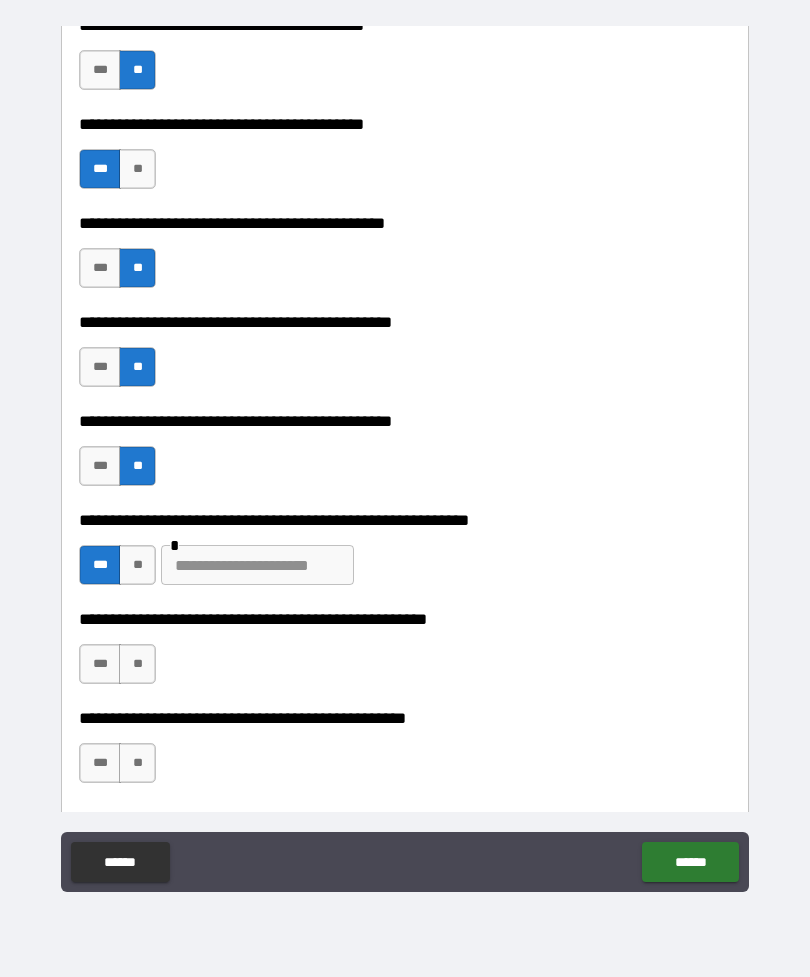 click on "***" at bounding box center [100, 664] 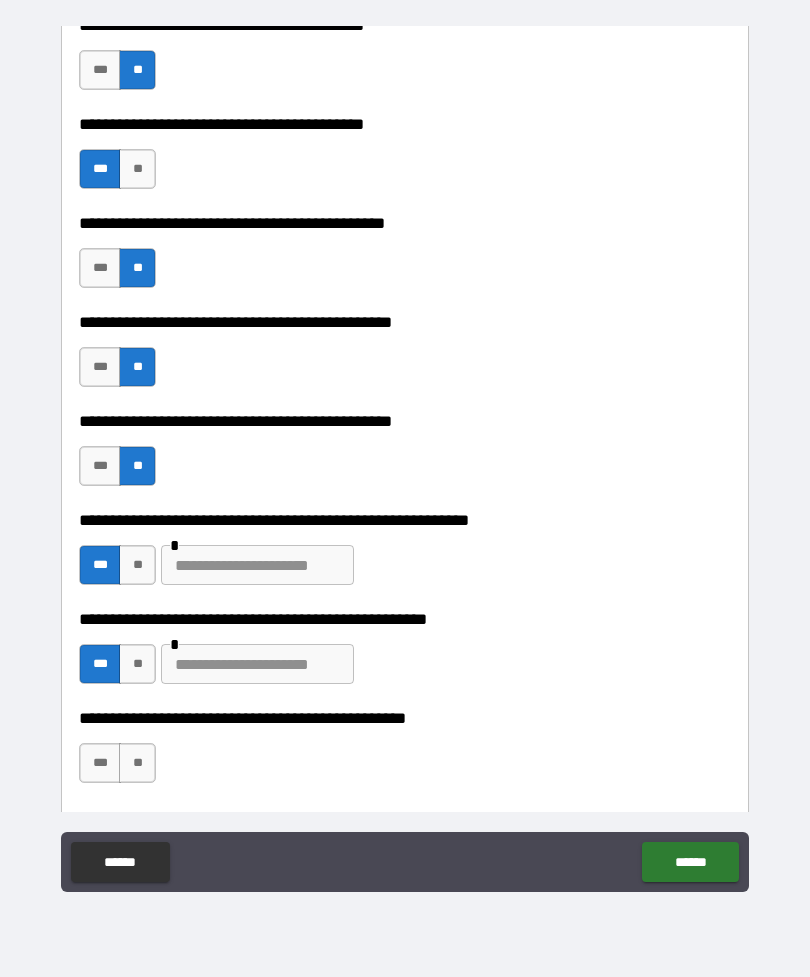 click on "**" at bounding box center (137, 565) 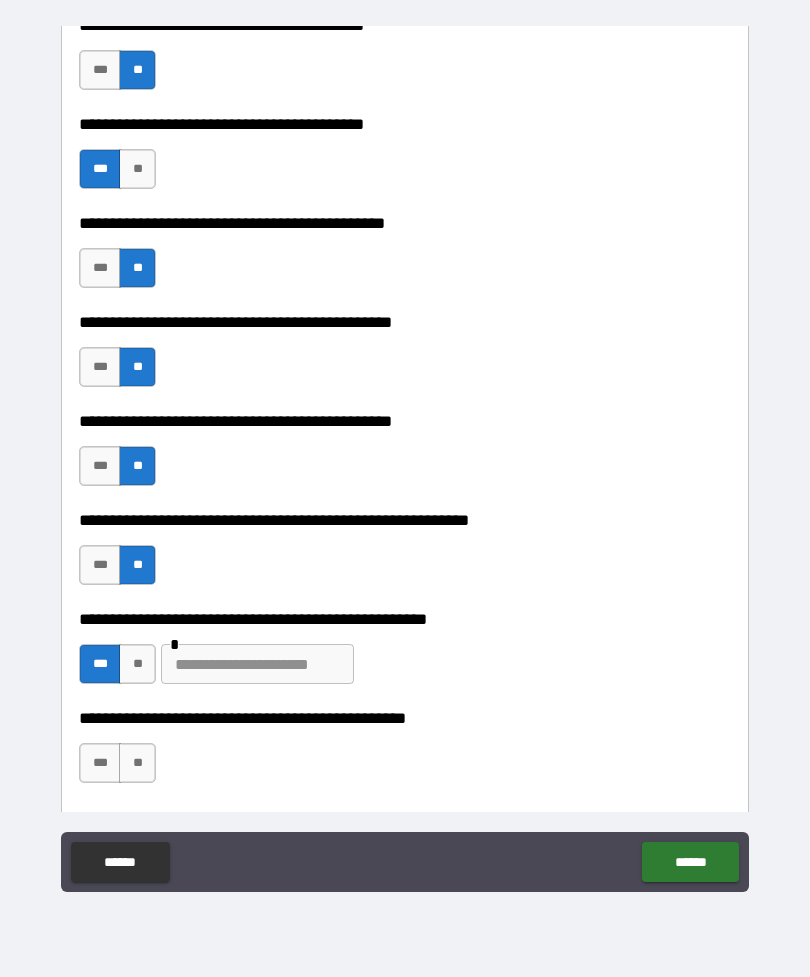 click on "**" at bounding box center [137, 664] 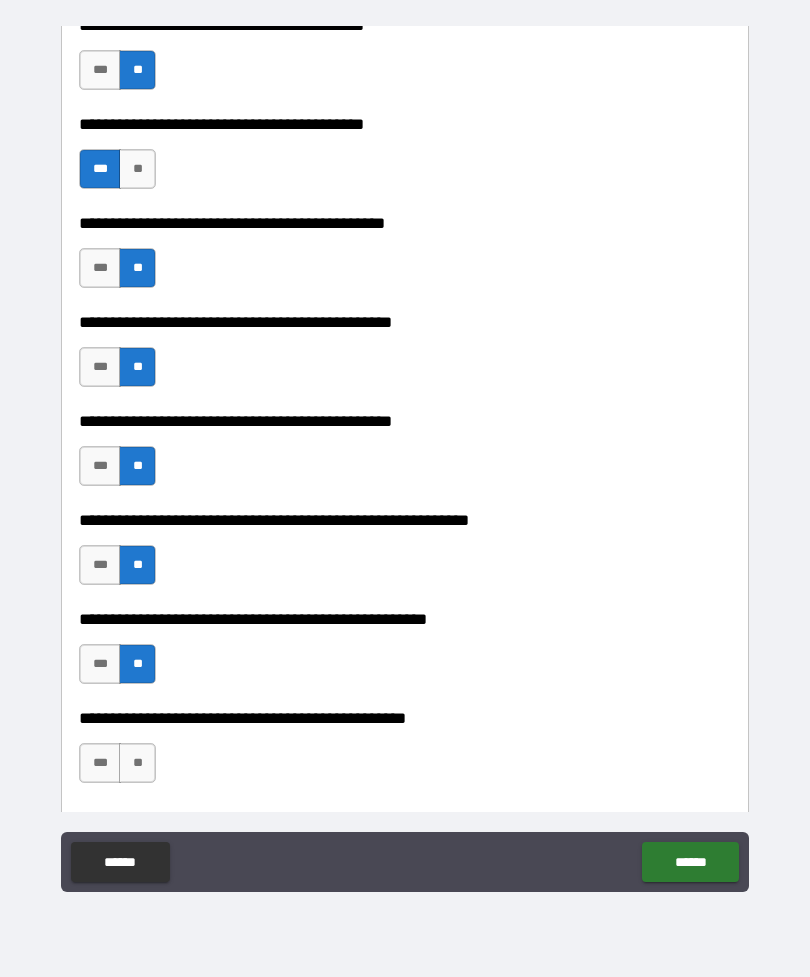 click on "**" at bounding box center [137, 763] 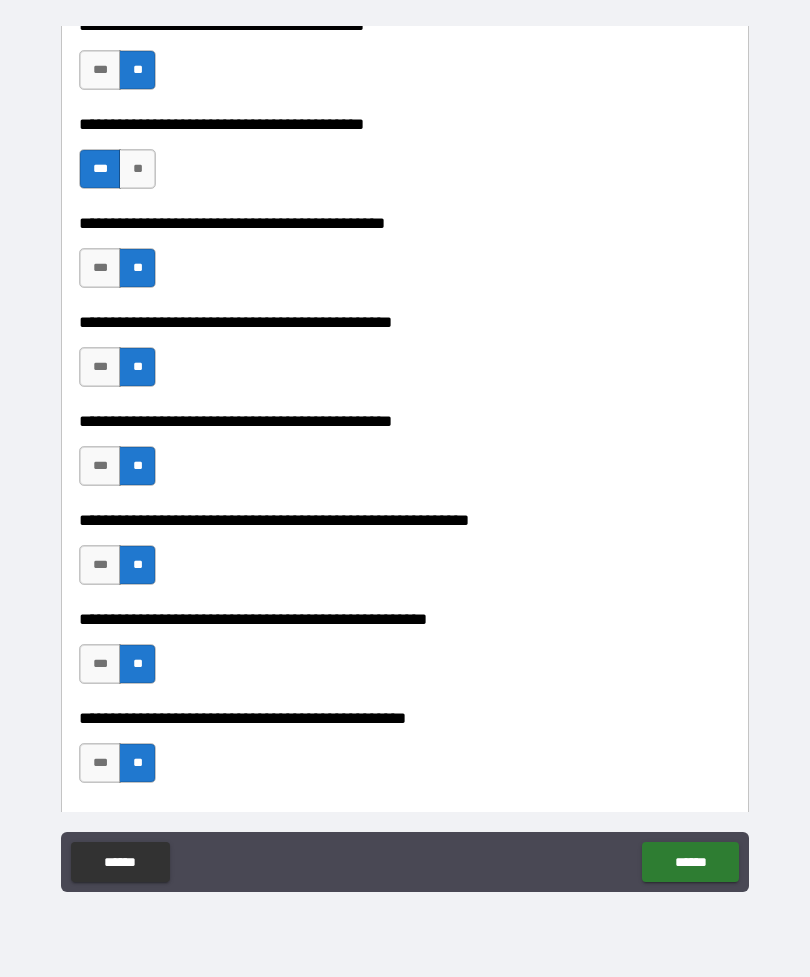 click on "******" at bounding box center (690, 862) 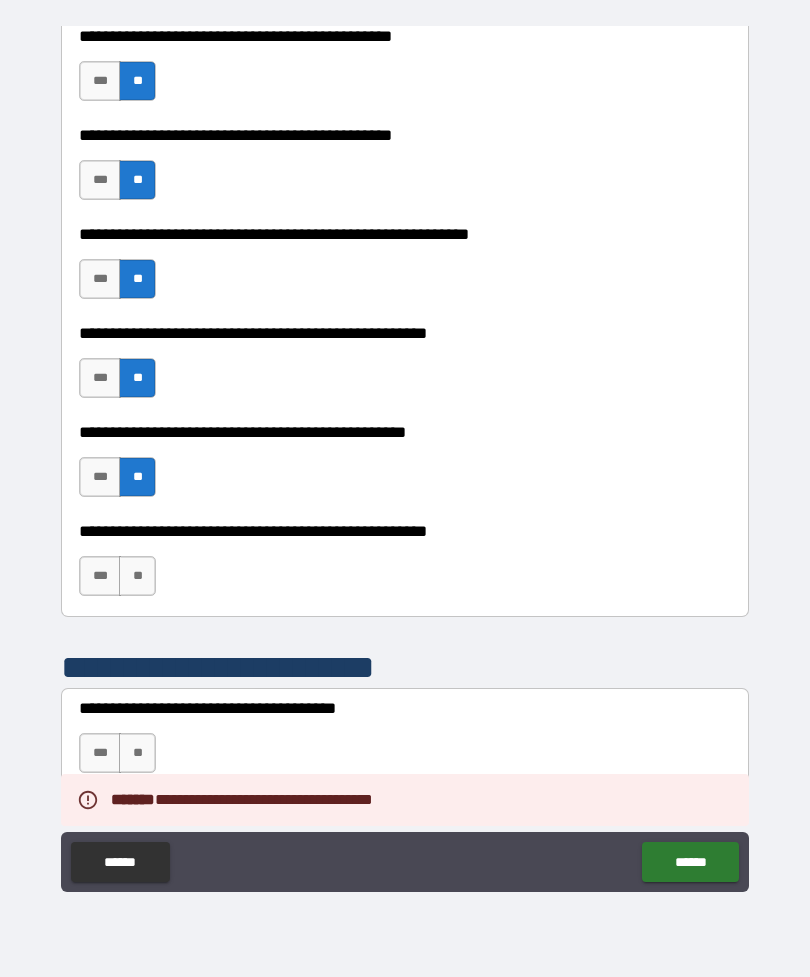 scroll, scrollTop: 804, scrollLeft: 0, axis: vertical 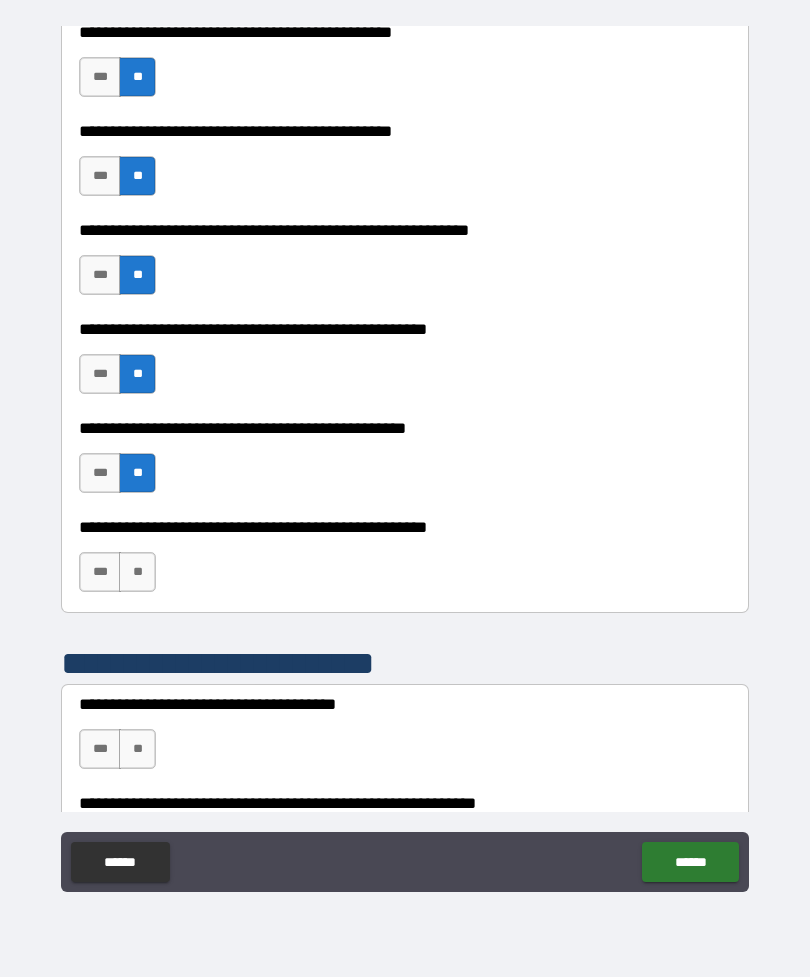click on "**" at bounding box center [137, 572] 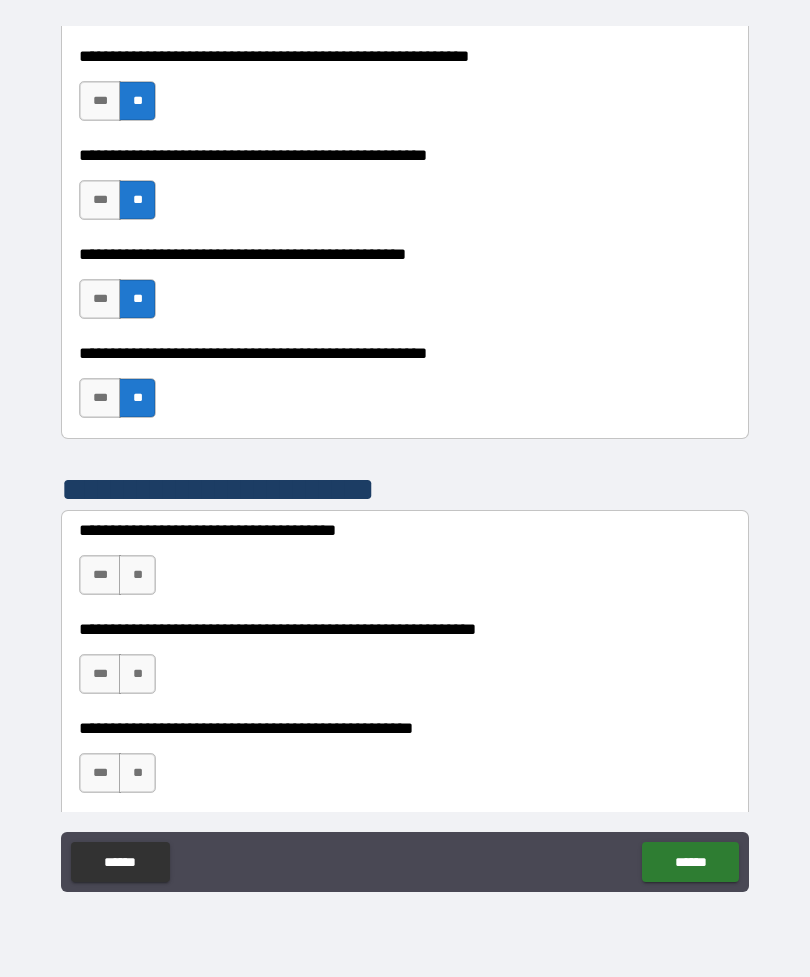 scroll, scrollTop: 981, scrollLeft: 0, axis: vertical 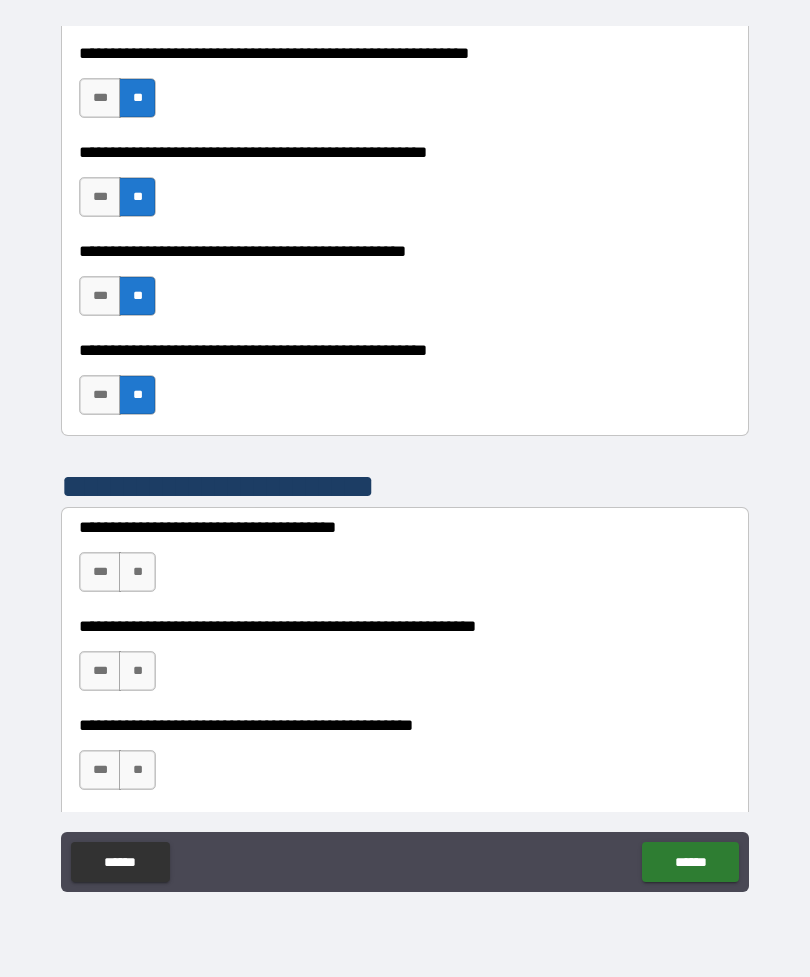 click on "**" at bounding box center (137, 572) 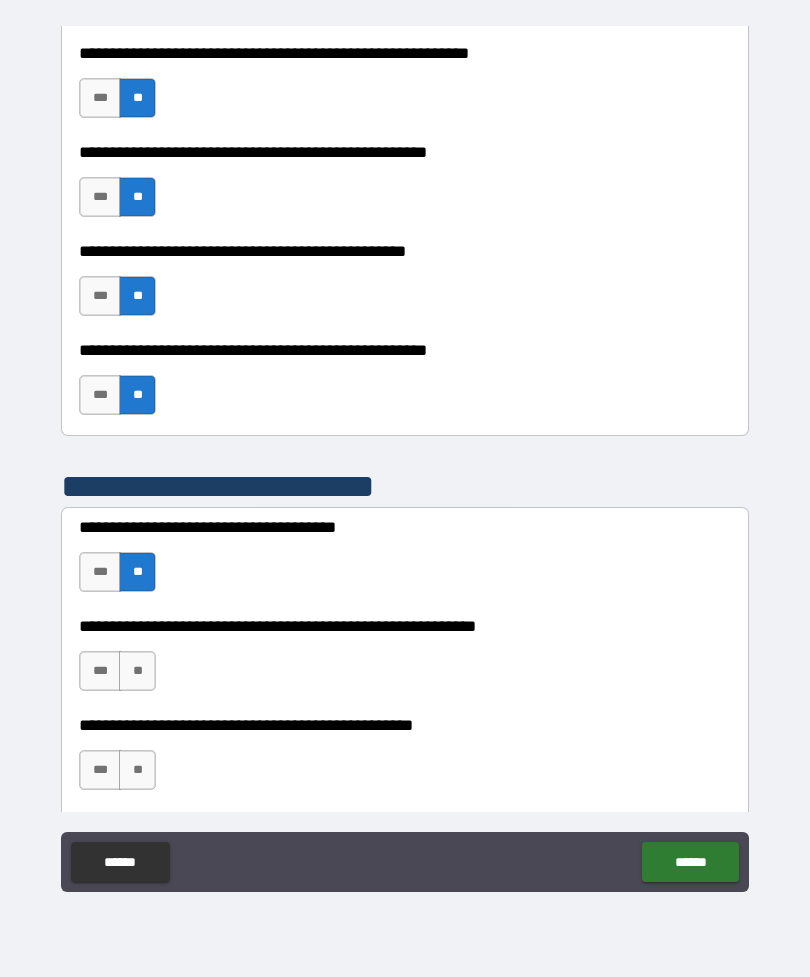 click on "**" at bounding box center [137, 671] 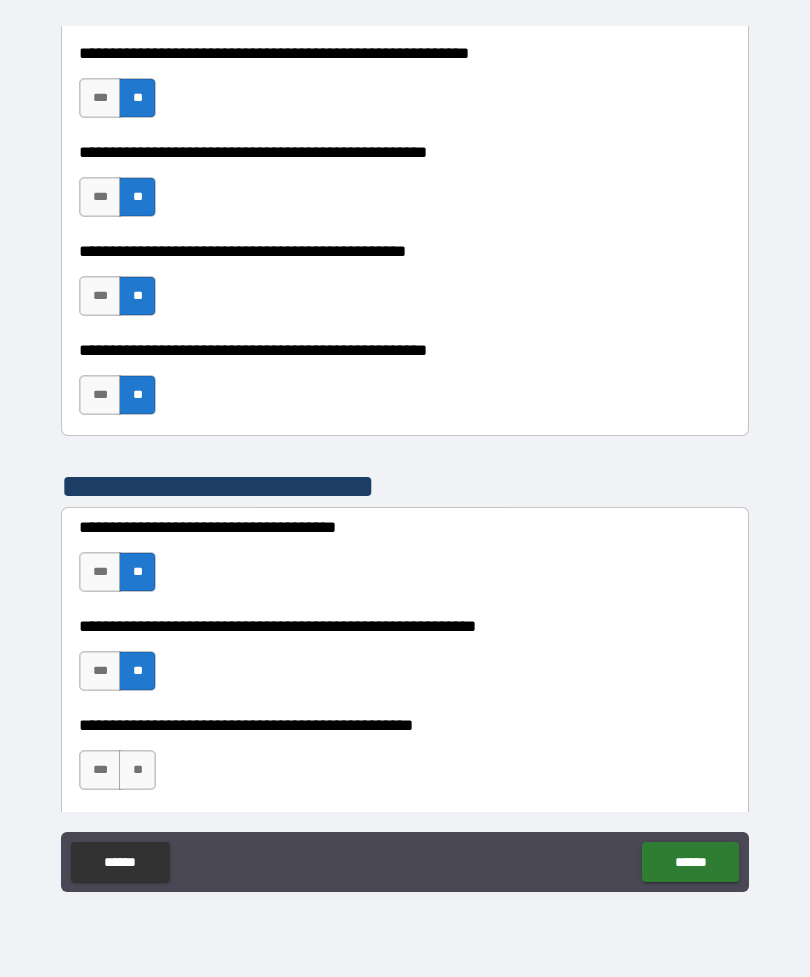 scroll, scrollTop: 1081, scrollLeft: 0, axis: vertical 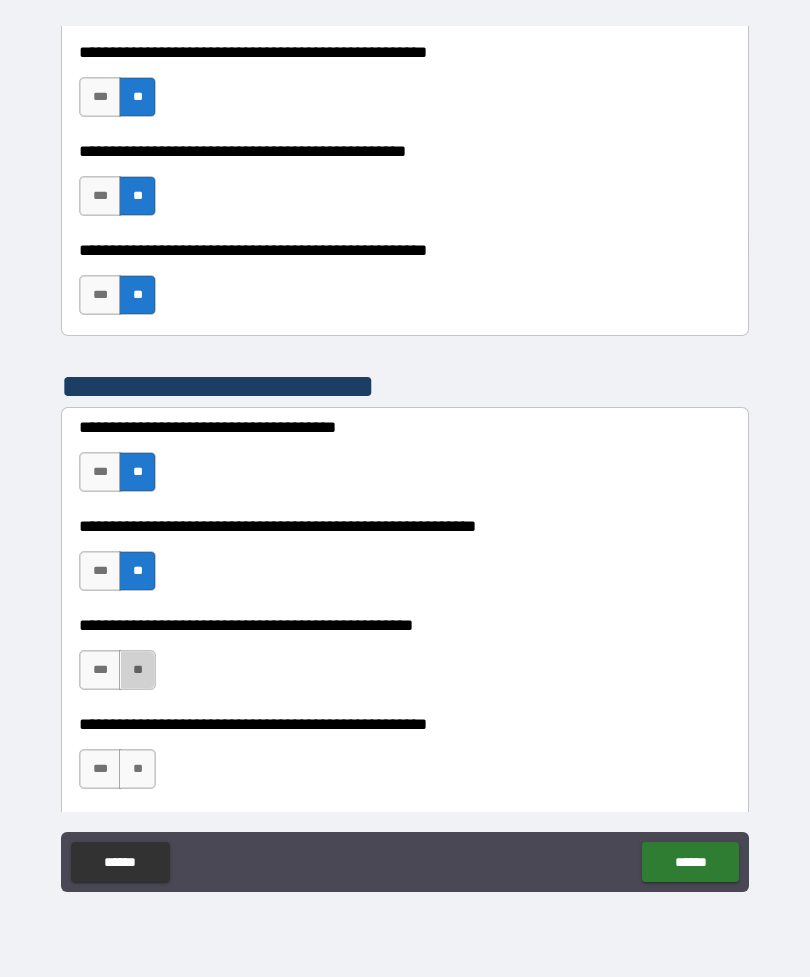 click on "**" at bounding box center [137, 670] 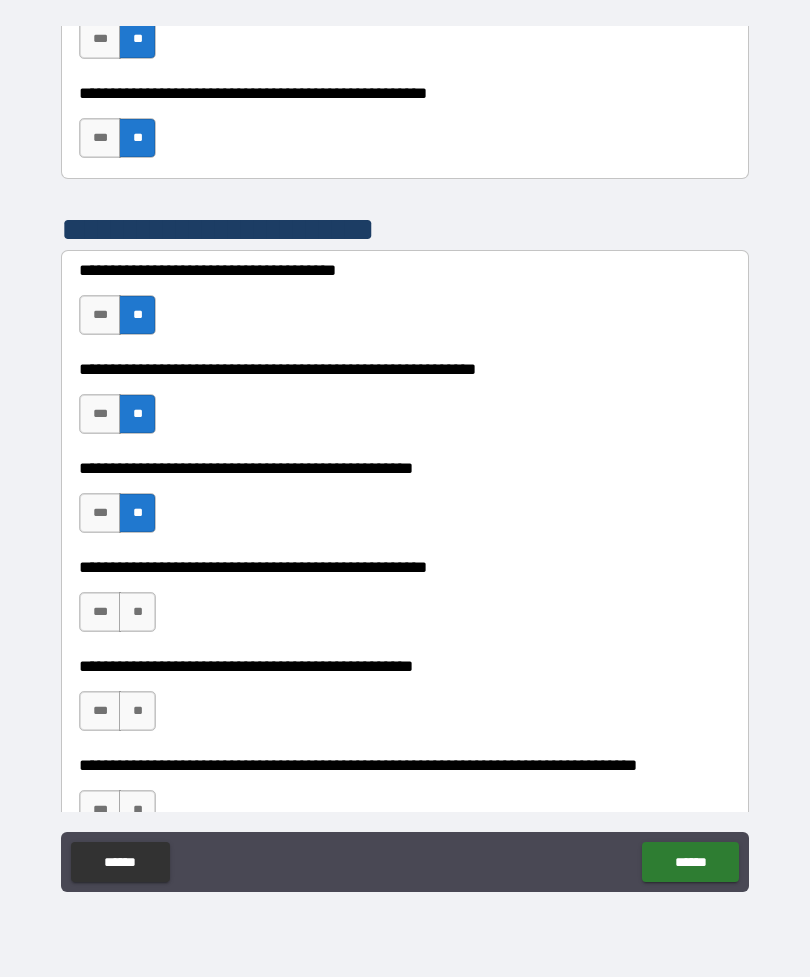 scroll, scrollTop: 1242, scrollLeft: 0, axis: vertical 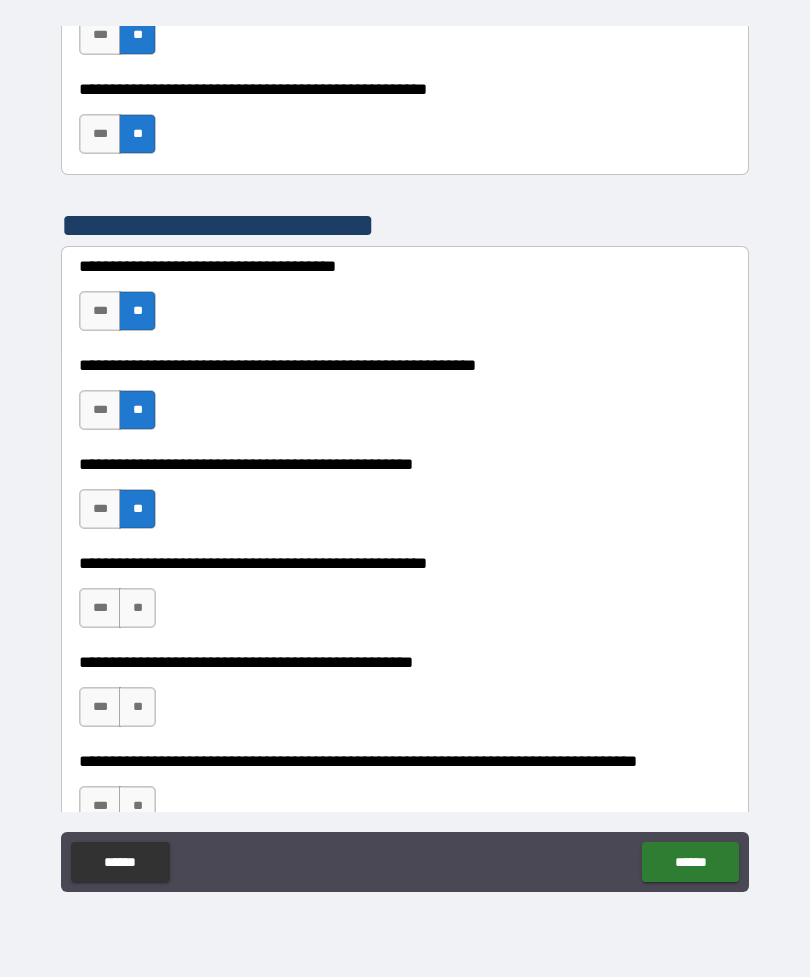 click on "**" at bounding box center (137, 608) 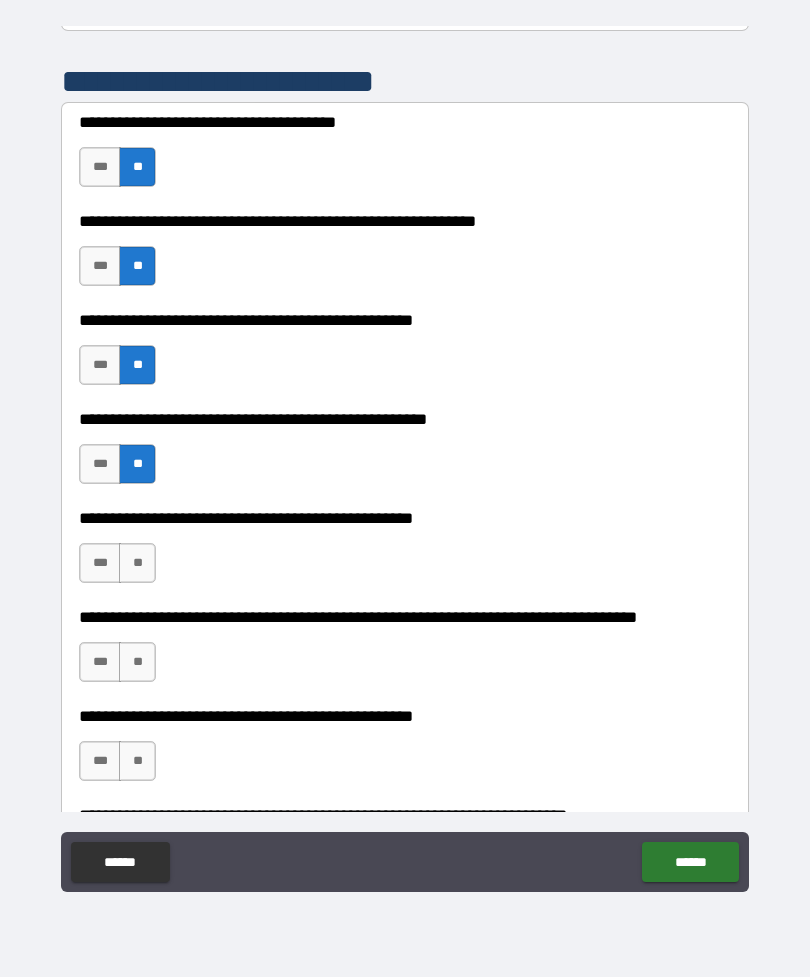 scroll, scrollTop: 1388, scrollLeft: 0, axis: vertical 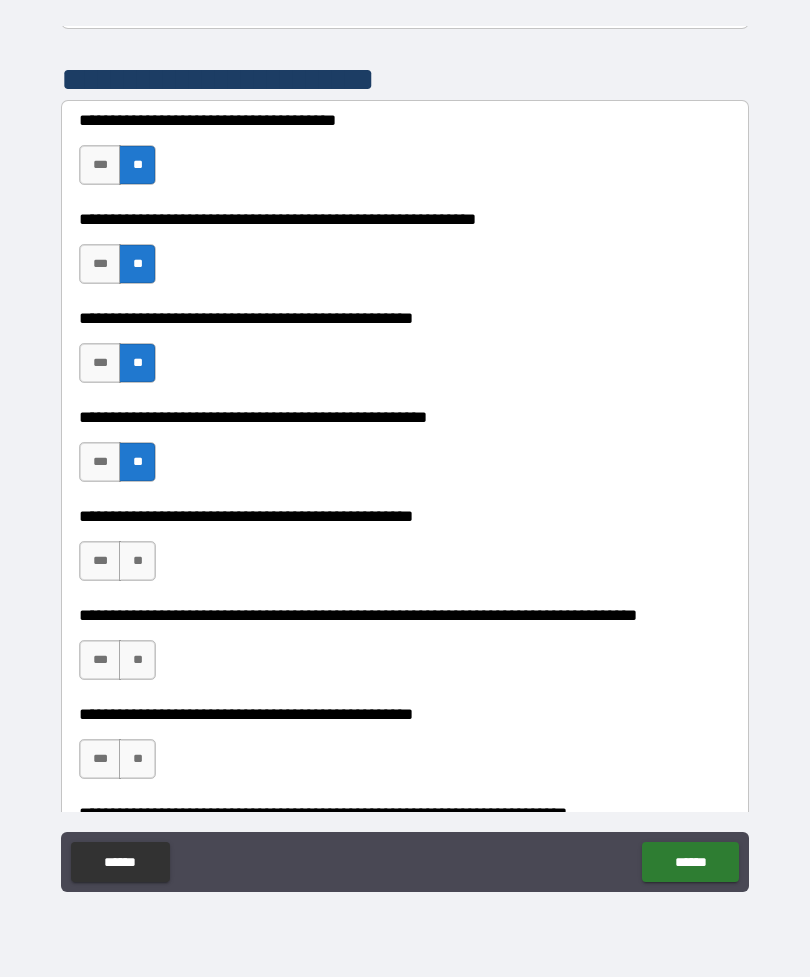 click on "***" at bounding box center (100, 561) 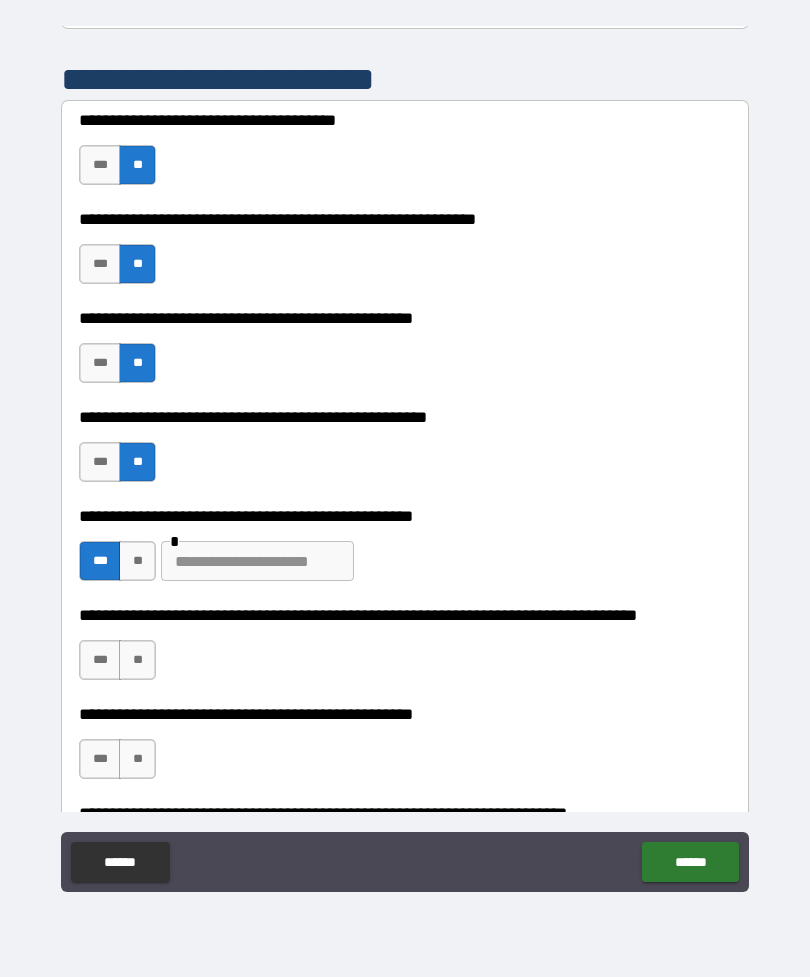 click at bounding box center [257, 561] 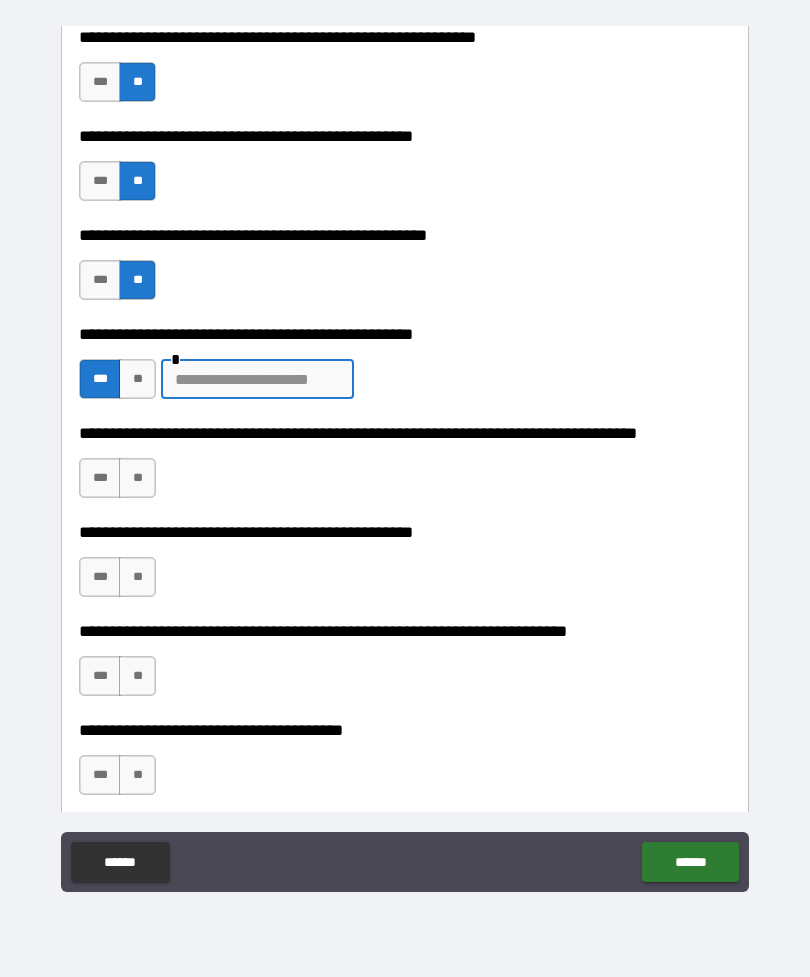 scroll, scrollTop: 1589, scrollLeft: 0, axis: vertical 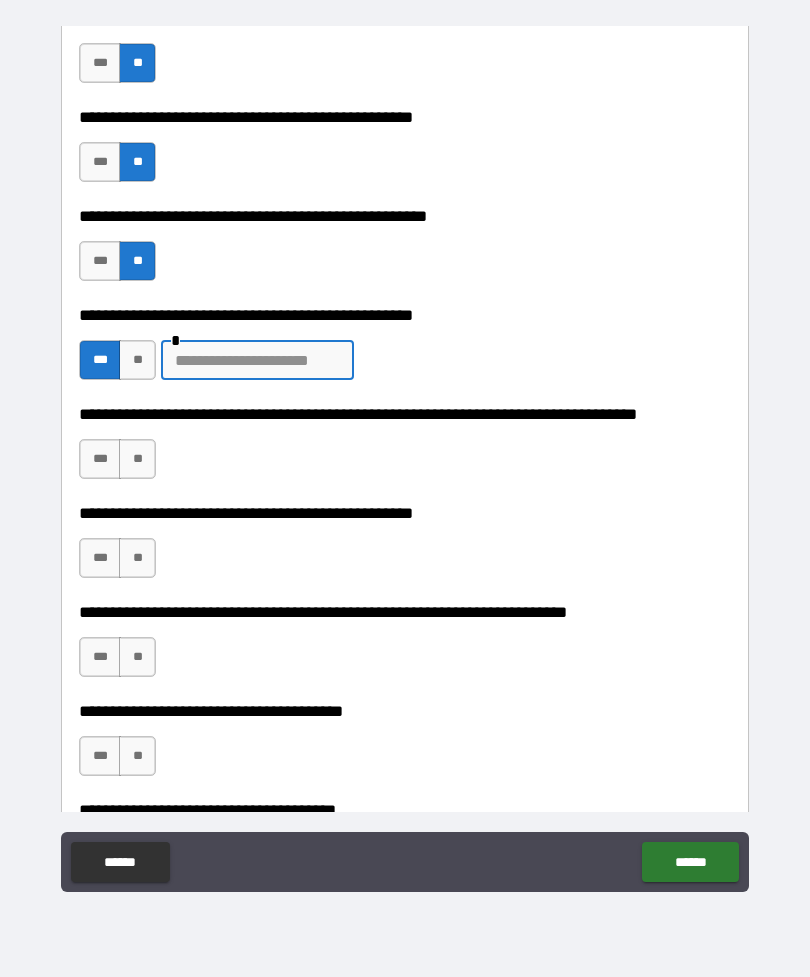 click on "**" at bounding box center (137, 459) 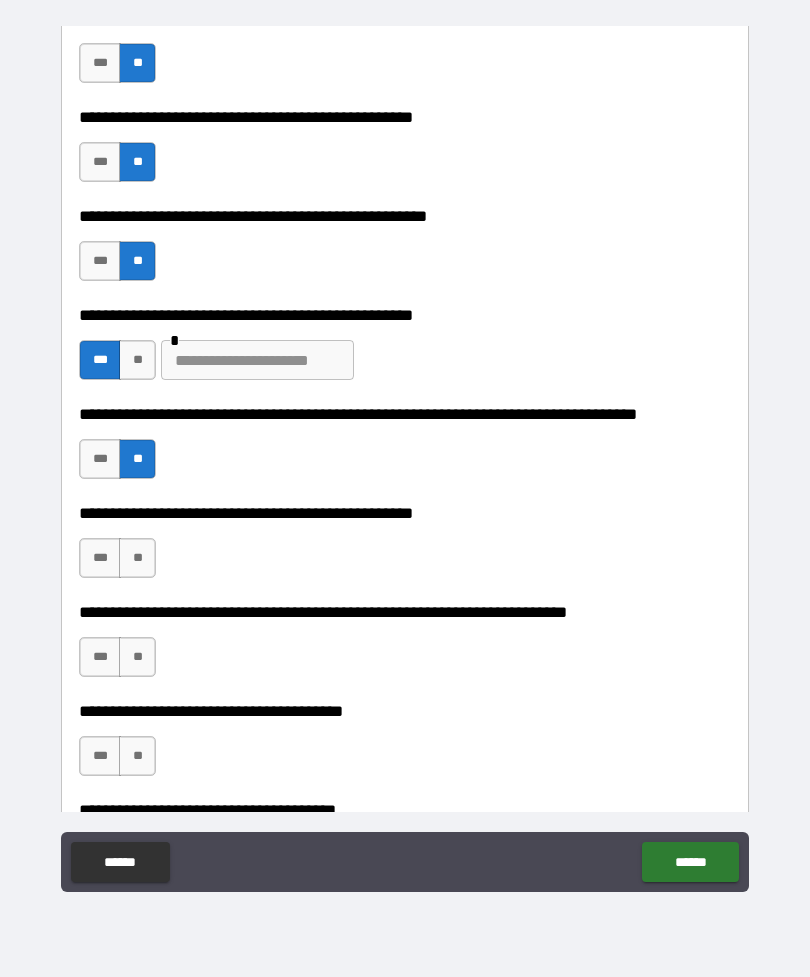 click on "**" at bounding box center (137, 558) 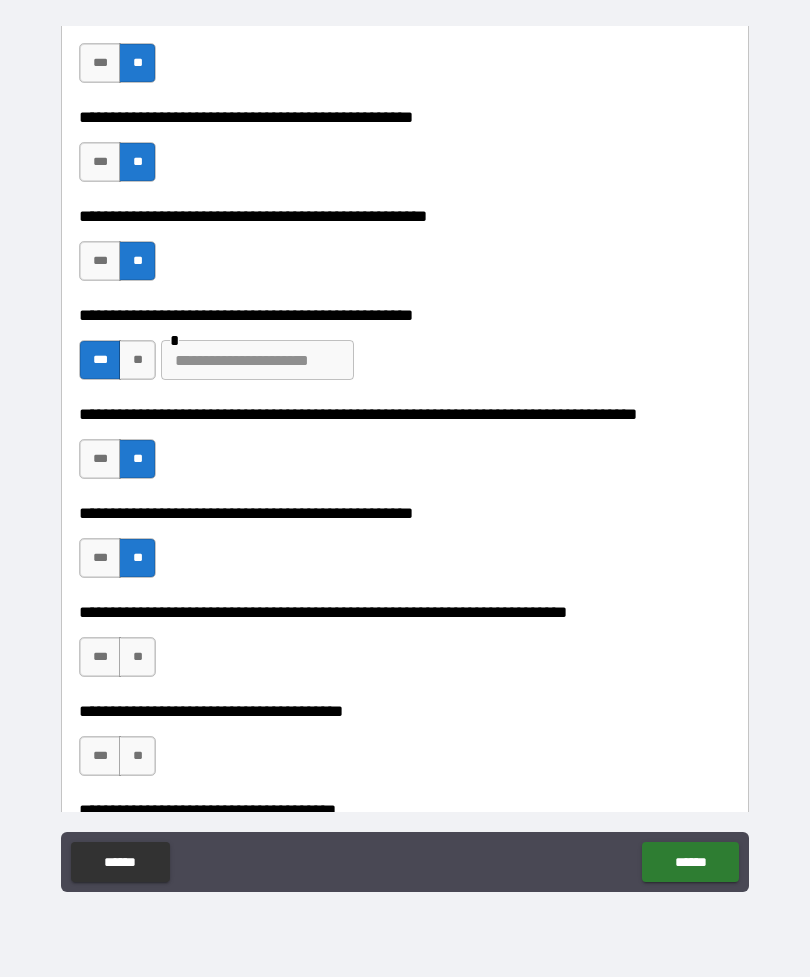 click on "**********" at bounding box center (405, 647) 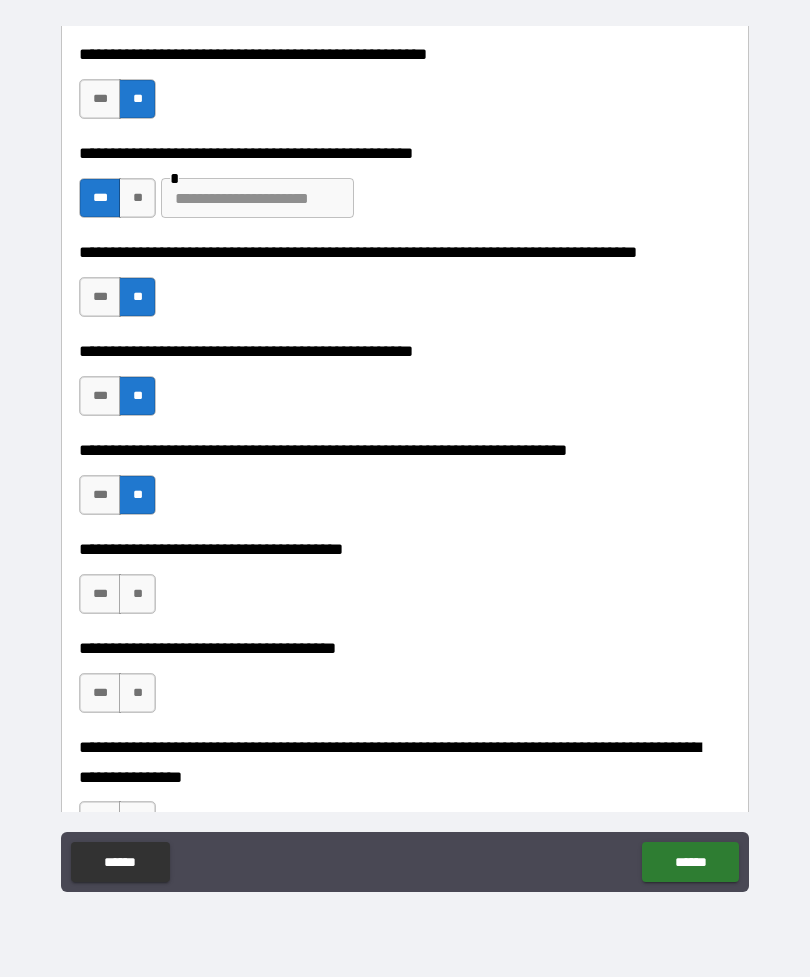 scroll, scrollTop: 1785, scrollLeft: 0, axis: vertical 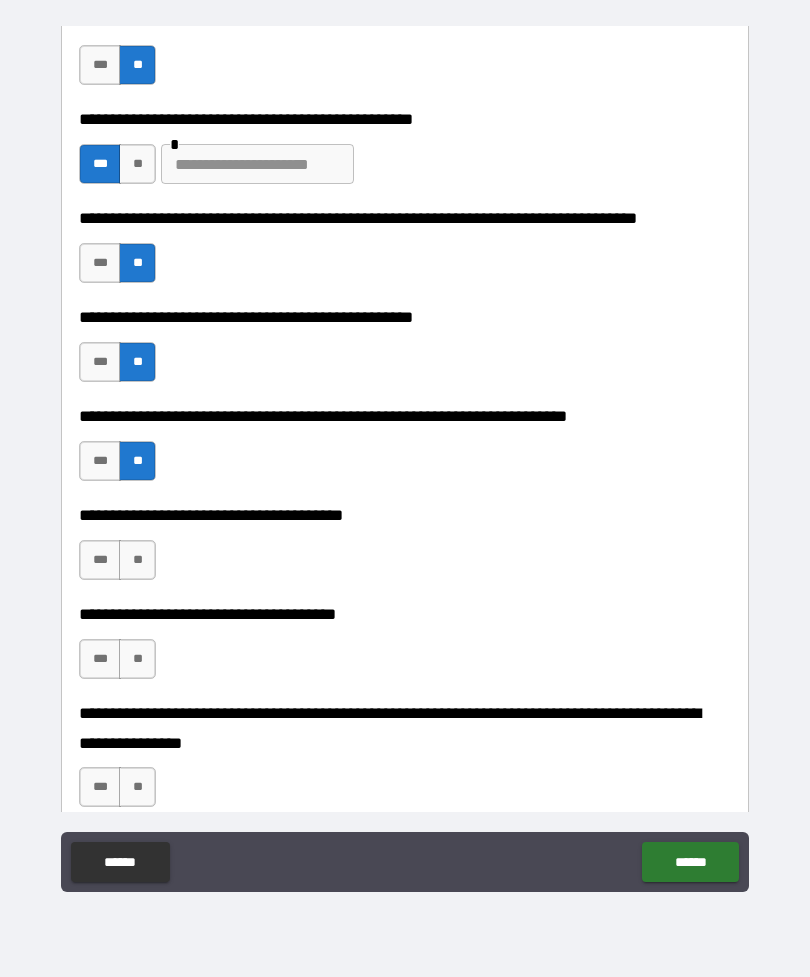 click on "**" at bounding box center (137, 560) 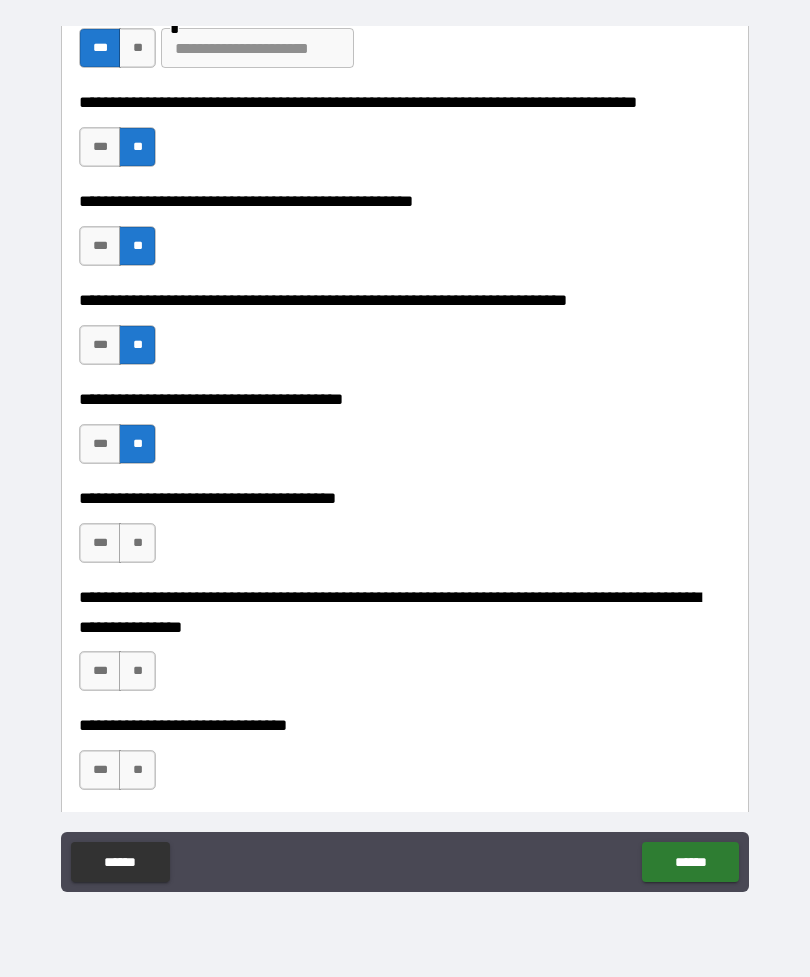 scroll, scrollTop: 1910, scrollLeft: 0, axis: vertical 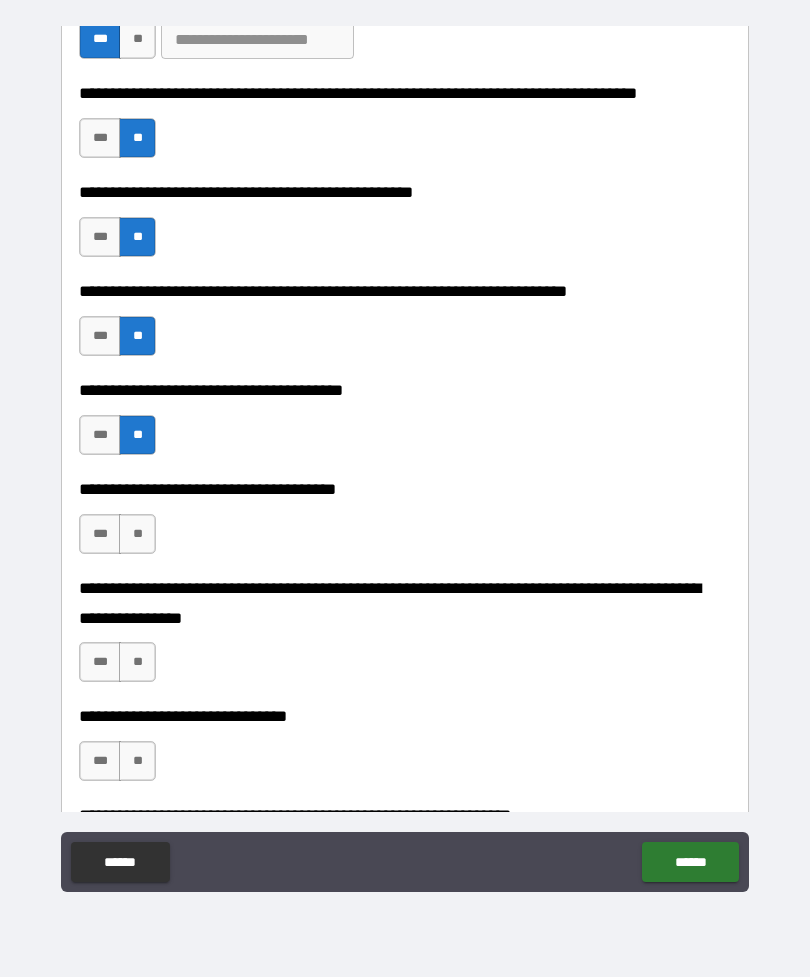 click on "**" at bounding box center (137, 534) 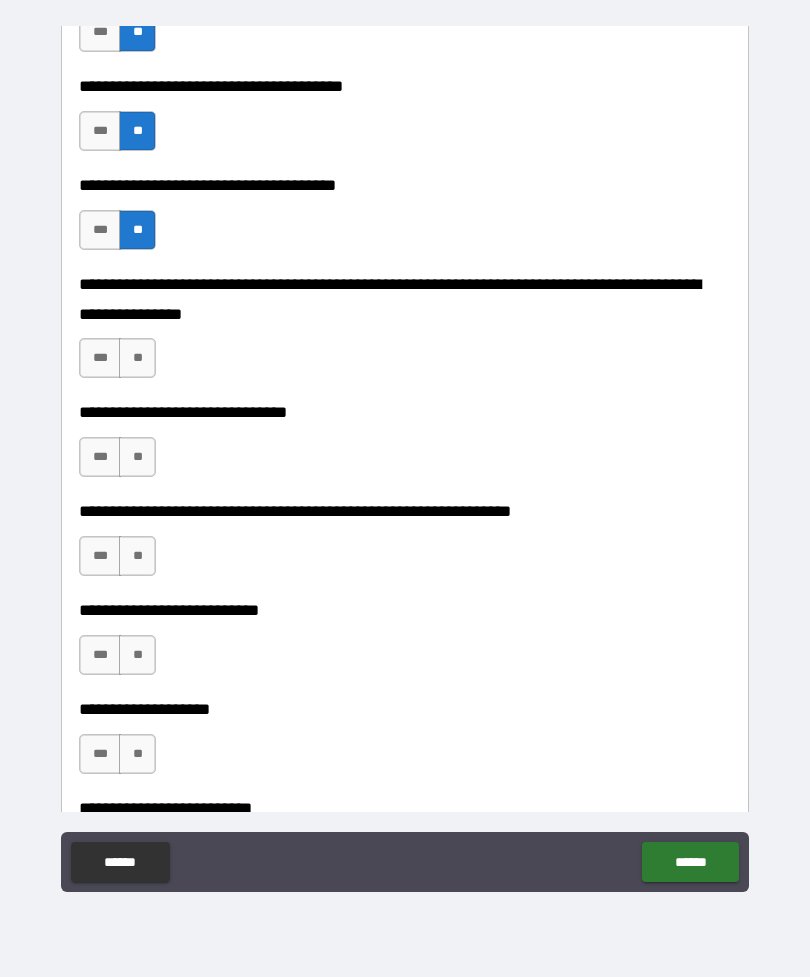 scroll, scrollTop: 2217, scrollLeft: 0, axis: vertical 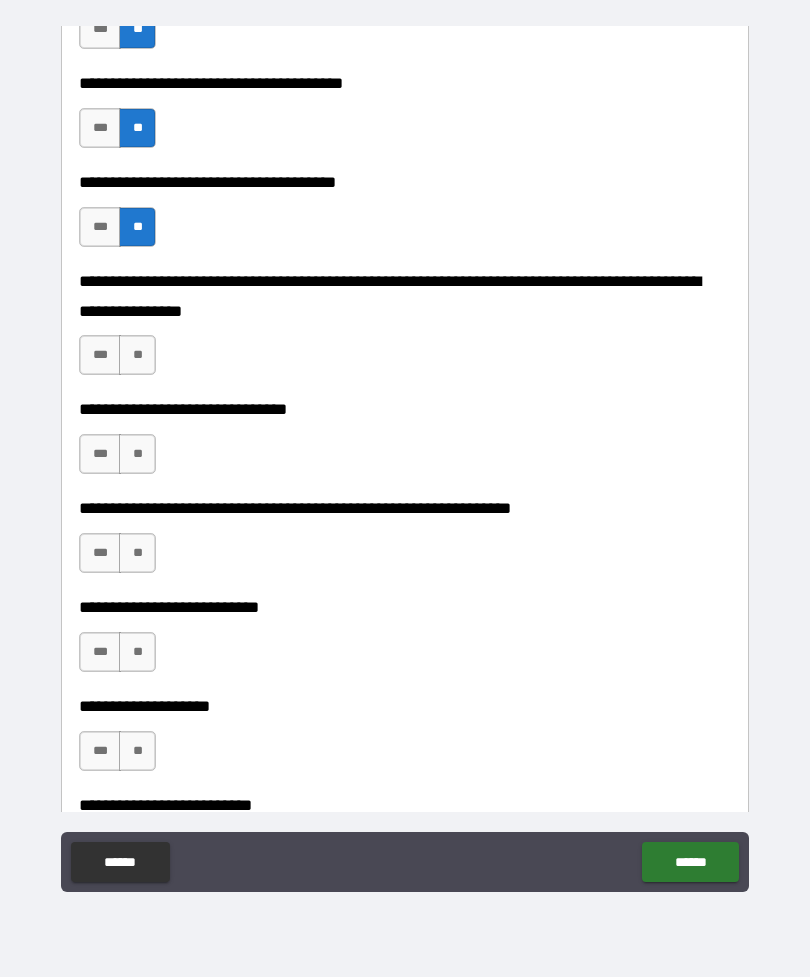 click on "**" at bounding box center (137, 355) 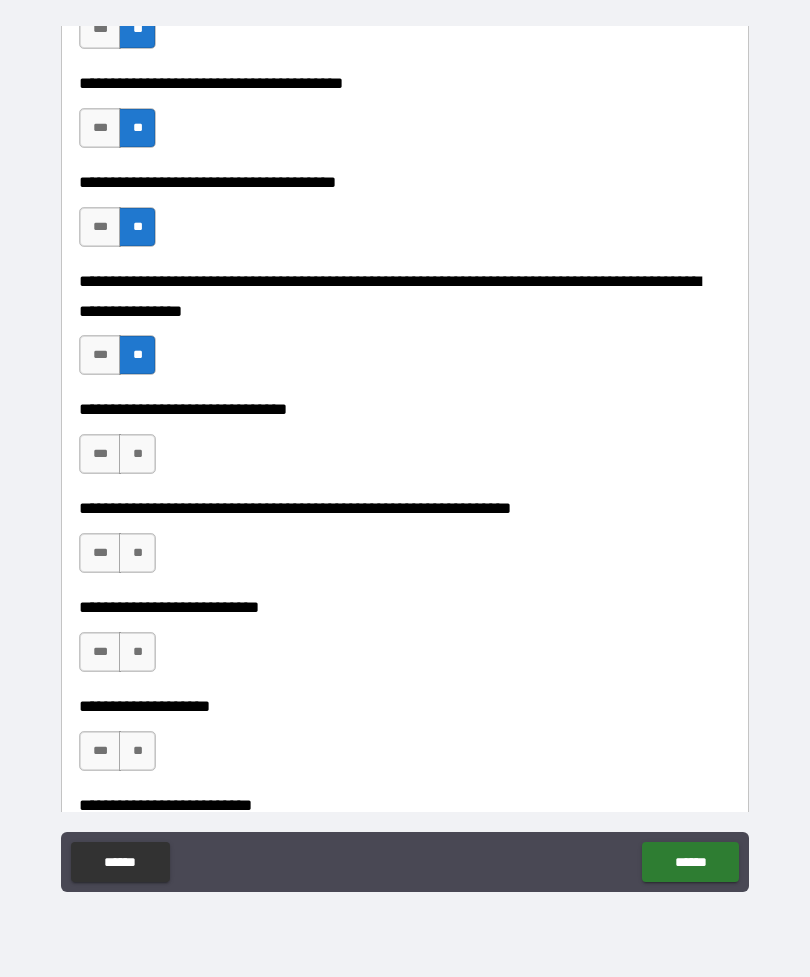 click on "**" at bounding box center [137, 454] 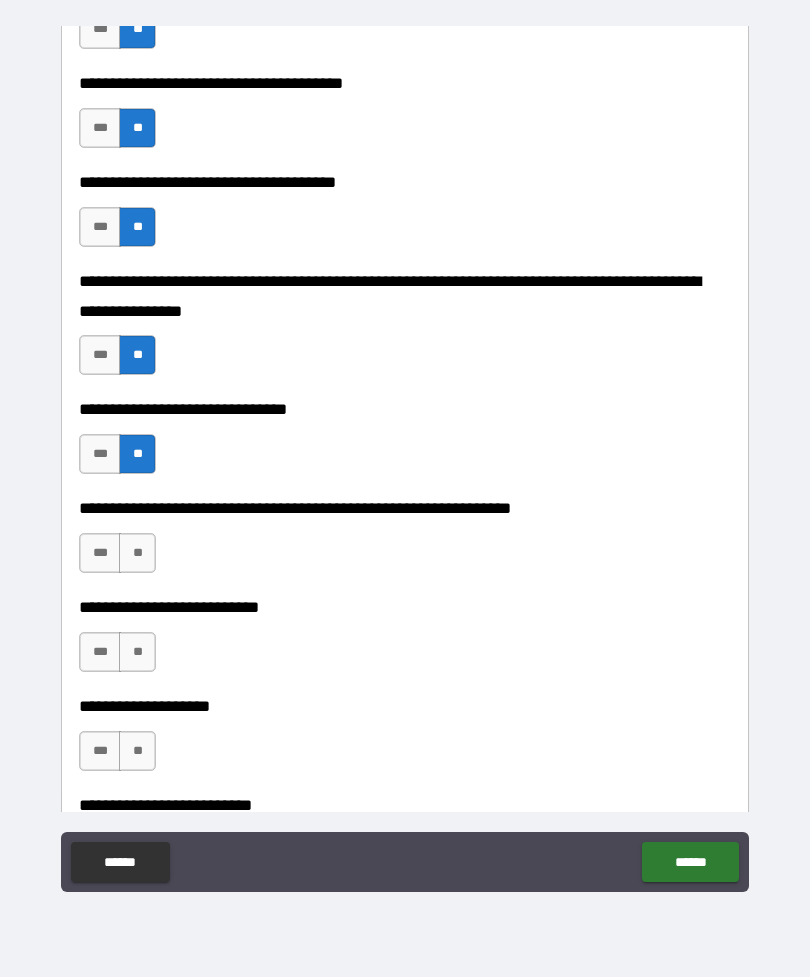 click on "**" at bounding box center [137, 553] 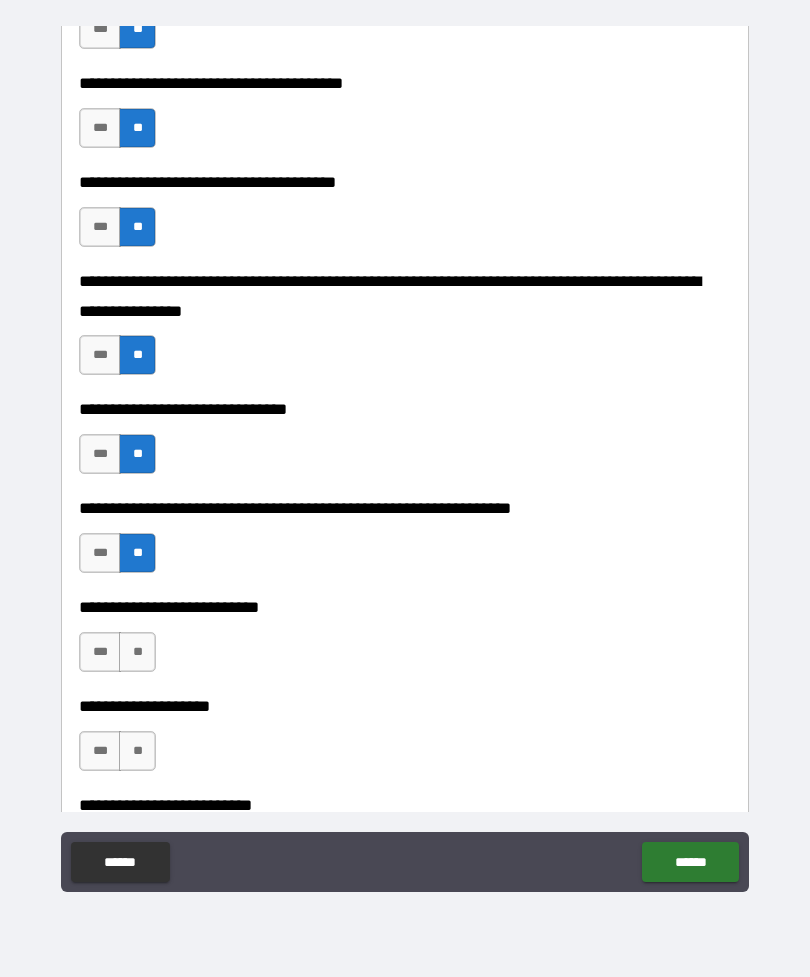 click on "**" at bounding box center [137, 652] 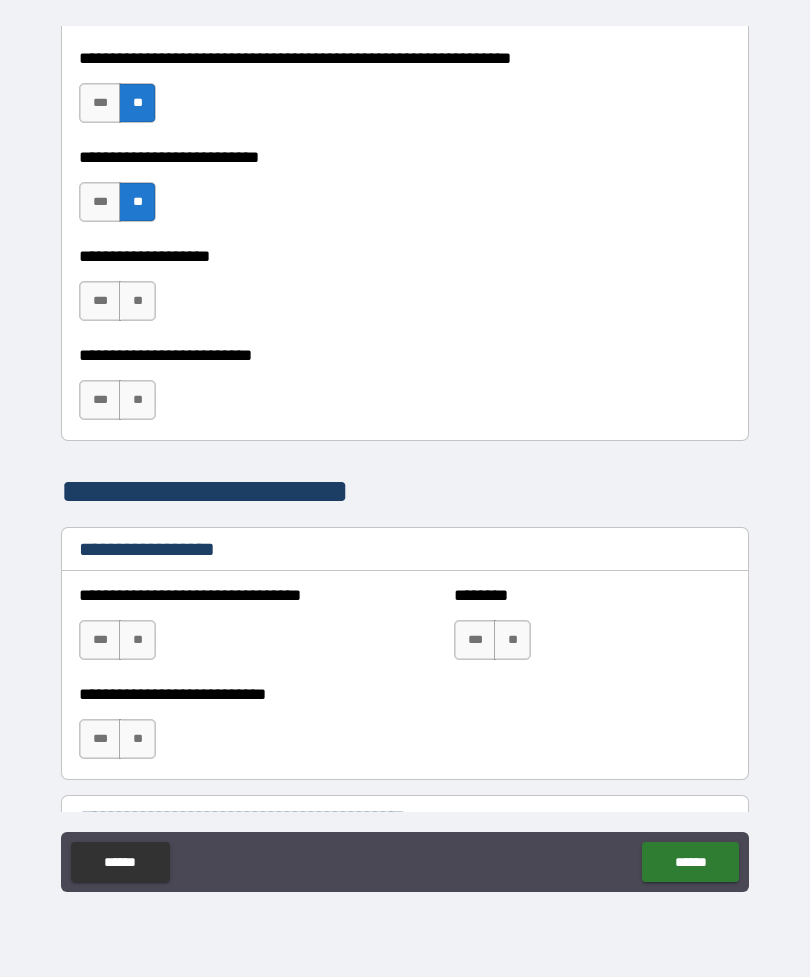 scroll, scrollTop: 2689, scrollLeft: 0, axis: vertical 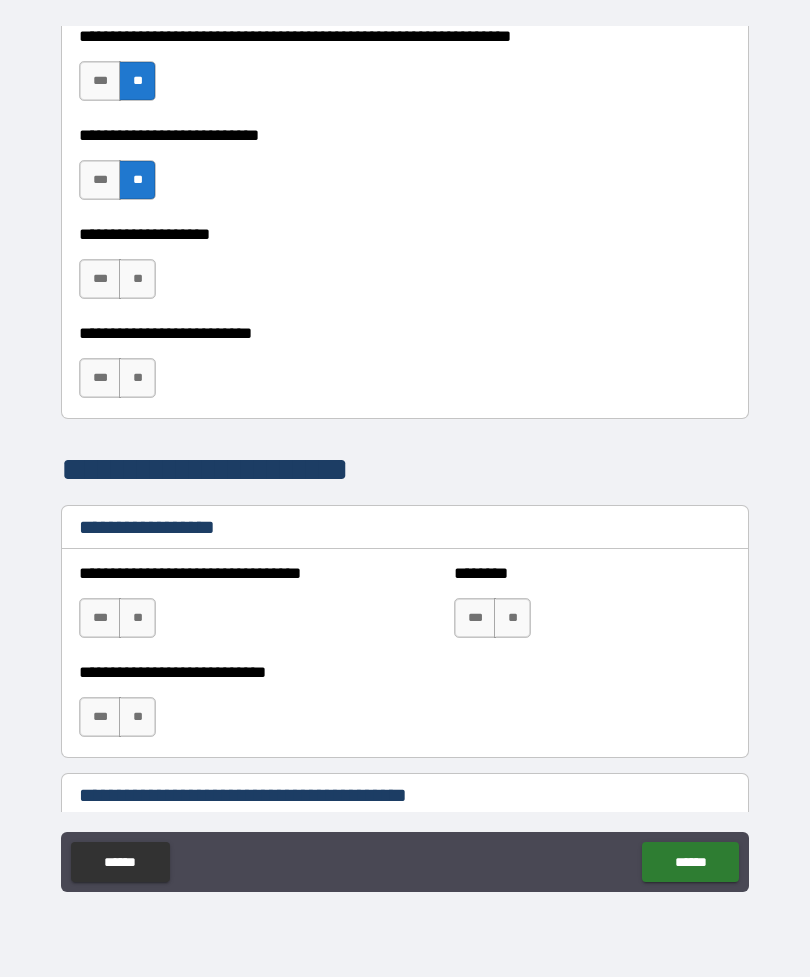 click on "**" at bounding box center (137, 279) 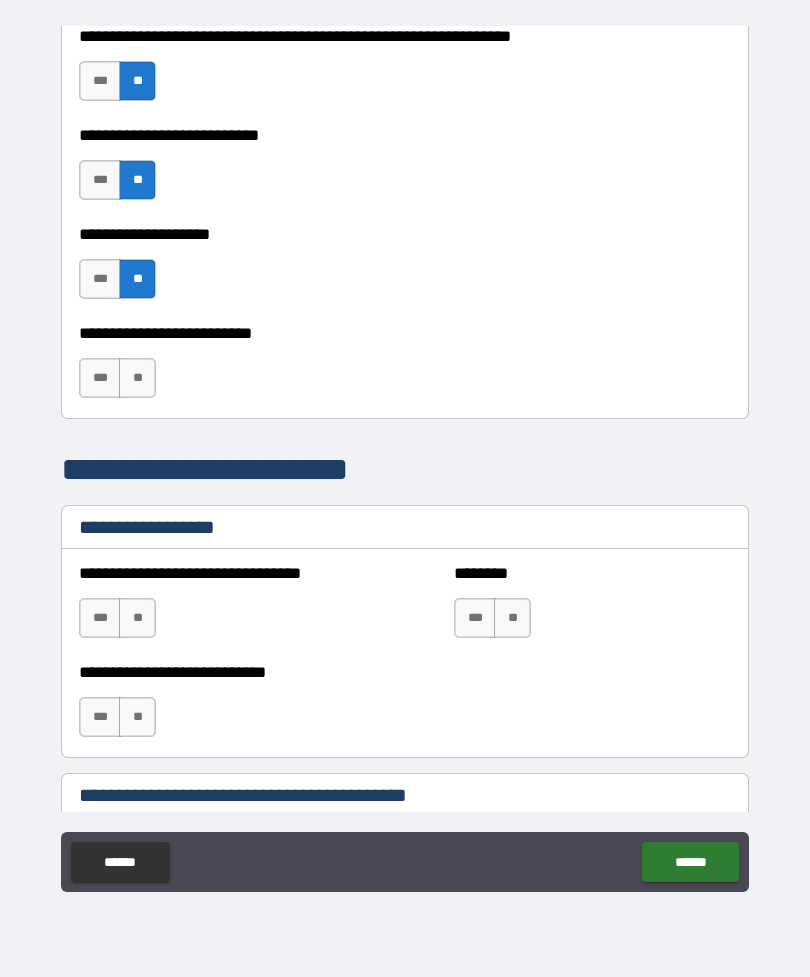 click on "***" at bounding box center (100, 378) 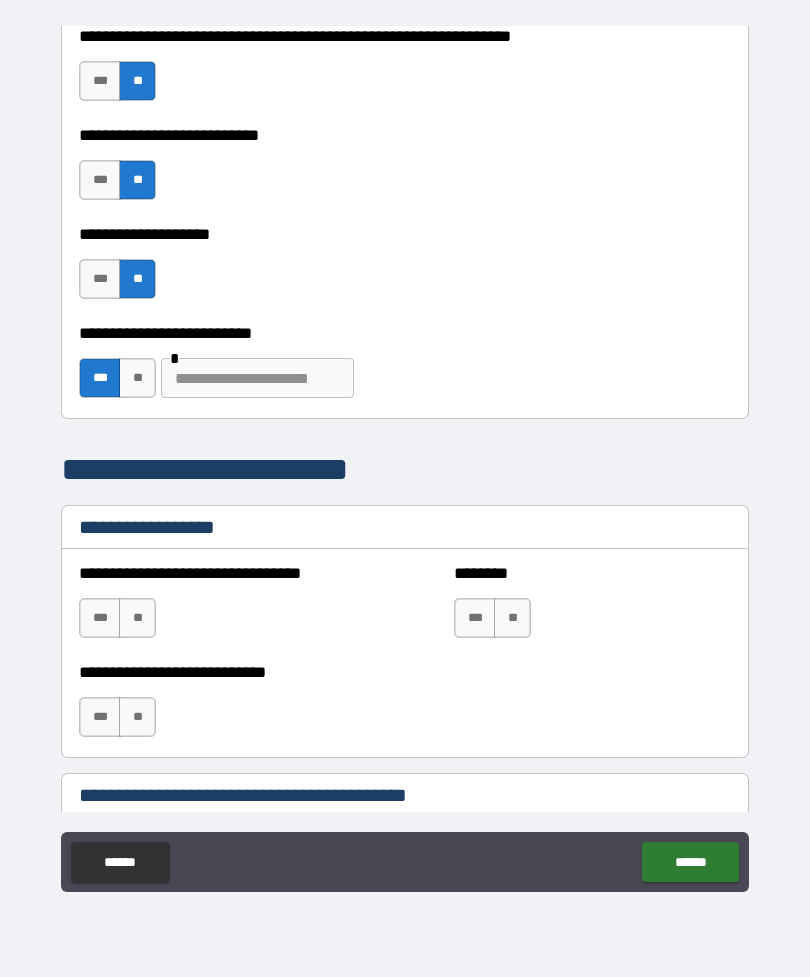 click at bounding box center (257, 378) 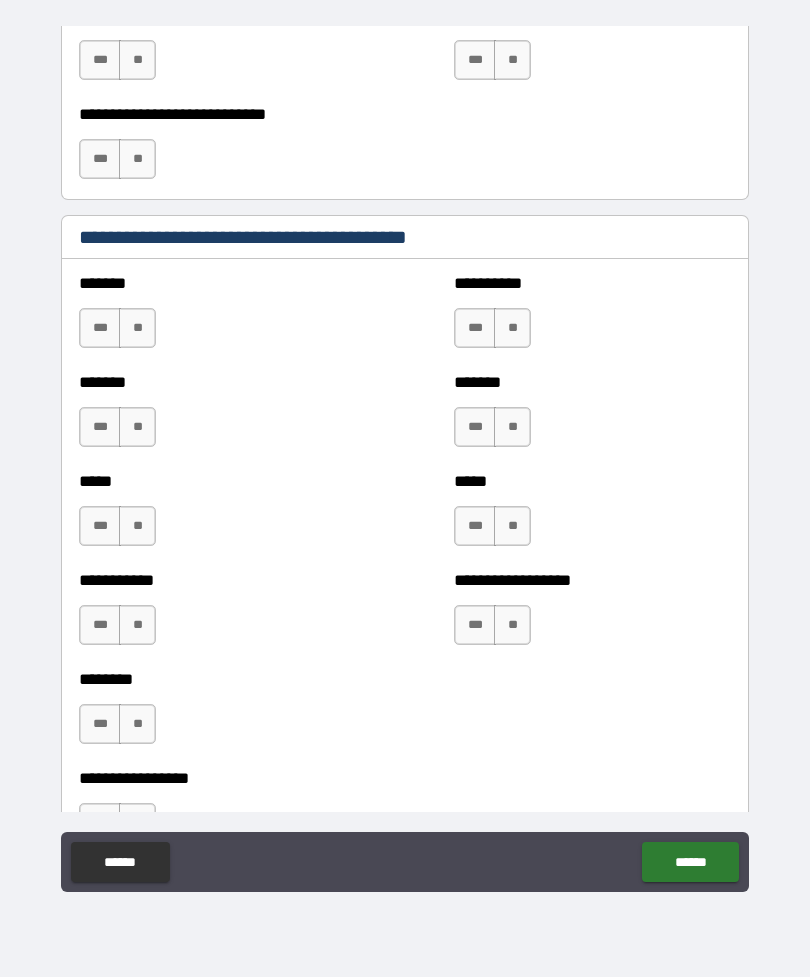 scroll, scrollTop: 3248, scrollLeft: 0, axis: vertical 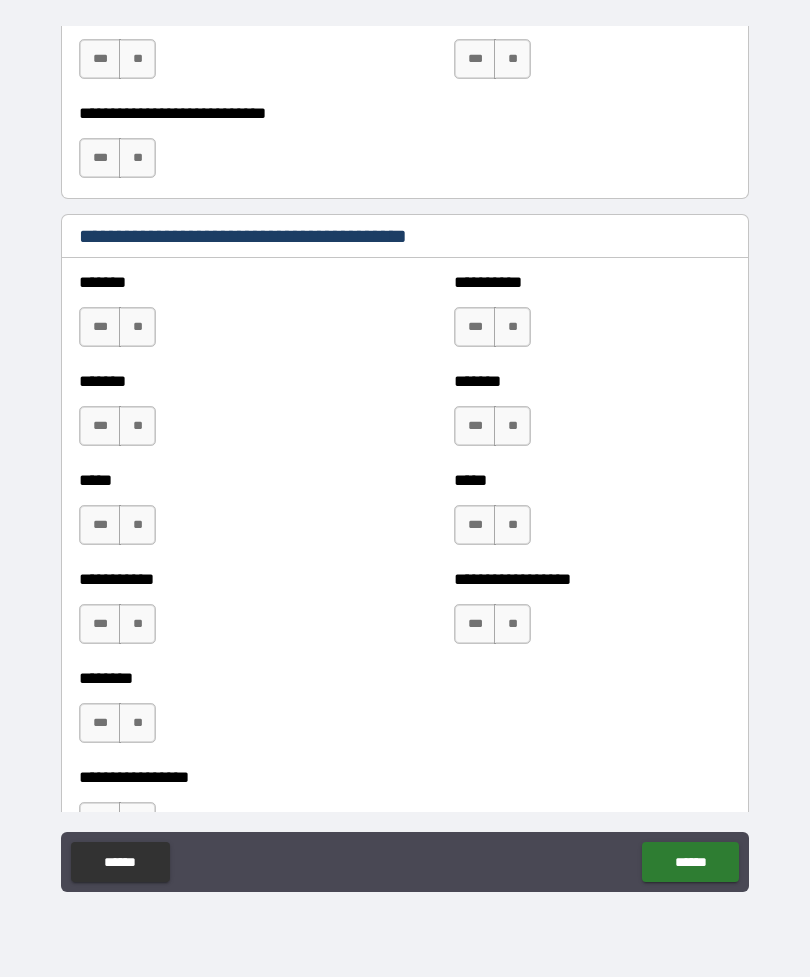 type on "**********" 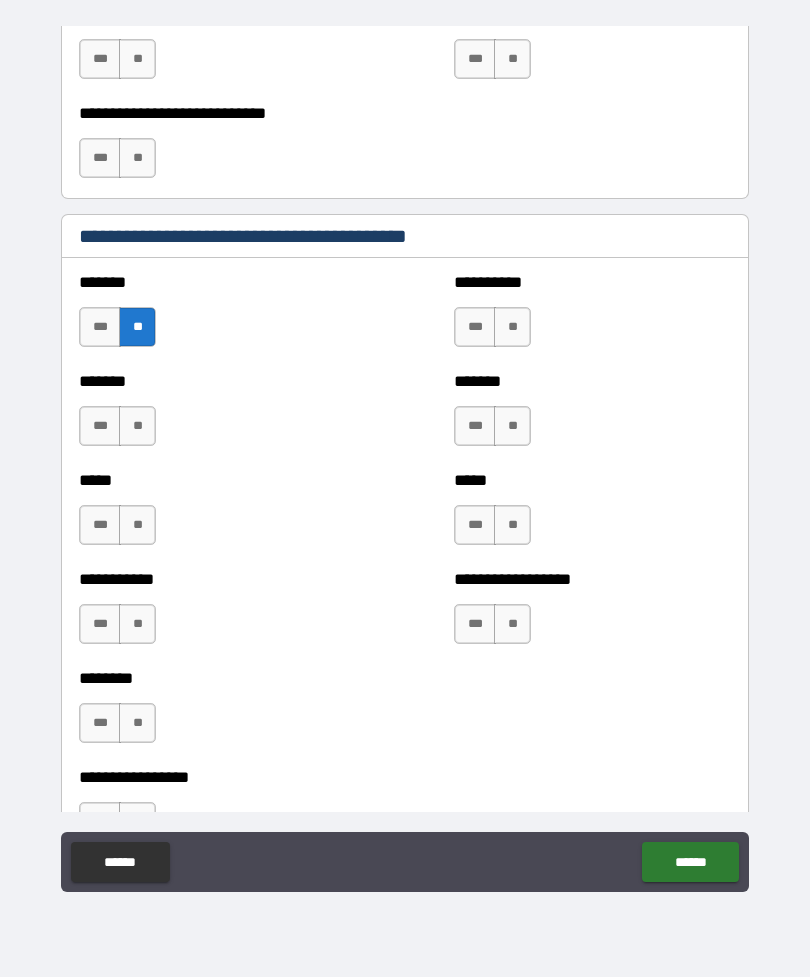 click on "**" at bounding box center (512, 327) 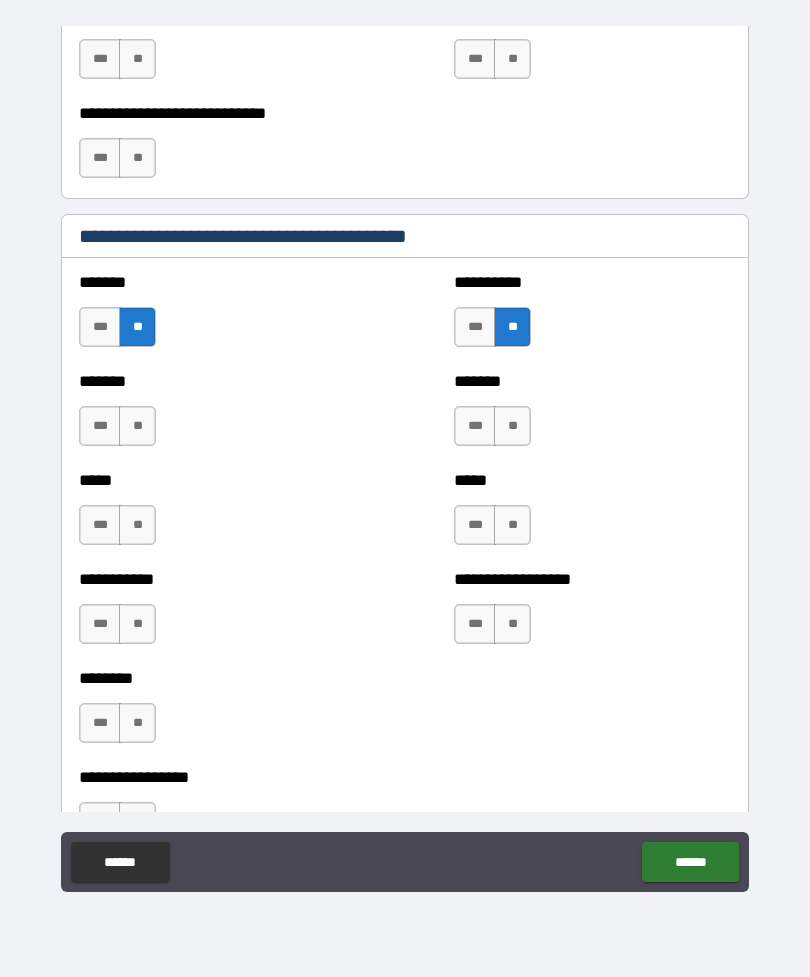click on "**" at bounding box center (137, 426) 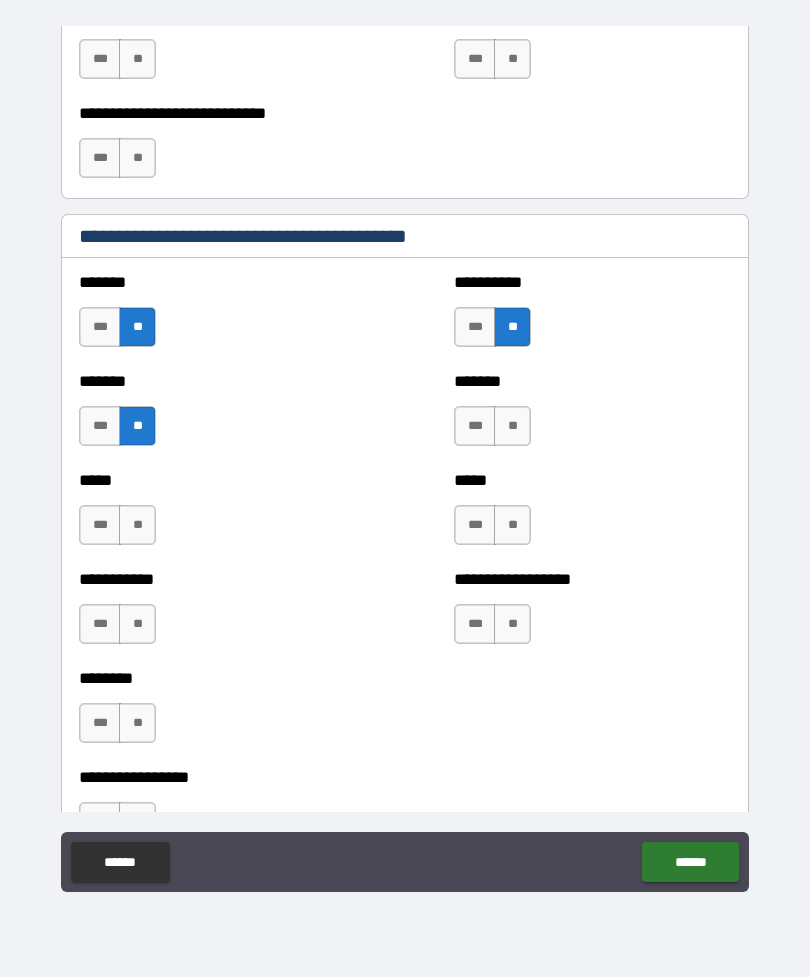 click on "**" at bounding box center (512, 426) 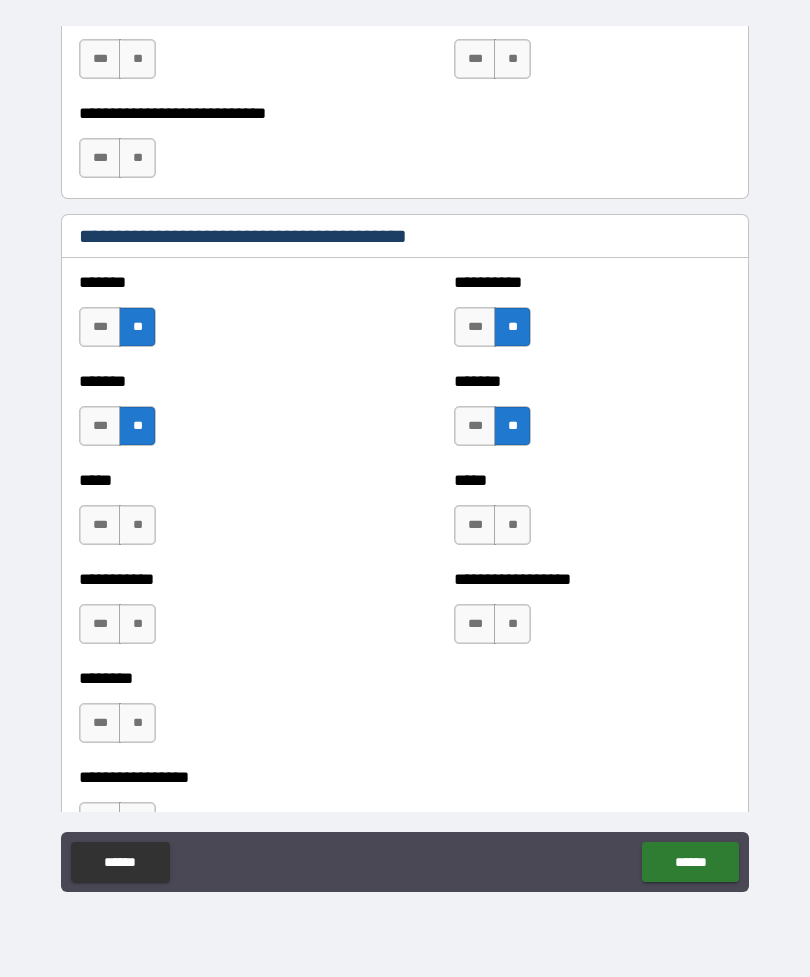 click on "**" at bounding box center (137, 525) 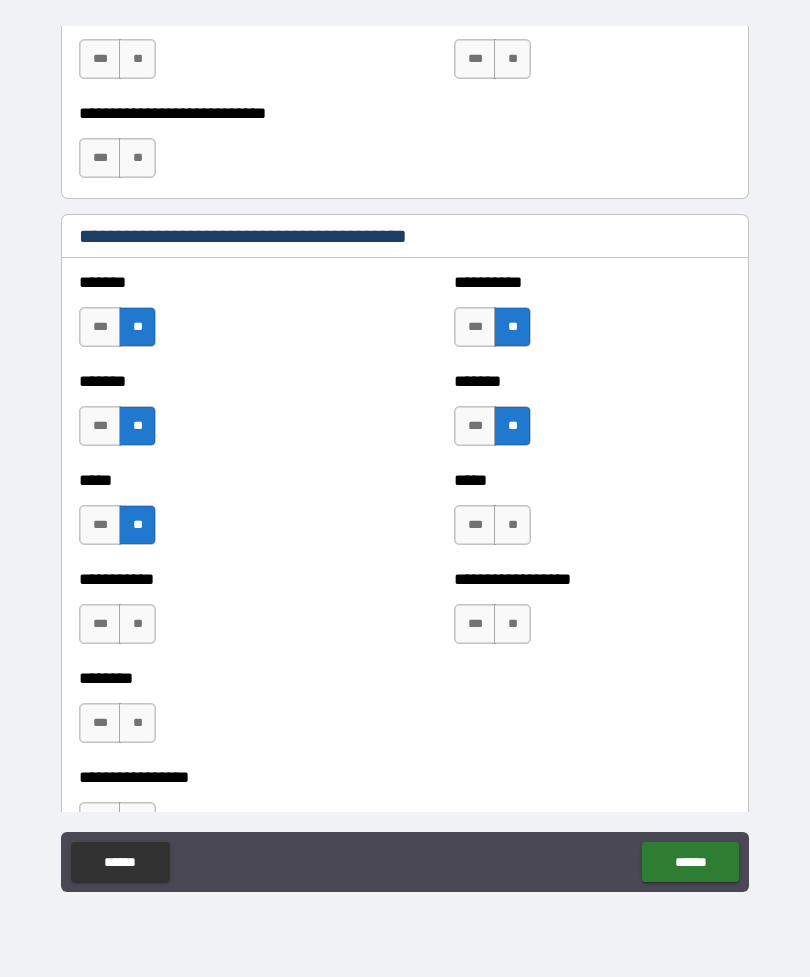 click on "**" at bounding box center [512, 525] 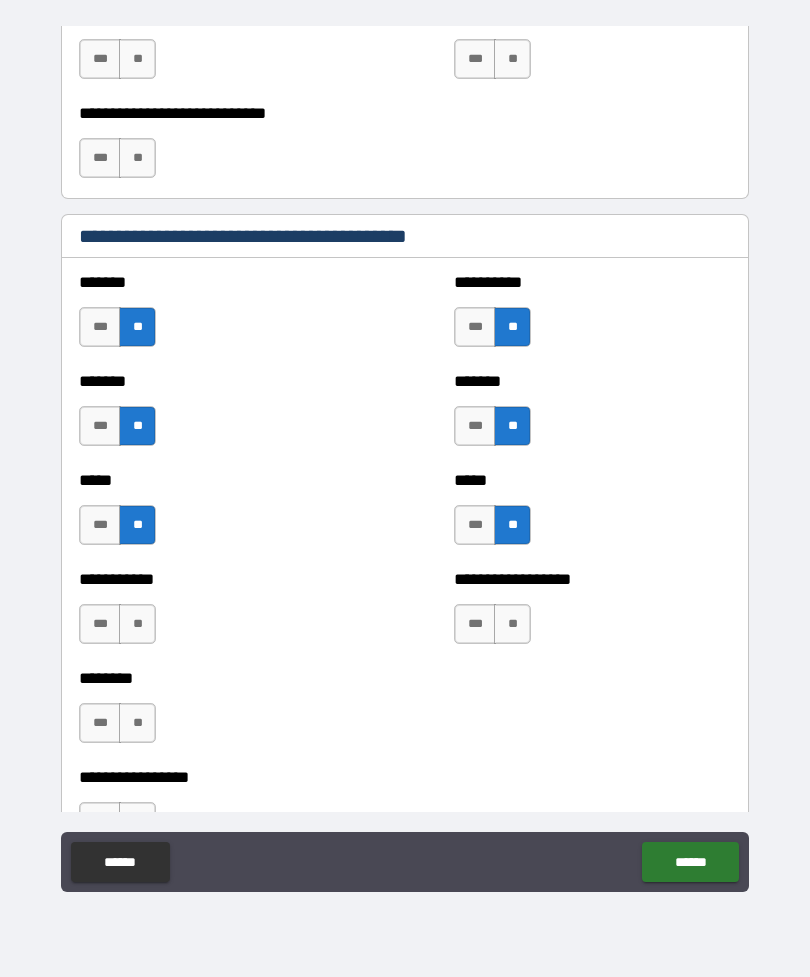 click on "**" at bounding box center (137, 624) 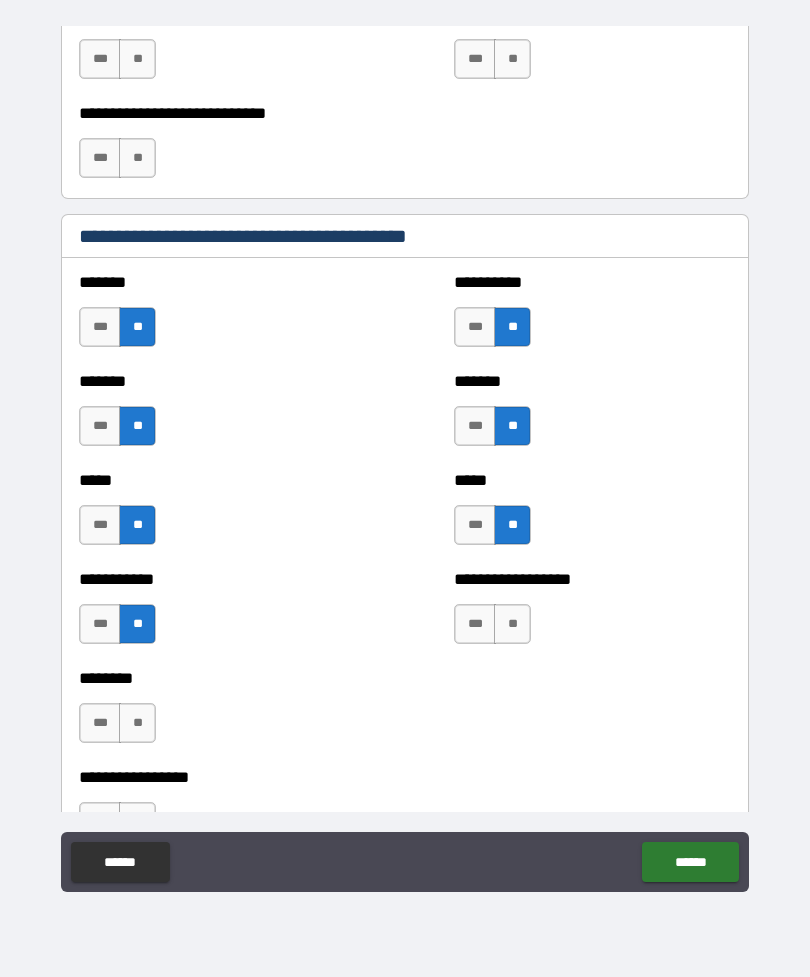 click on "**" at bounding box center (512, 624) 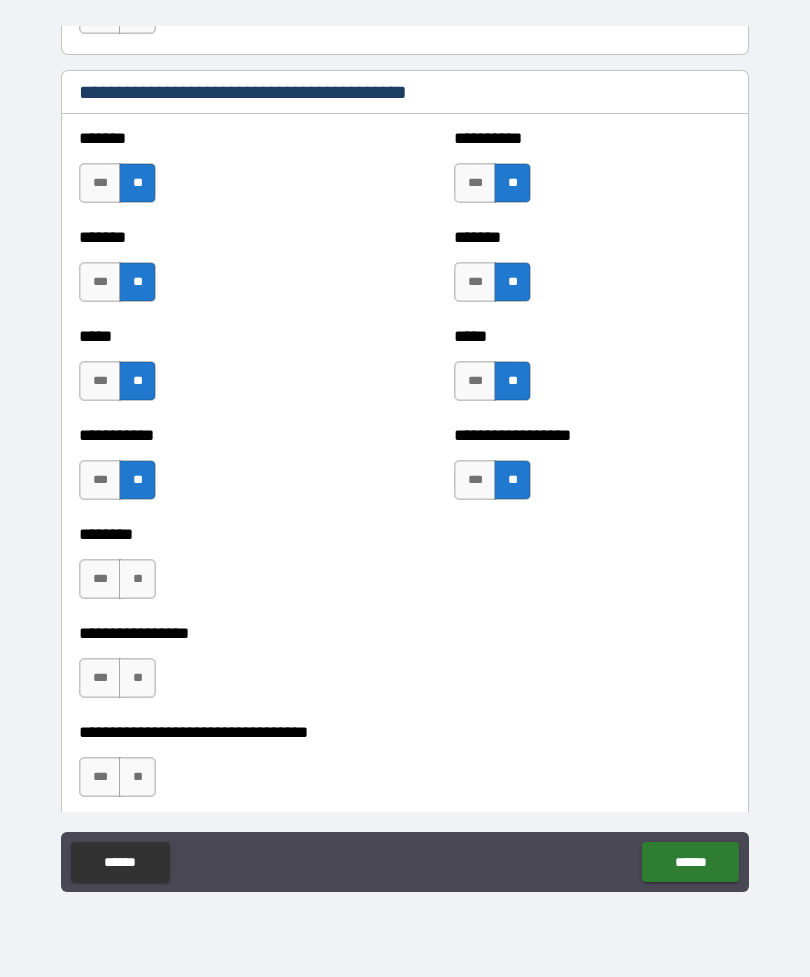 scroll, scrollTop: 3428, scrollLeft: 0, axis: vertical 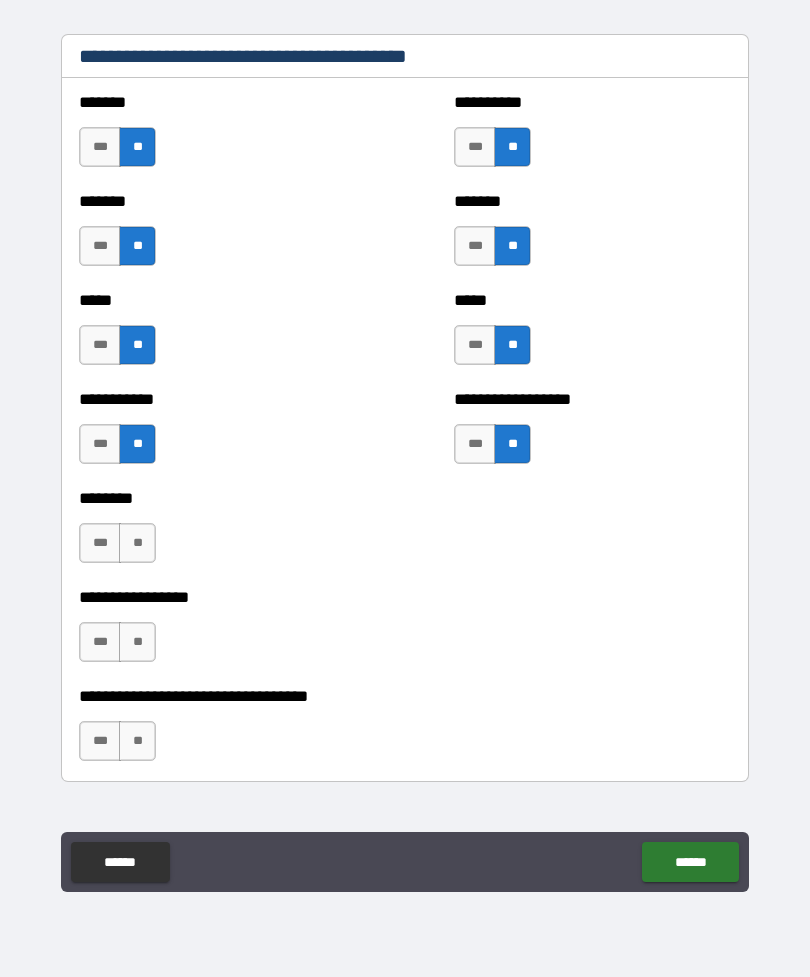 click on "**" at bounding box center (137, 543) 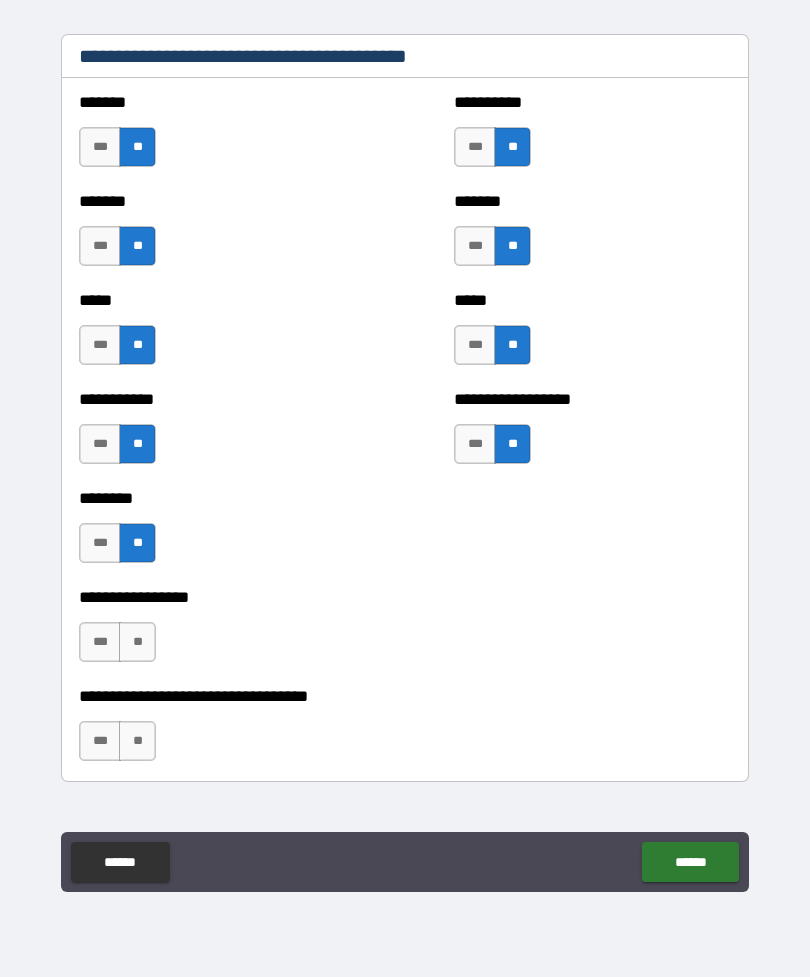 click on "**" at bounding box center (137, 642) 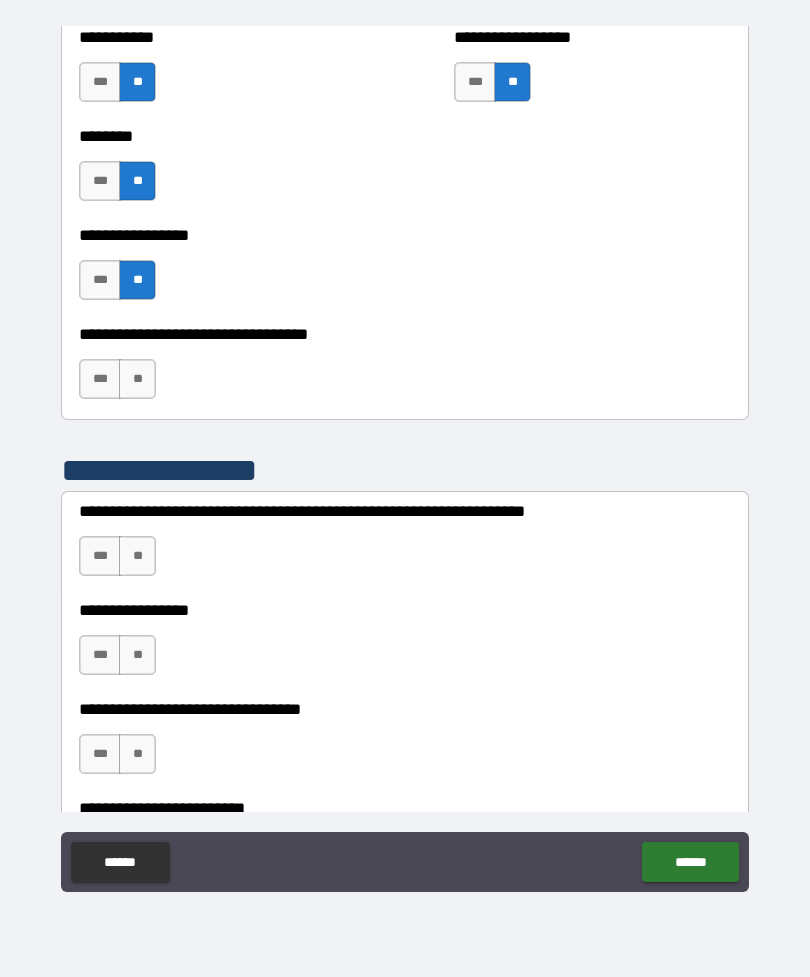 scroll, scrollTop: 3795, scrollLeft: 0, axis: vertical 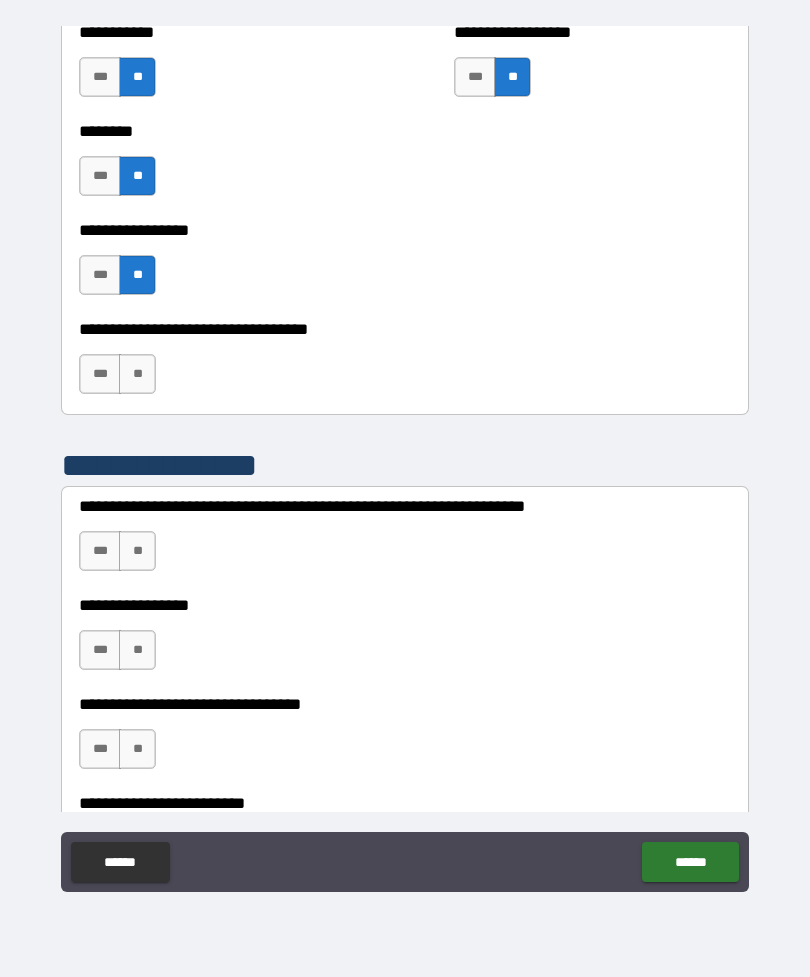 click on "**" at bounding box center (137, 374) 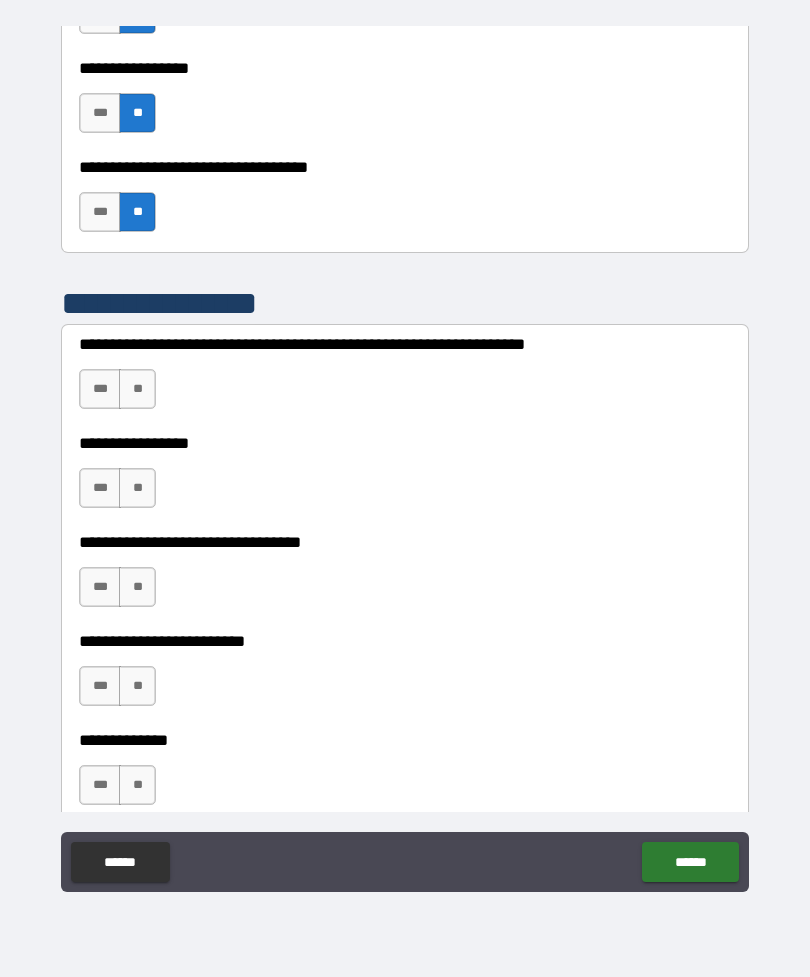 scroll, scrollTop: 3969, scrollLeft: 0, axis: vertical 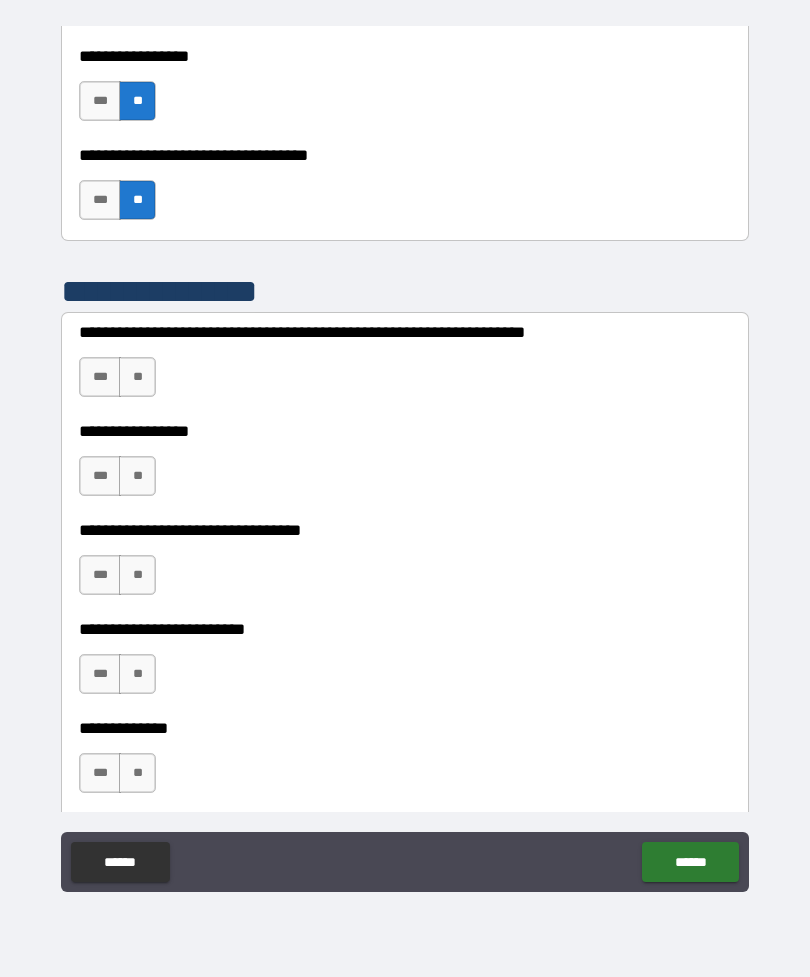 click on "**" at bounding box center [137, 377] 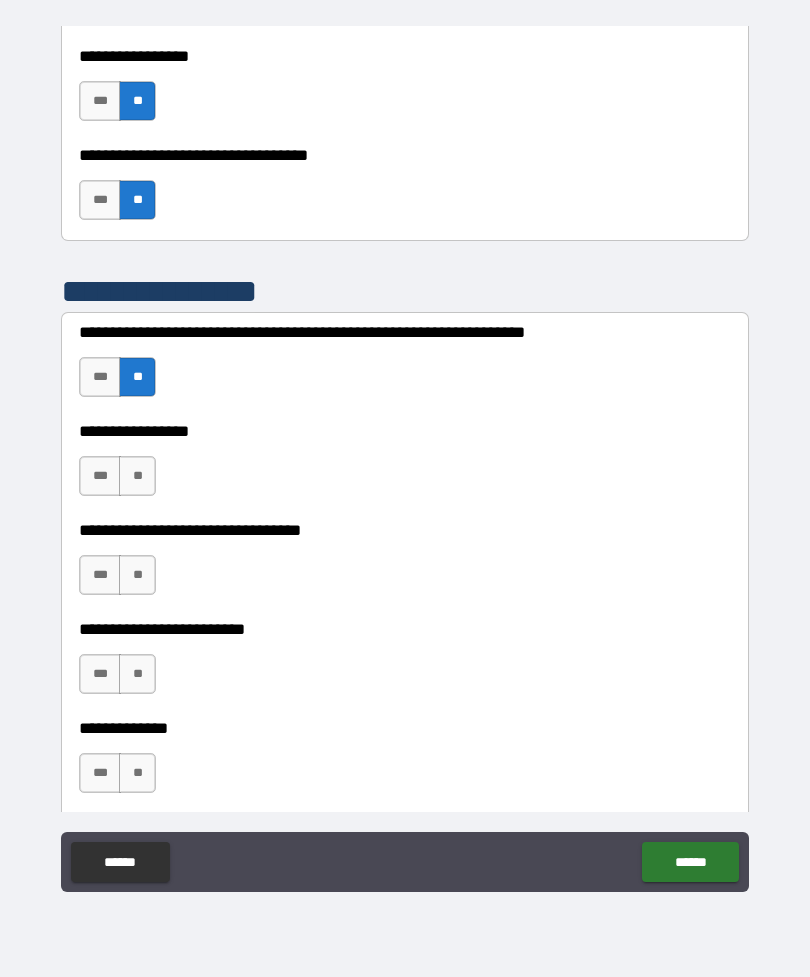 click on "**" at bounding box center (137, 476) 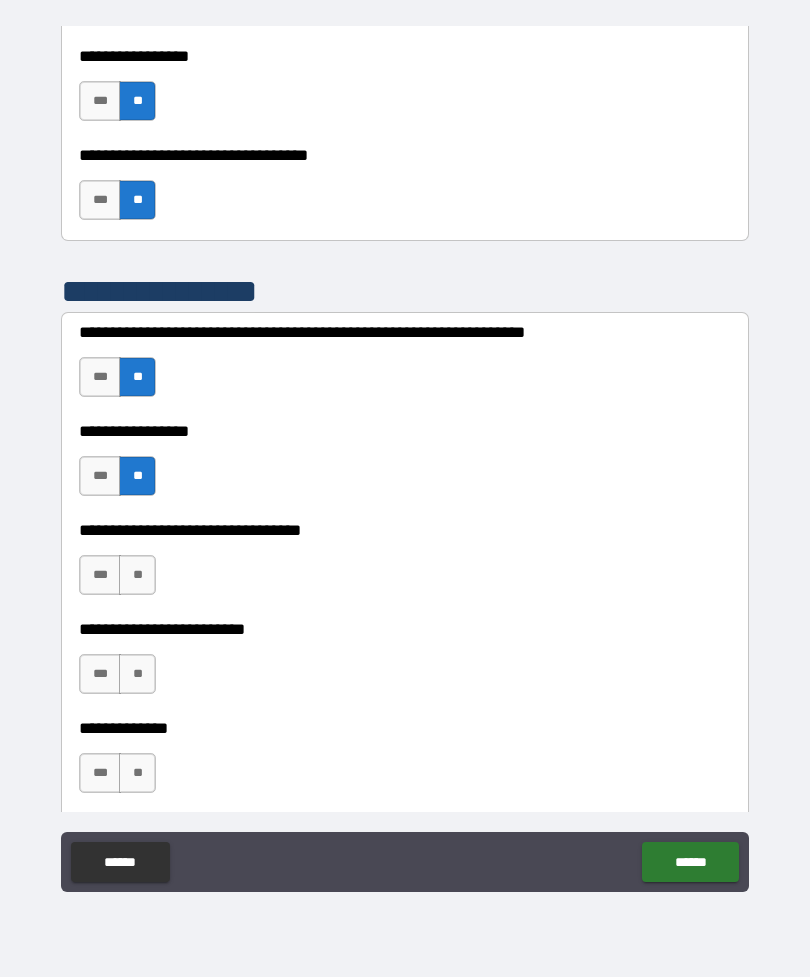 click on "**" at bounding box center (137, 575) 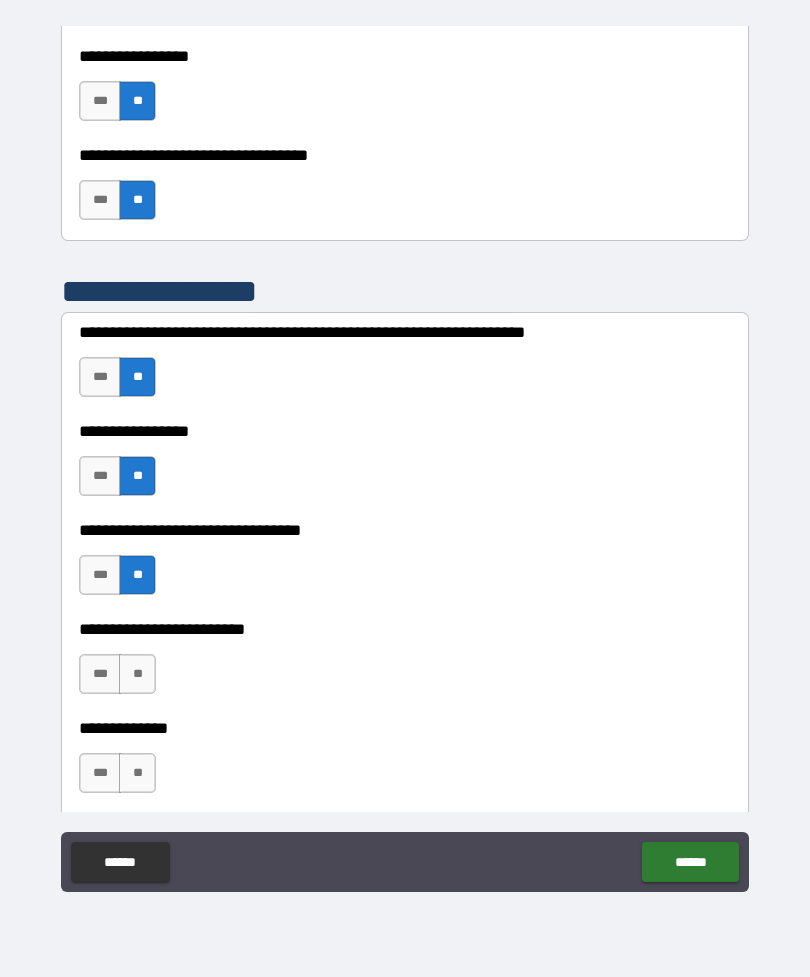click on "**" at bounding box center [137, 674] 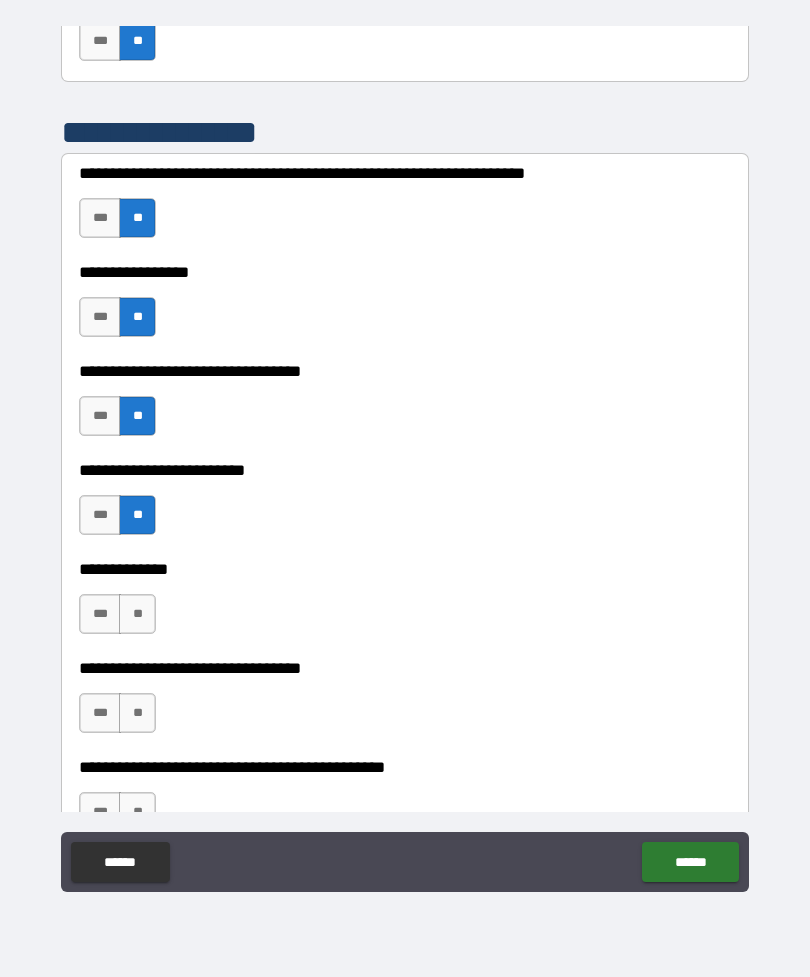 scroll, scrollTop: 4130, scrollLeft: 0, axis: vertical 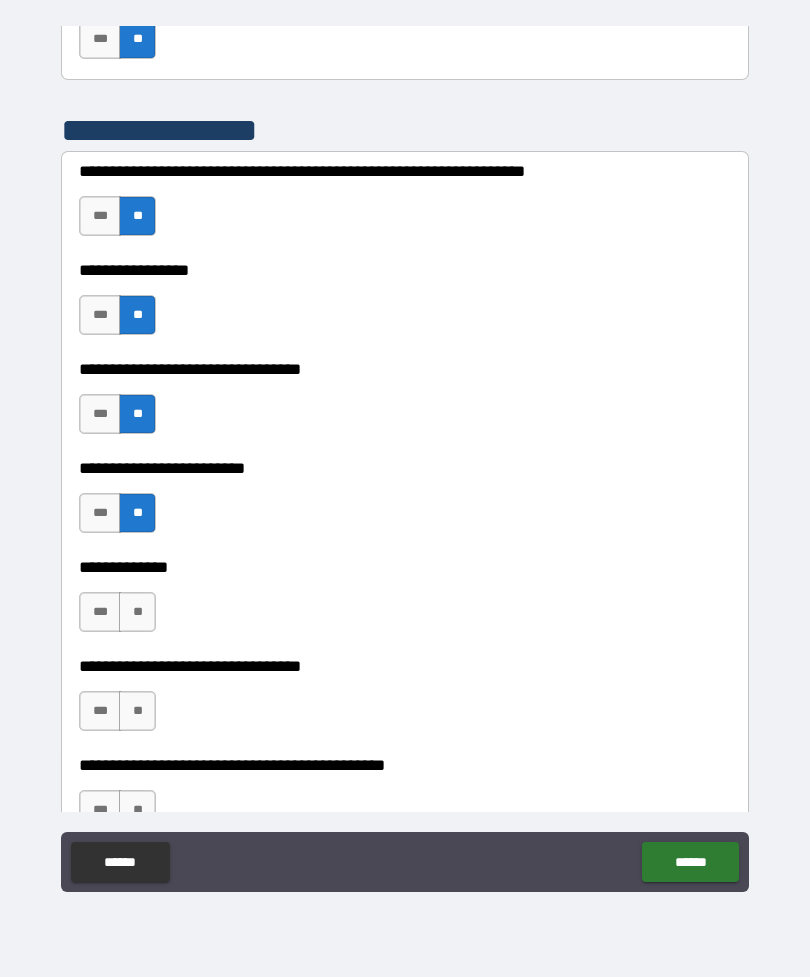 click on "**" at bounding box center (137, 612) 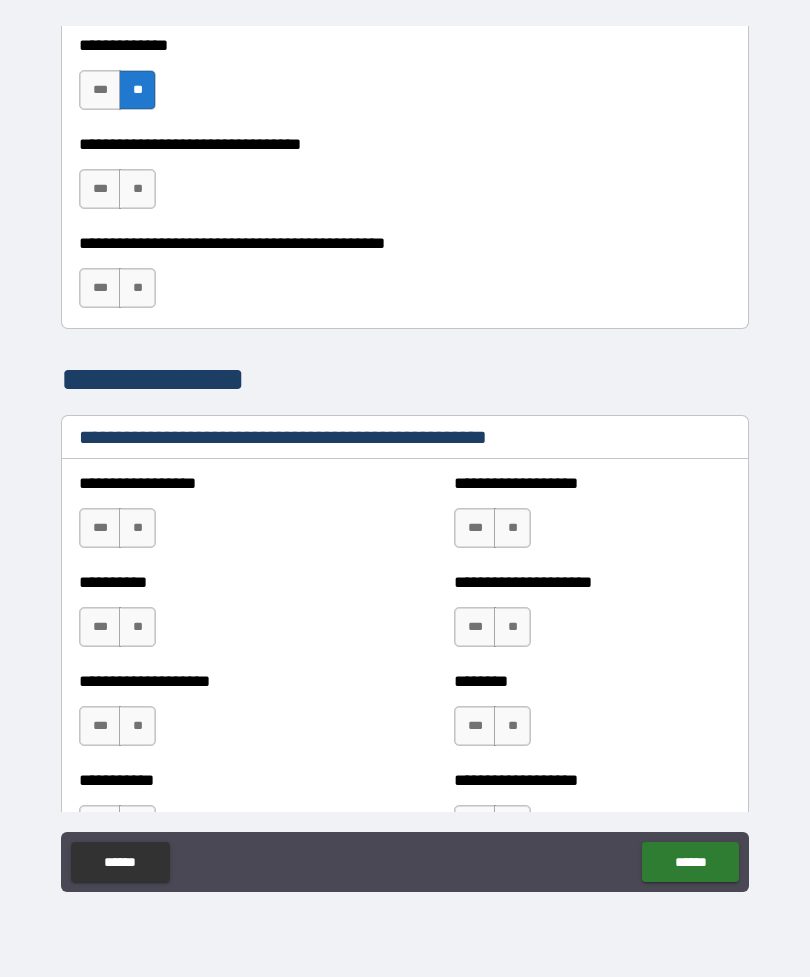 scroll, scrollTop: 4660, scrollLeft: 0, axis: vertical 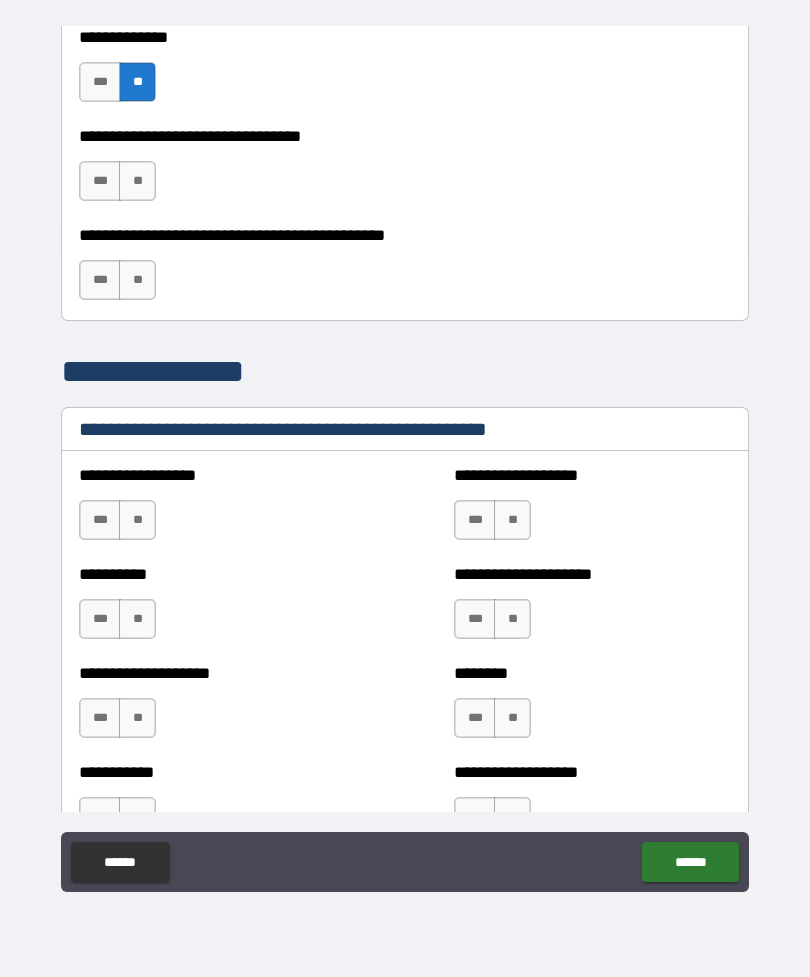 click on "**" at bounding box center (137, 181) 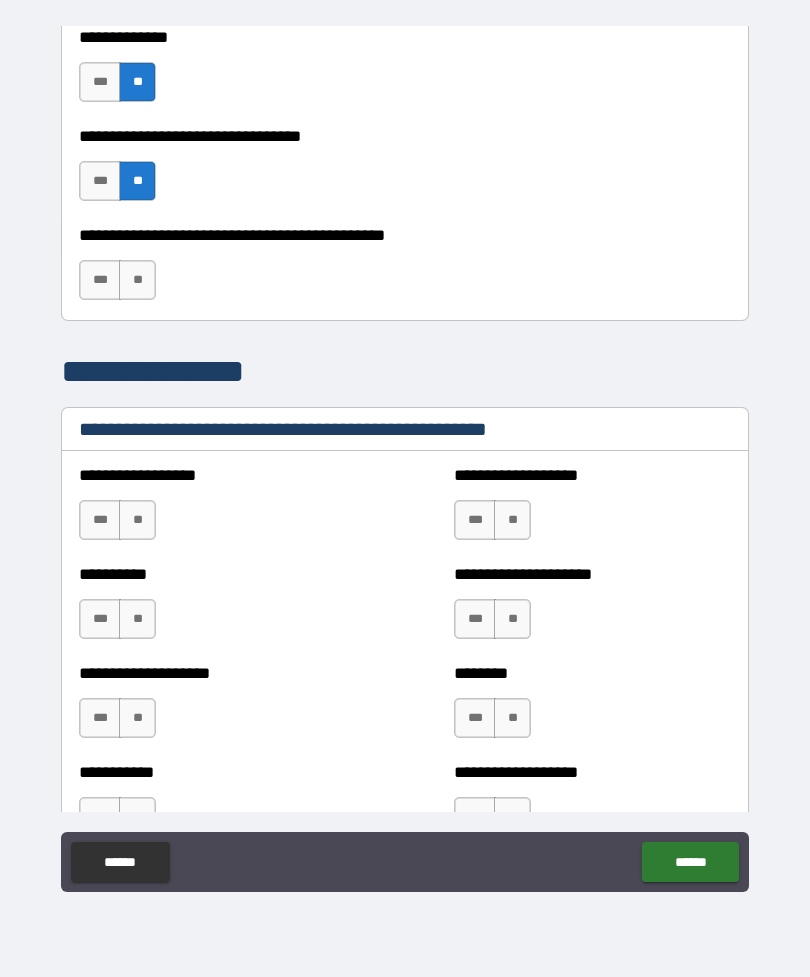 click on "***" at bounding box center (100, 280) 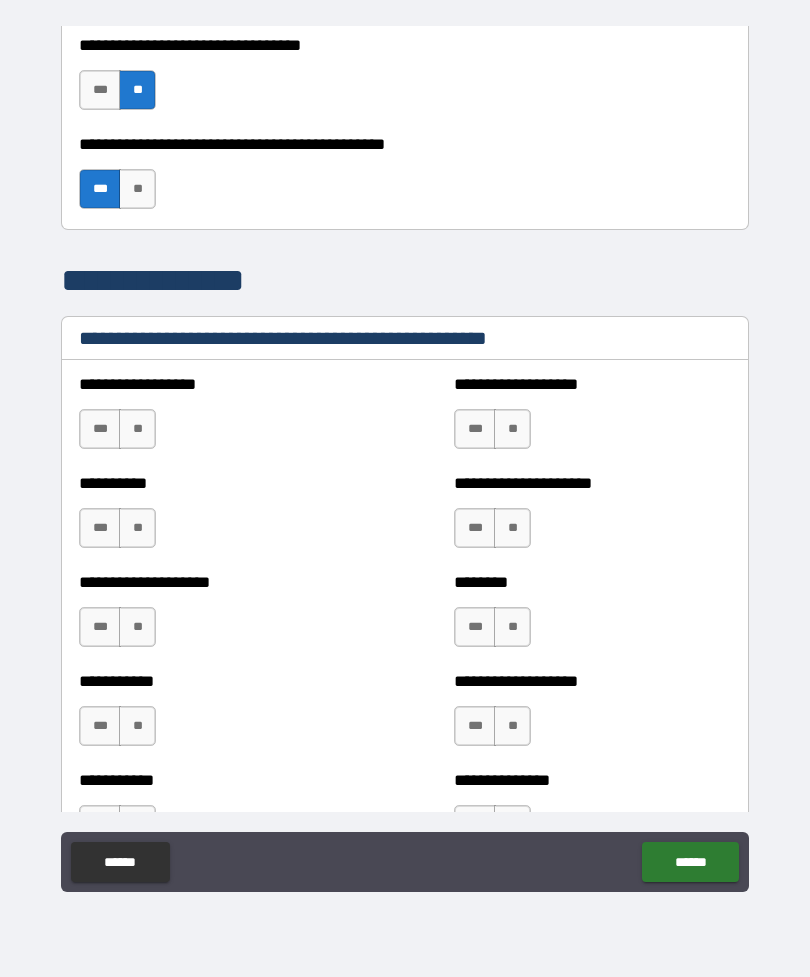 scroll, scrollTop: 4749, scrollLeft: 0, axis: vertical 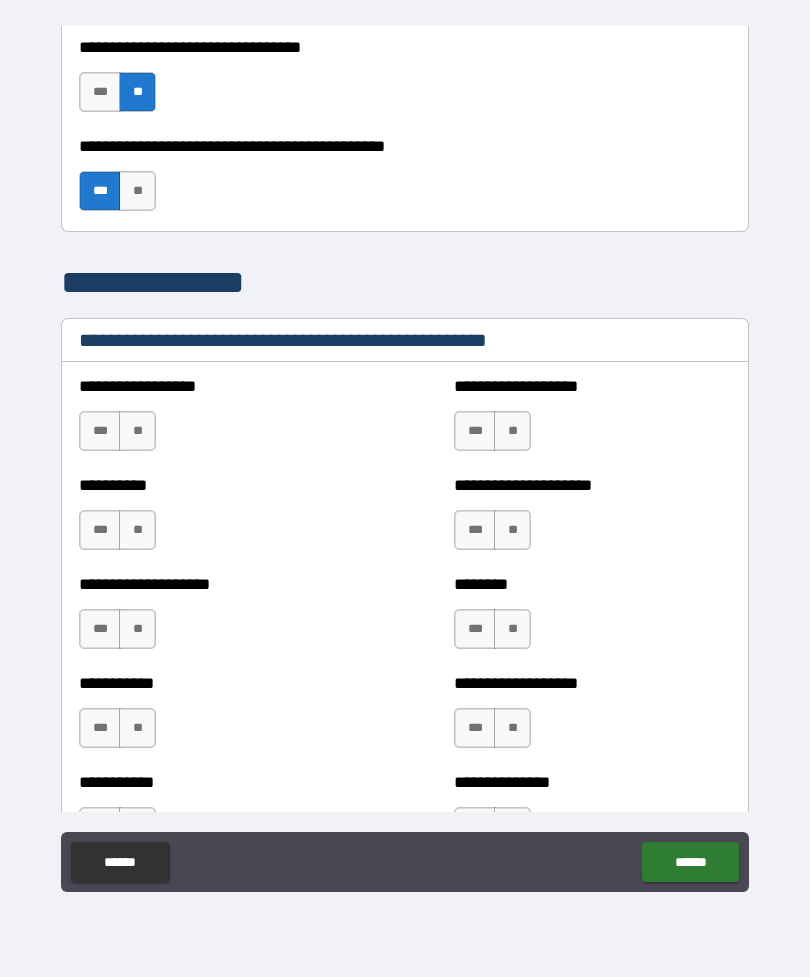 click on "**" at bounding box center (137, 431) 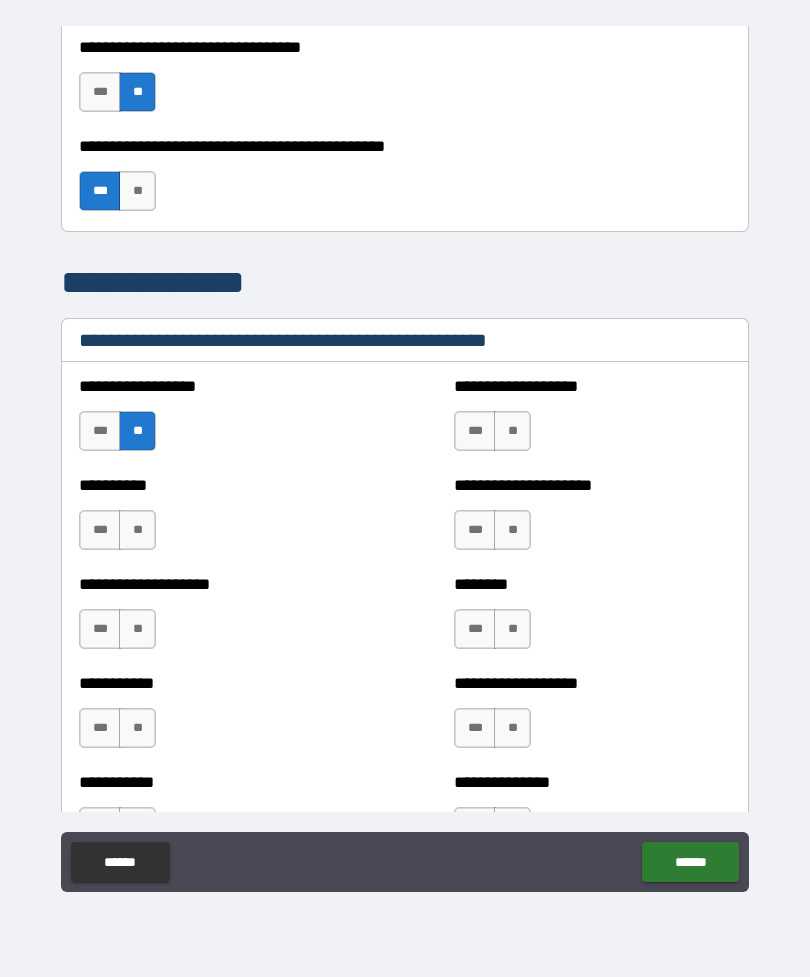 click on "**" at bounding box center [137, 530] 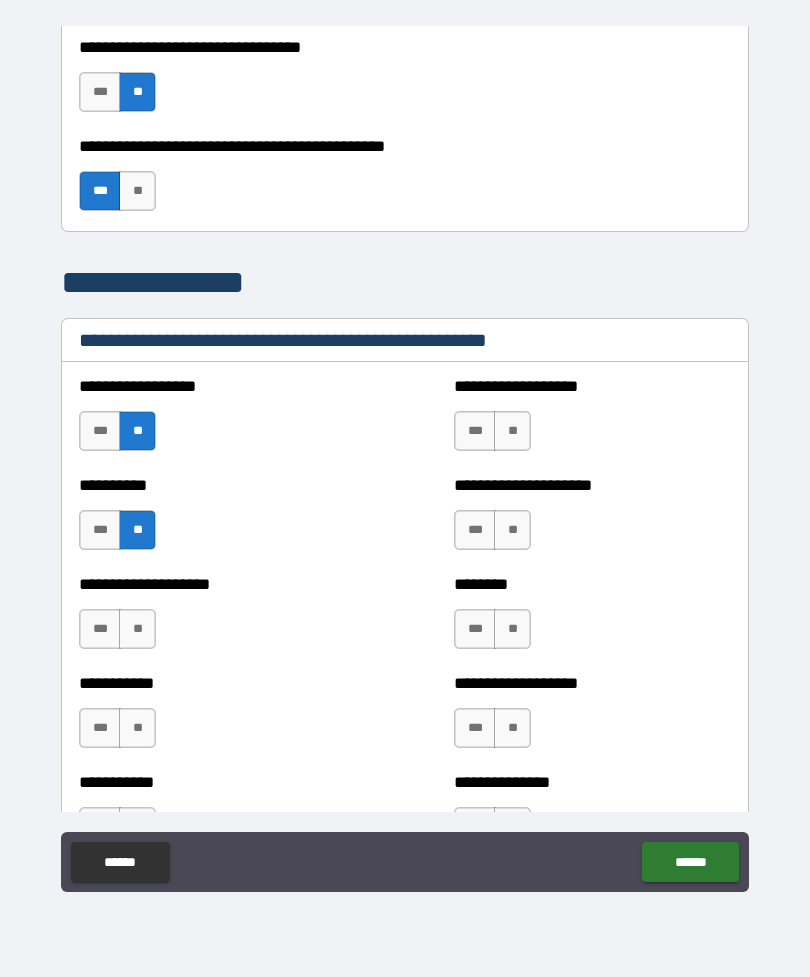 click on "**" at bounding box center (137, 629) 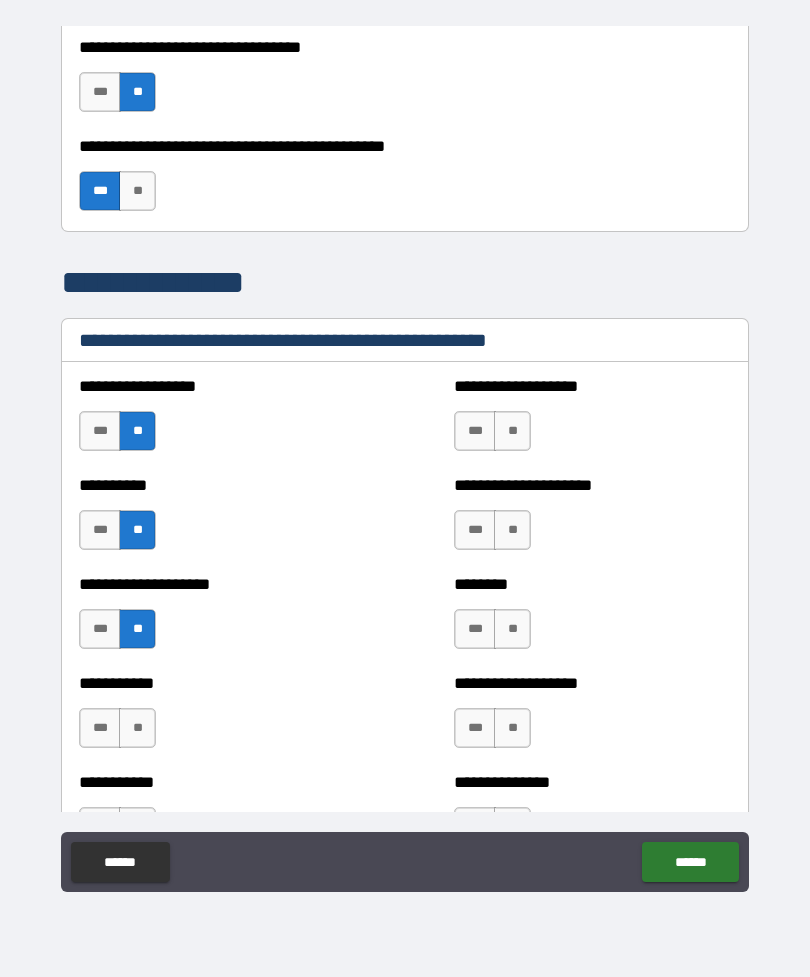 click on "**" at bounding box center (137, 728) 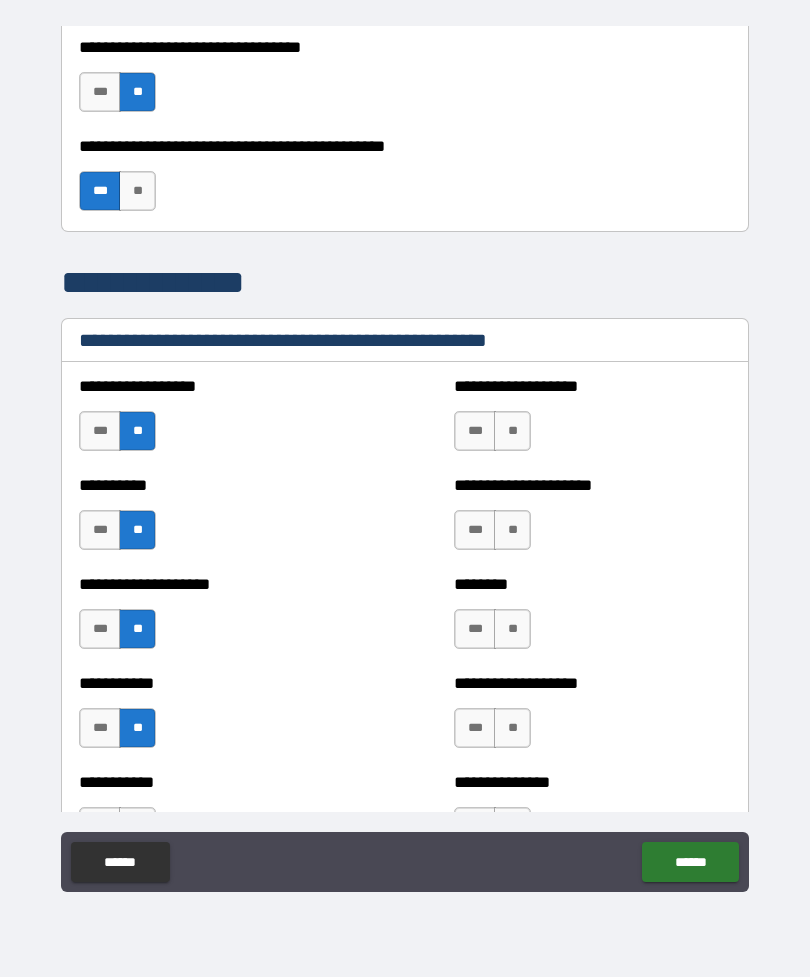 click on "**" at bounding box center [512, 431] 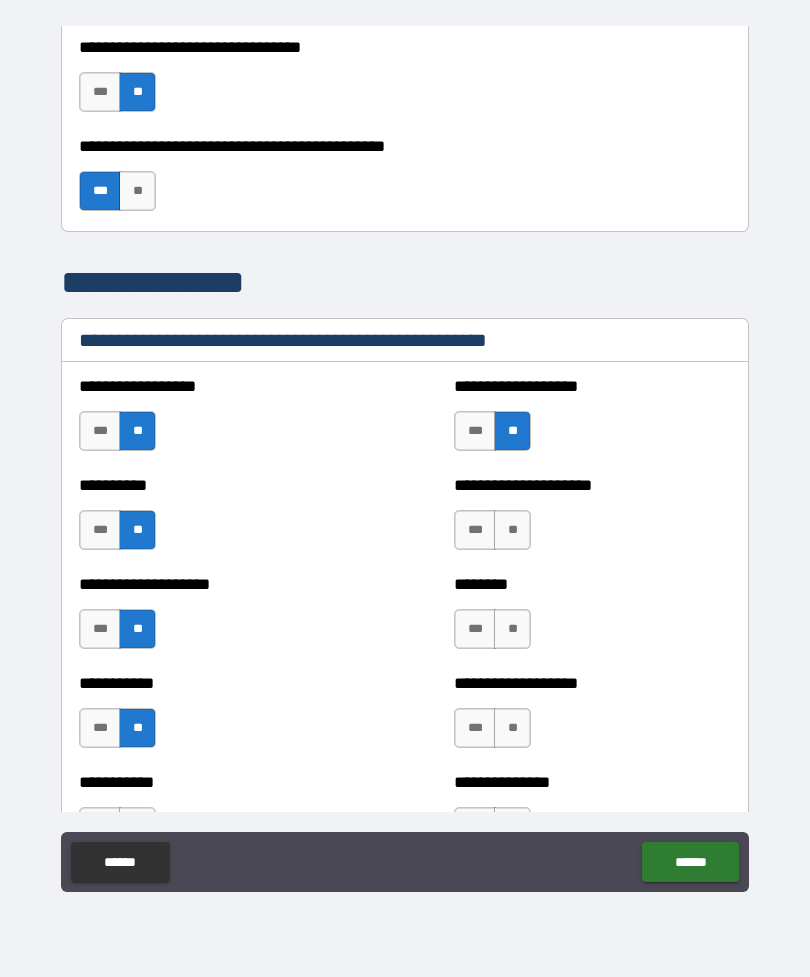 click on "**" at bounding box center [512, 530] 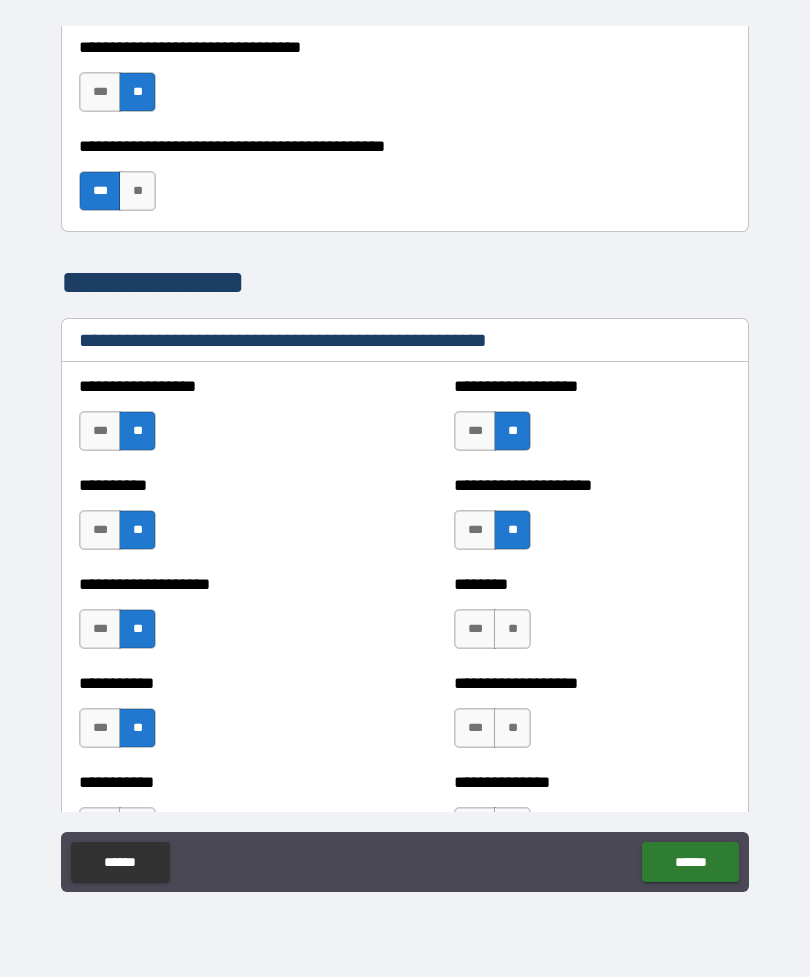 click on "**" at bounding box center [512, 629] 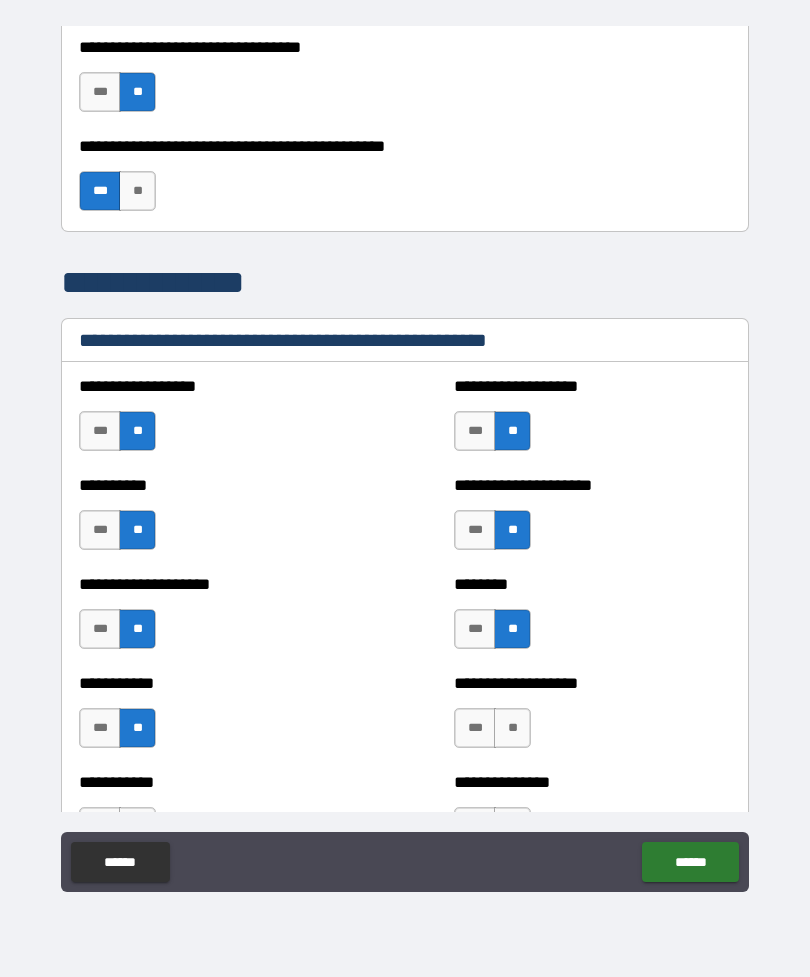 click on "**" at bounding box center [512, 728] 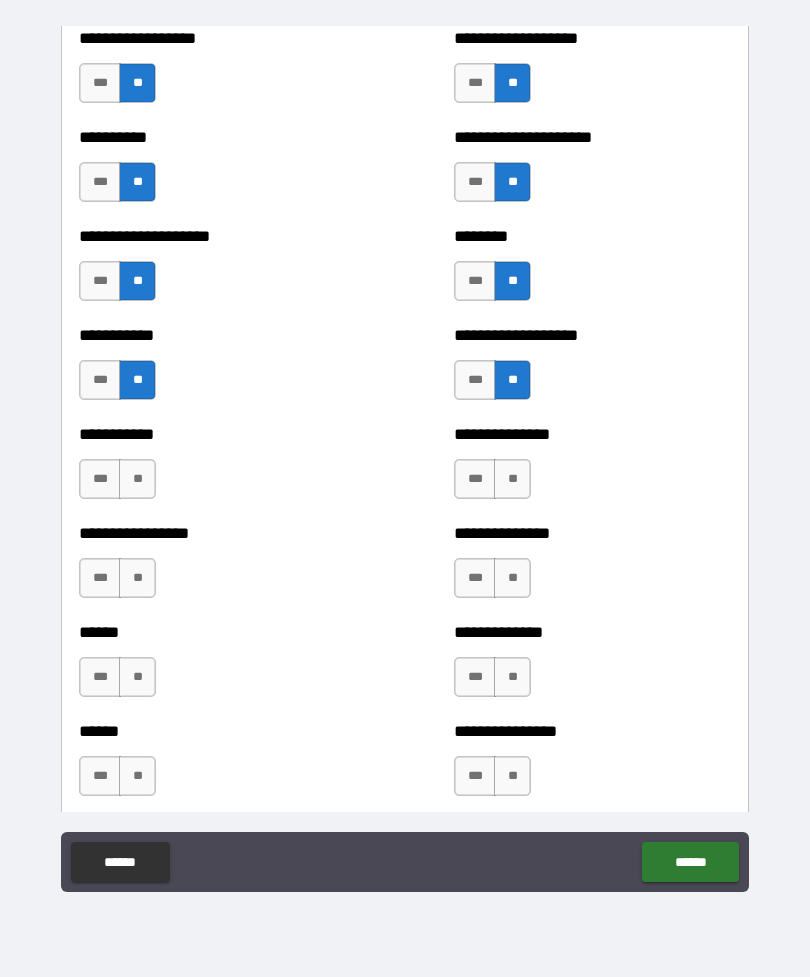 scroll, scrollTop: 5104, scrollLeft: 0, axis: vertical 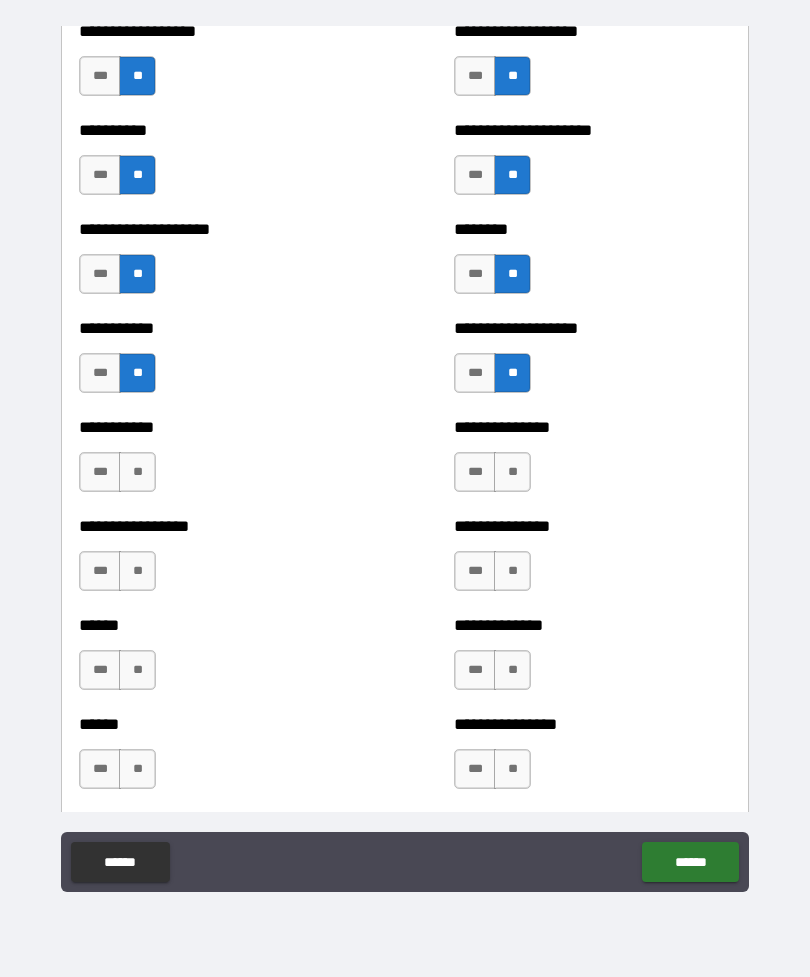 click on "**" at bounding box center (137, 472) 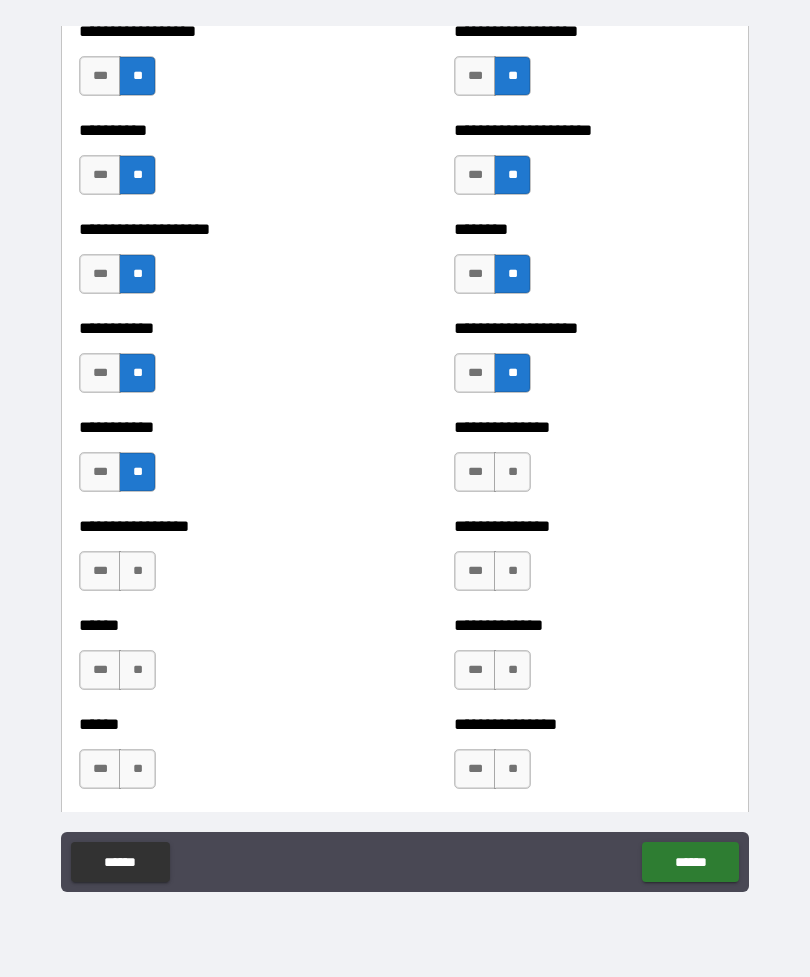 click on "**" at bounding box center [512, 472] 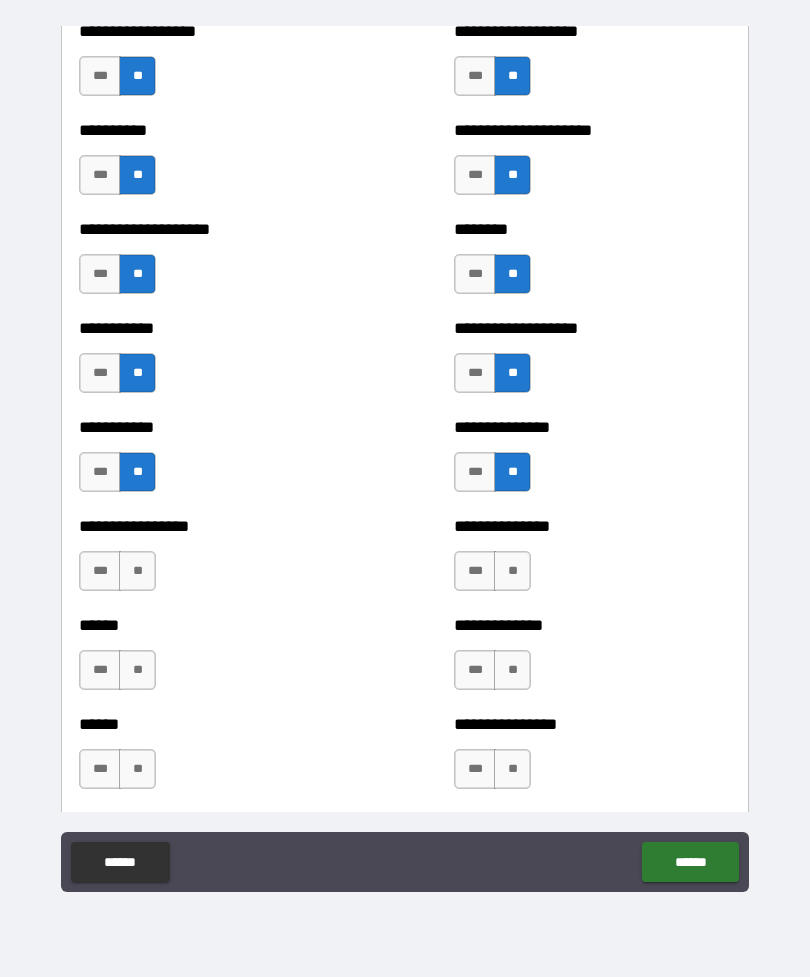 click on "**" at bounding box center (137, 571) 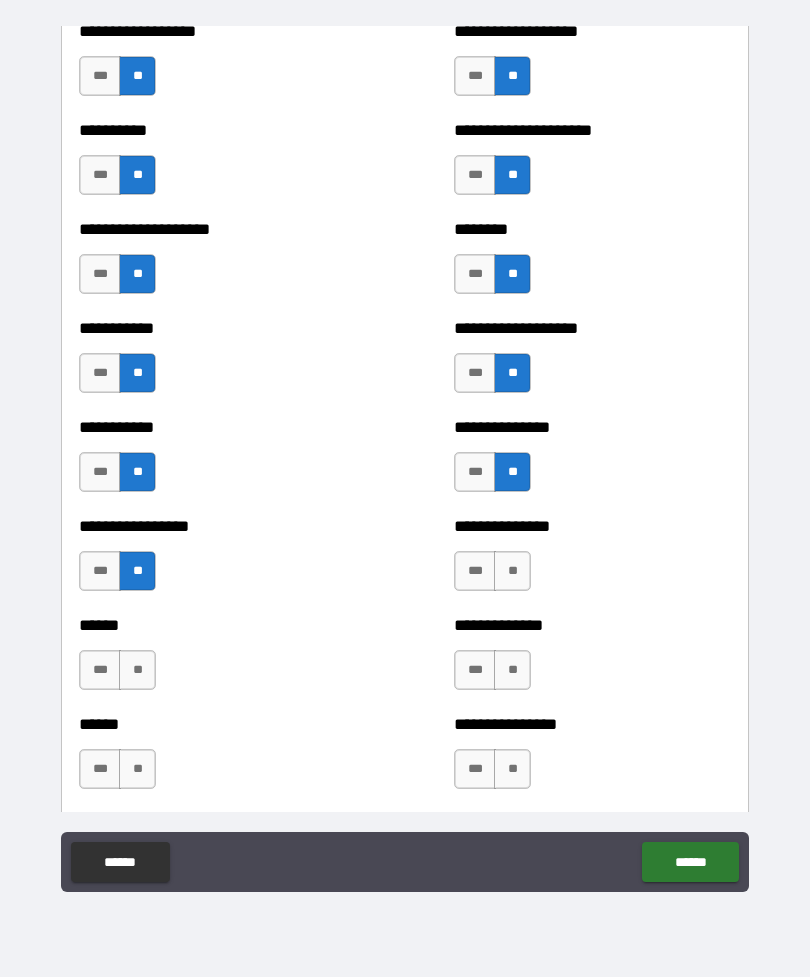 click on "**" at bounding box center (512, 571) 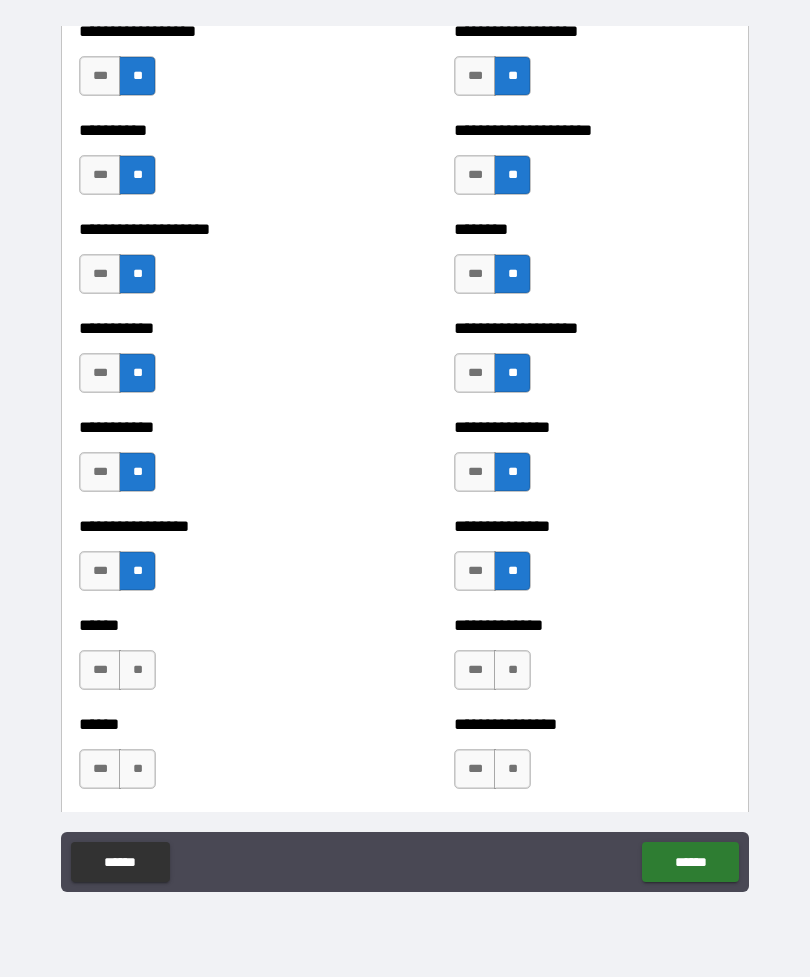 click on "**" at bounding box center (137, 670) 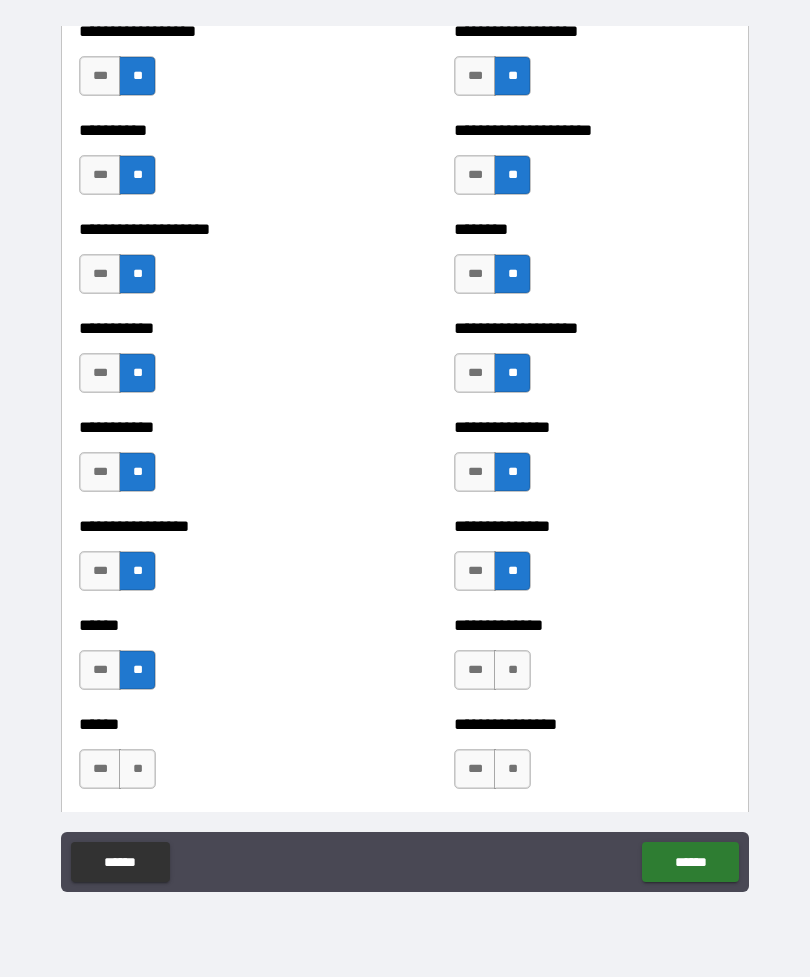 click on "**" at bounding box center (512, 670) 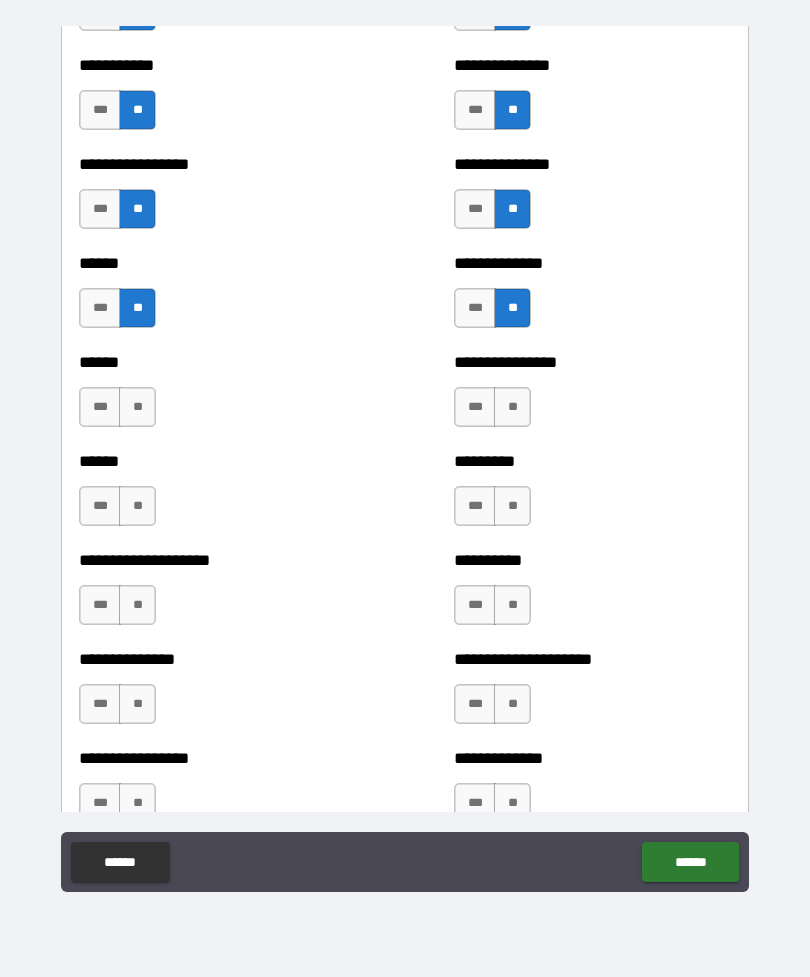 scroll, scrollTop: 5469, scrollLeft: 0, axis: vertical 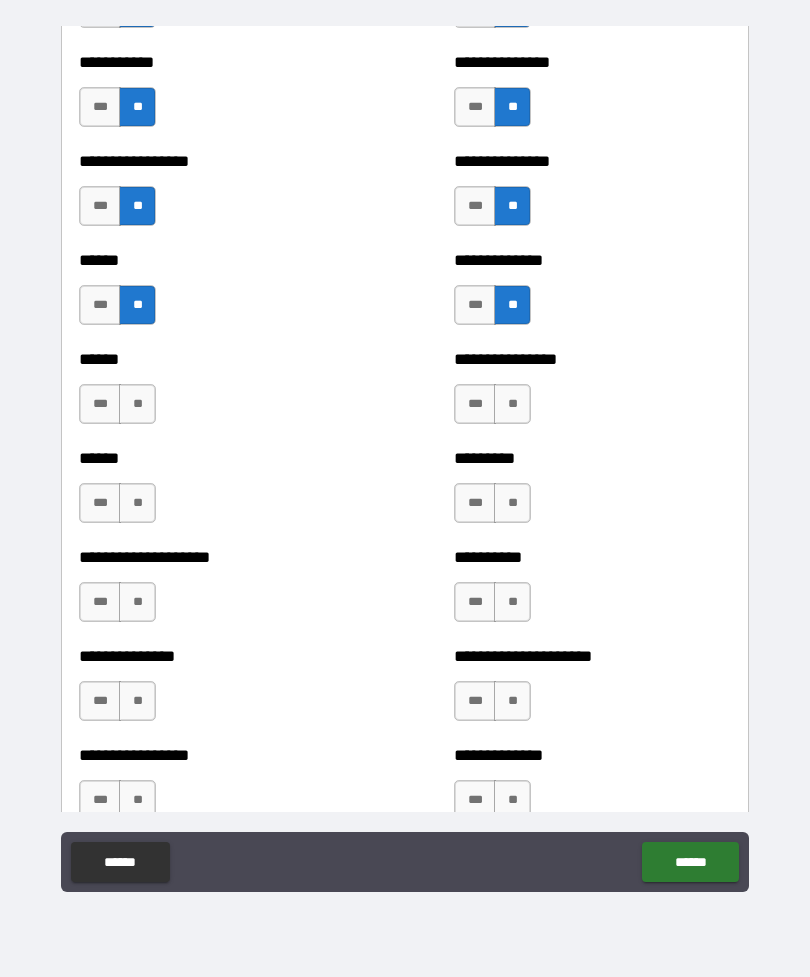 click on "**" at bounding box center (137, 404) 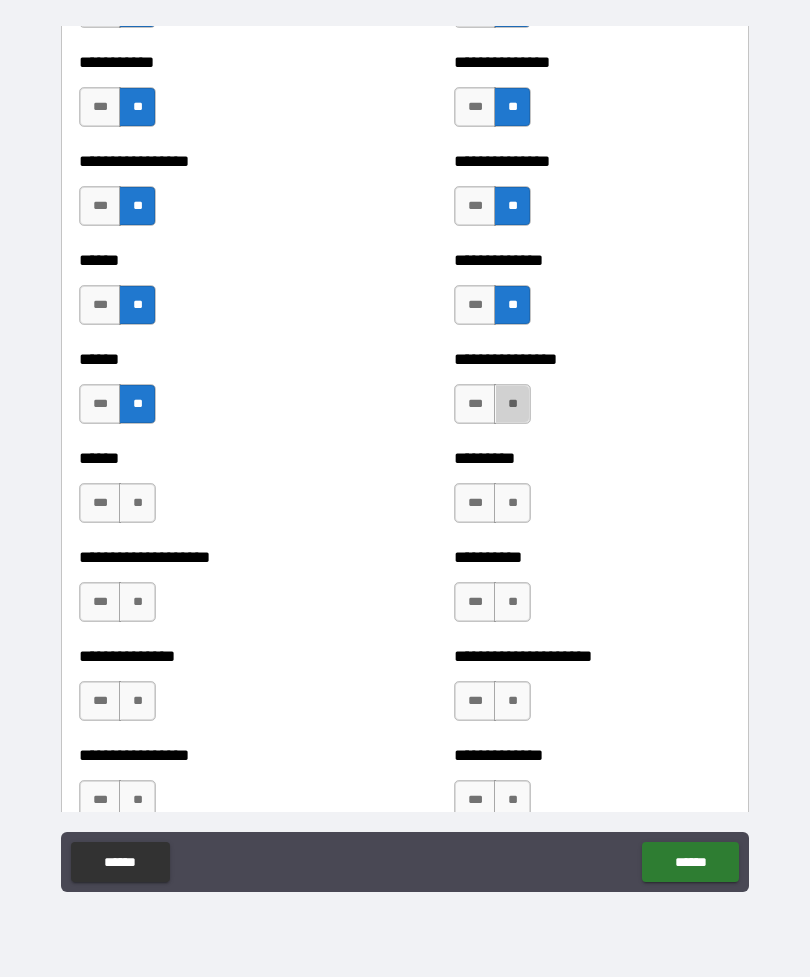 click on "**" at bounding box center [512, 404] 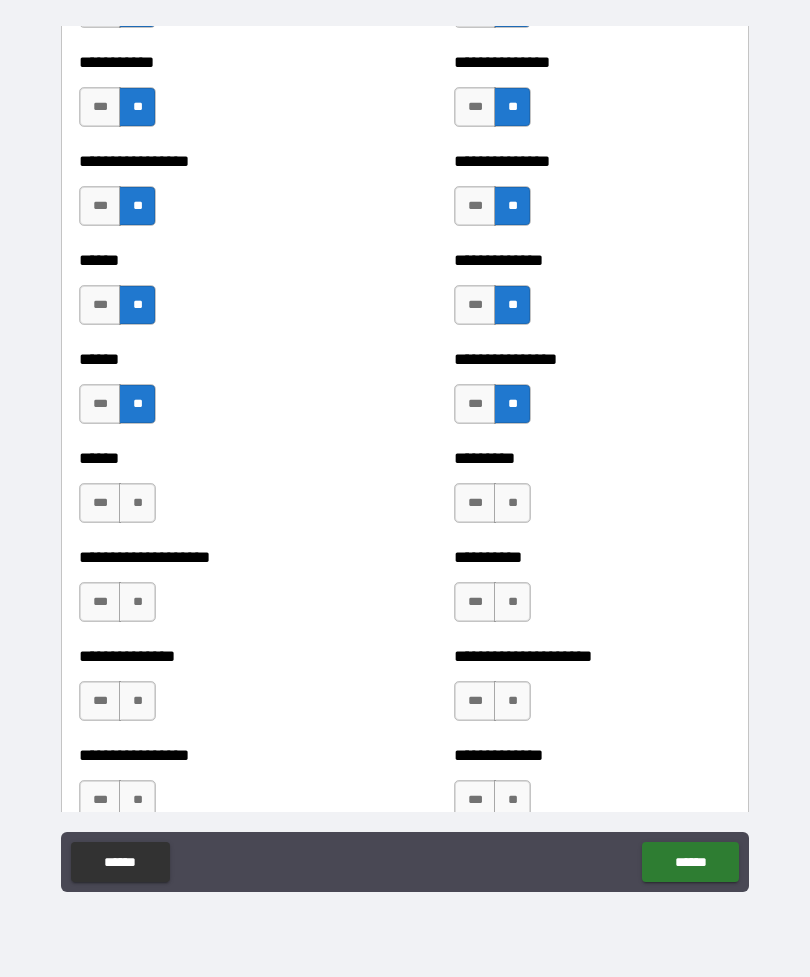 click on "****** *** **" at bounding box center (217, 493) 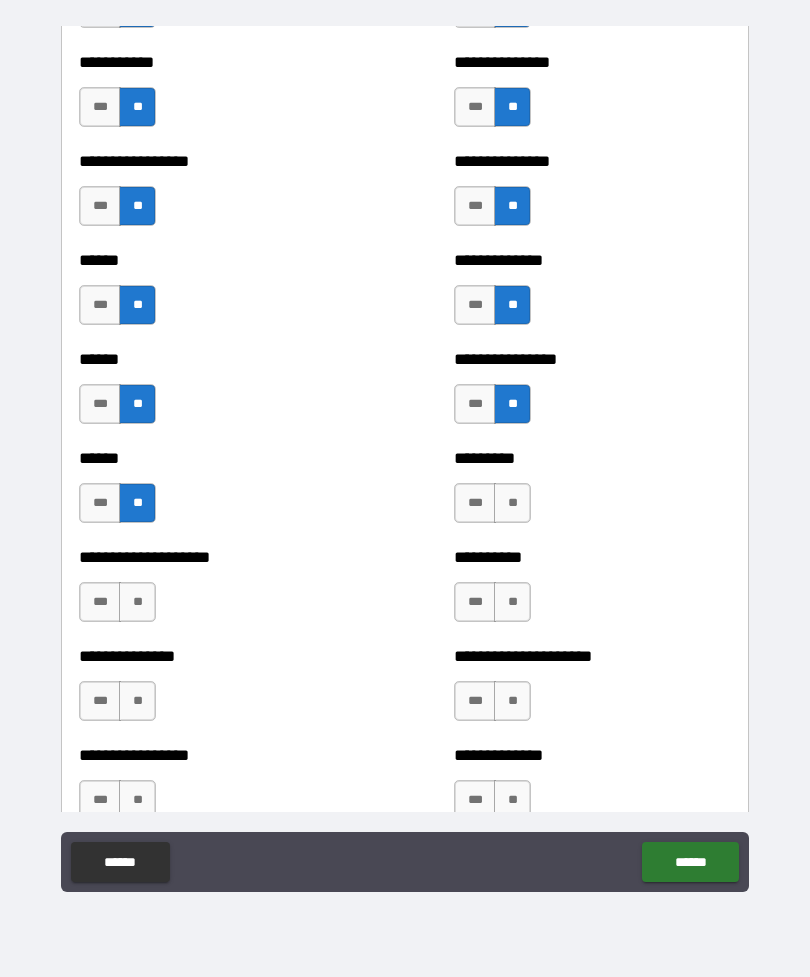 click on "**" at bounding box center [512, 503] 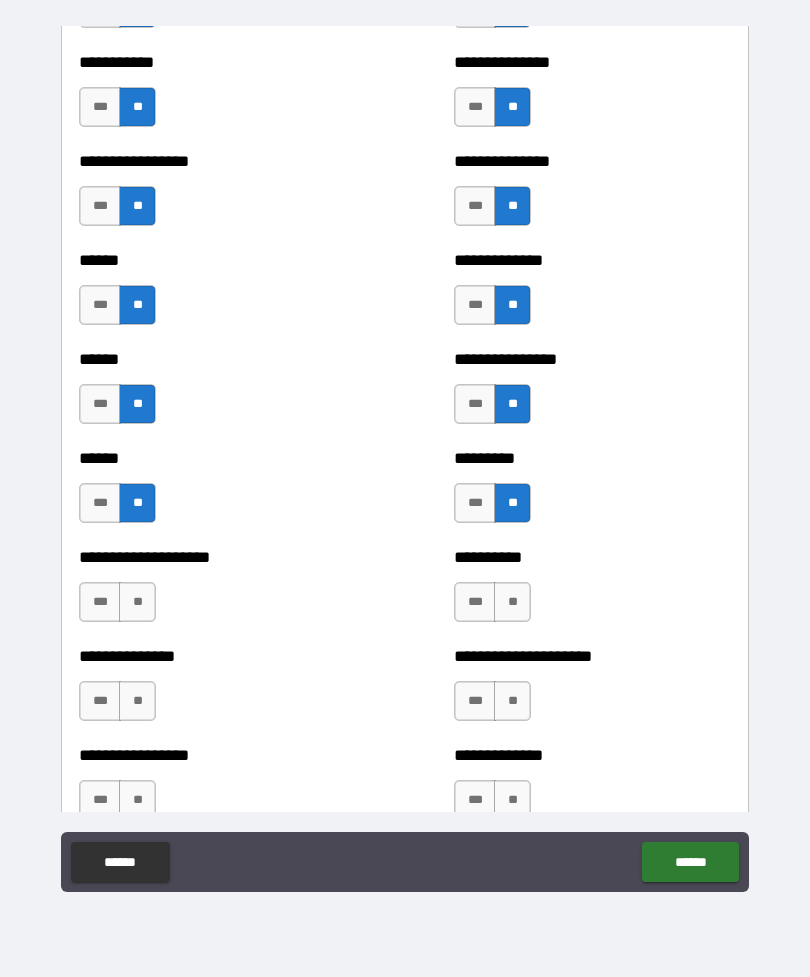 click on "***" at bounding box center [100, 602] 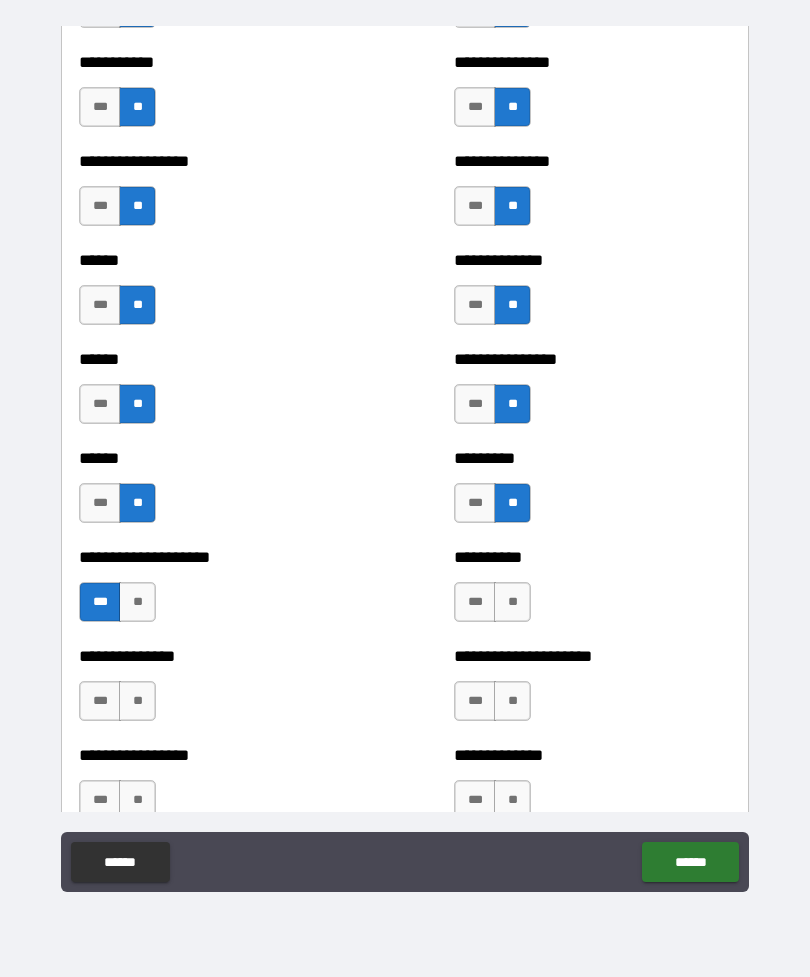 click on "**" at bounding box center (512, 602) 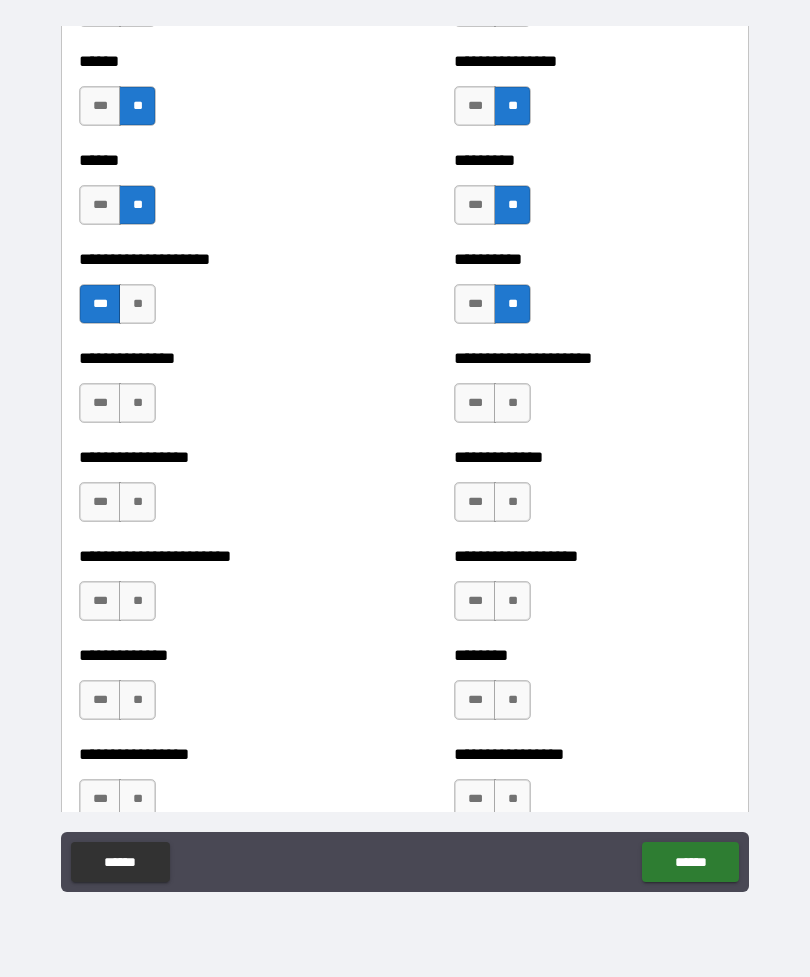 scroll, scrollTop: 5778, scrollLeft: 0, axis: vertical 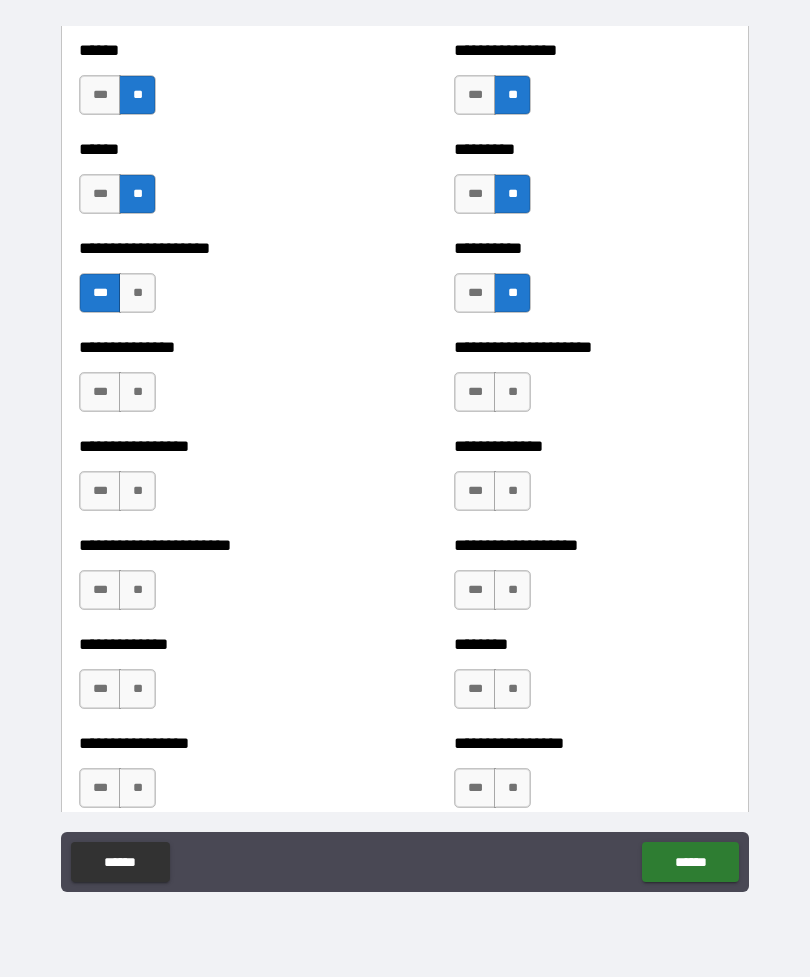 click on "**" at bounding box center (137, 392) 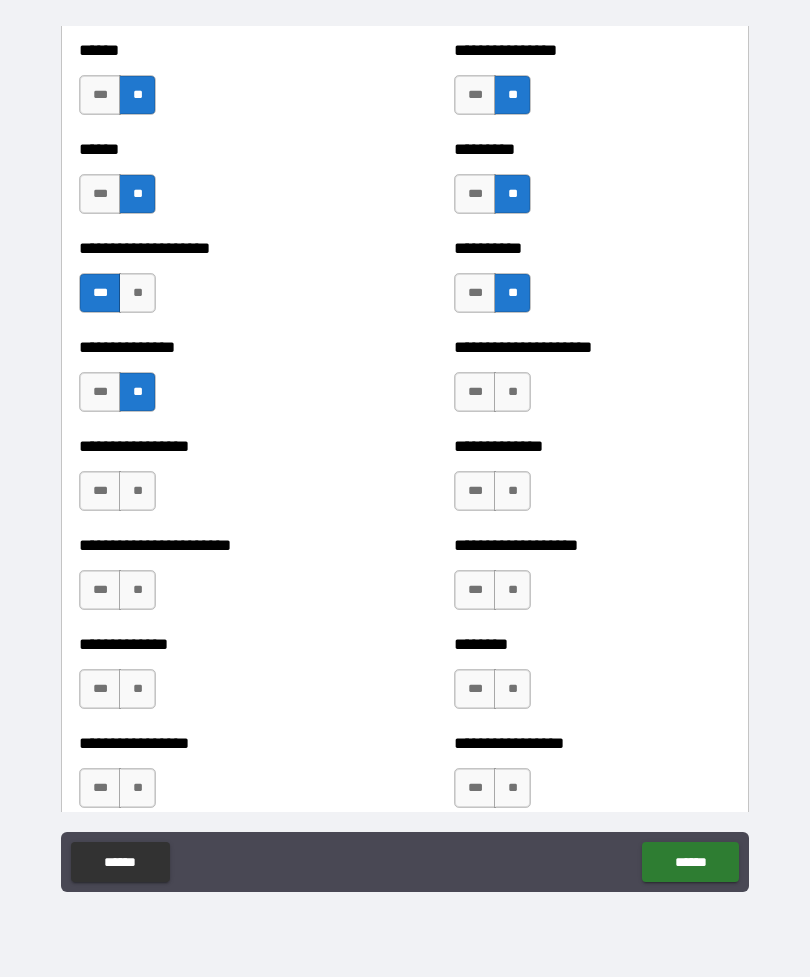 click on "**" at bounding box center (512, 392) 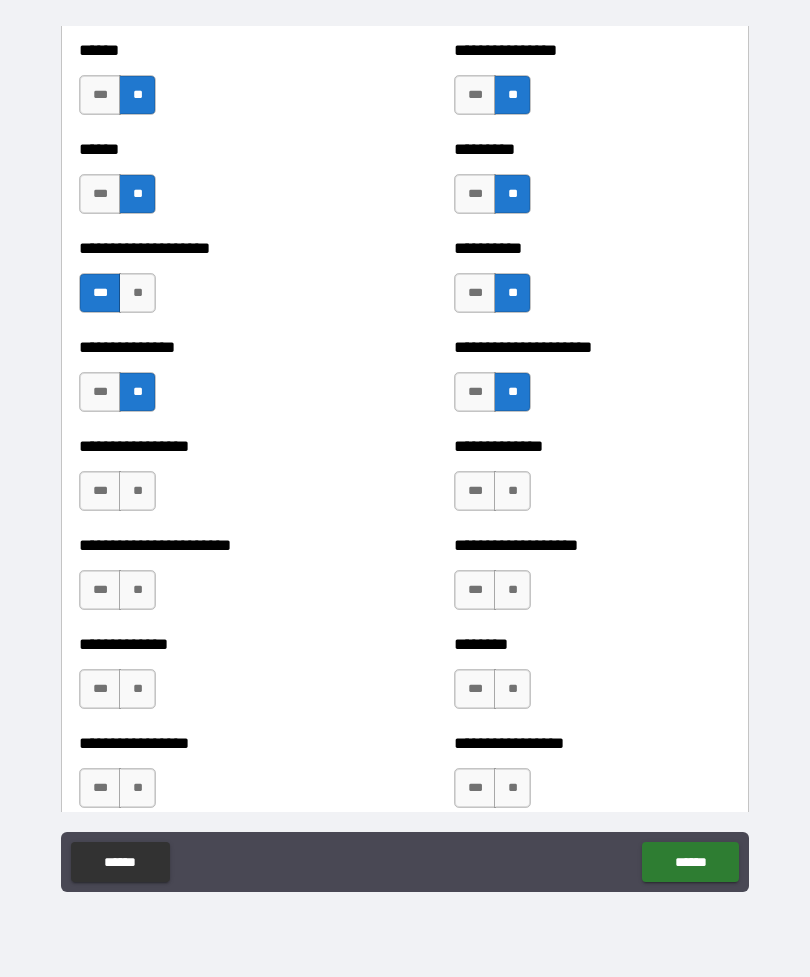 click on "**" at bounding box center [137, 491] 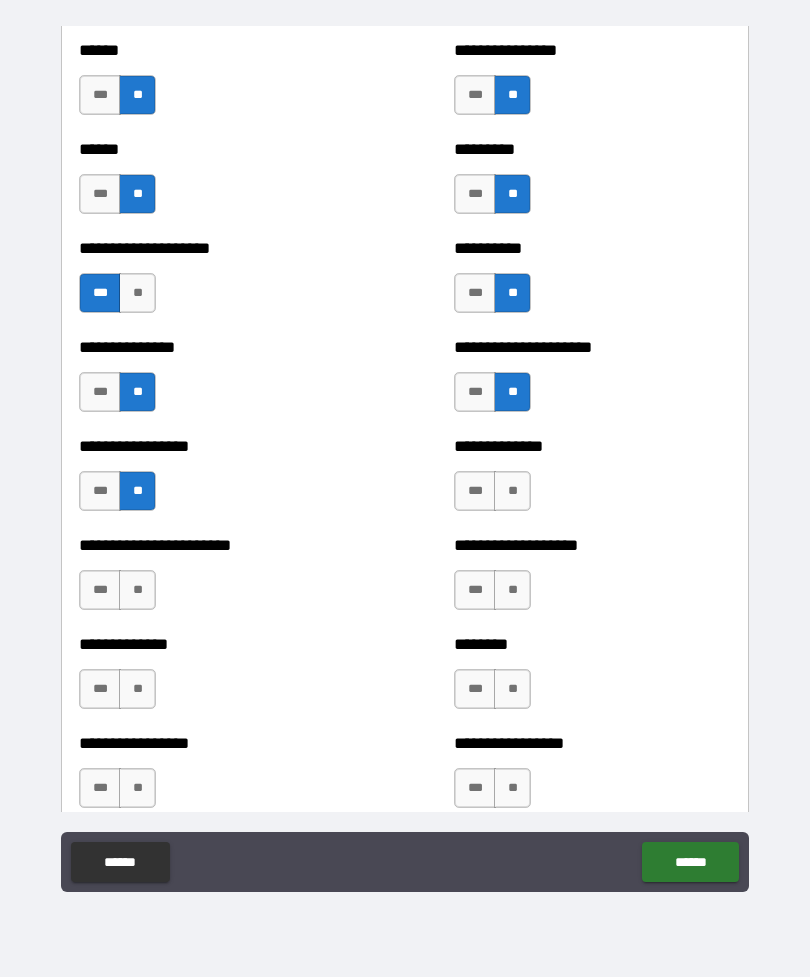 click on "**" at bounding box center (512, 491) 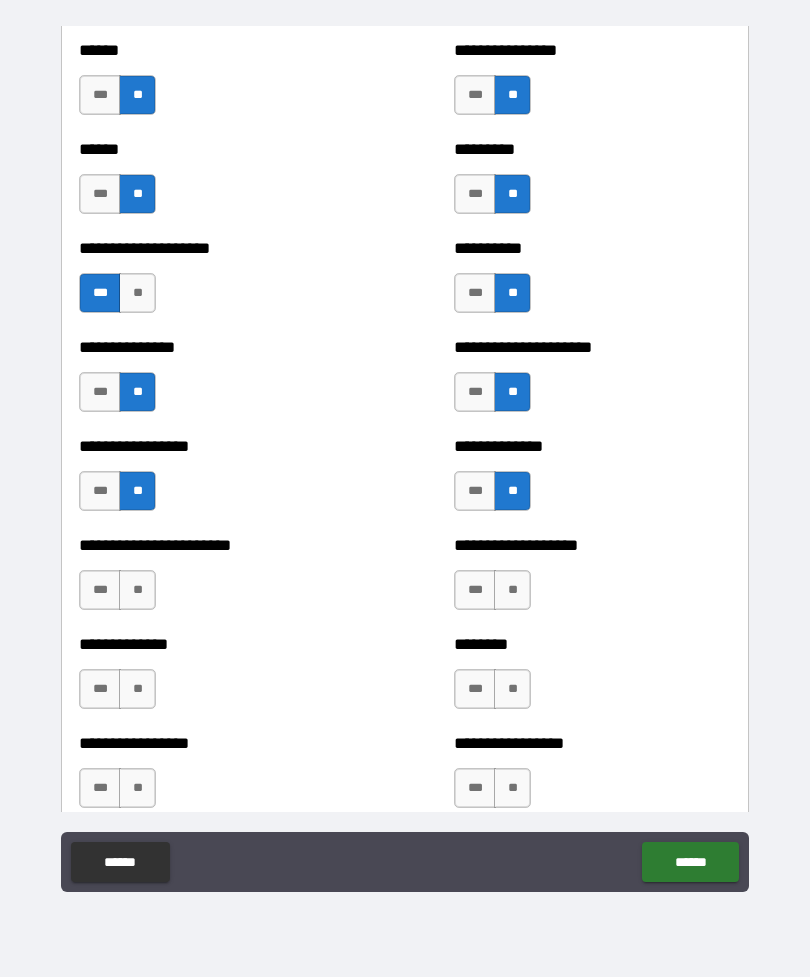 click on "**" at bounding box center (137, 590) 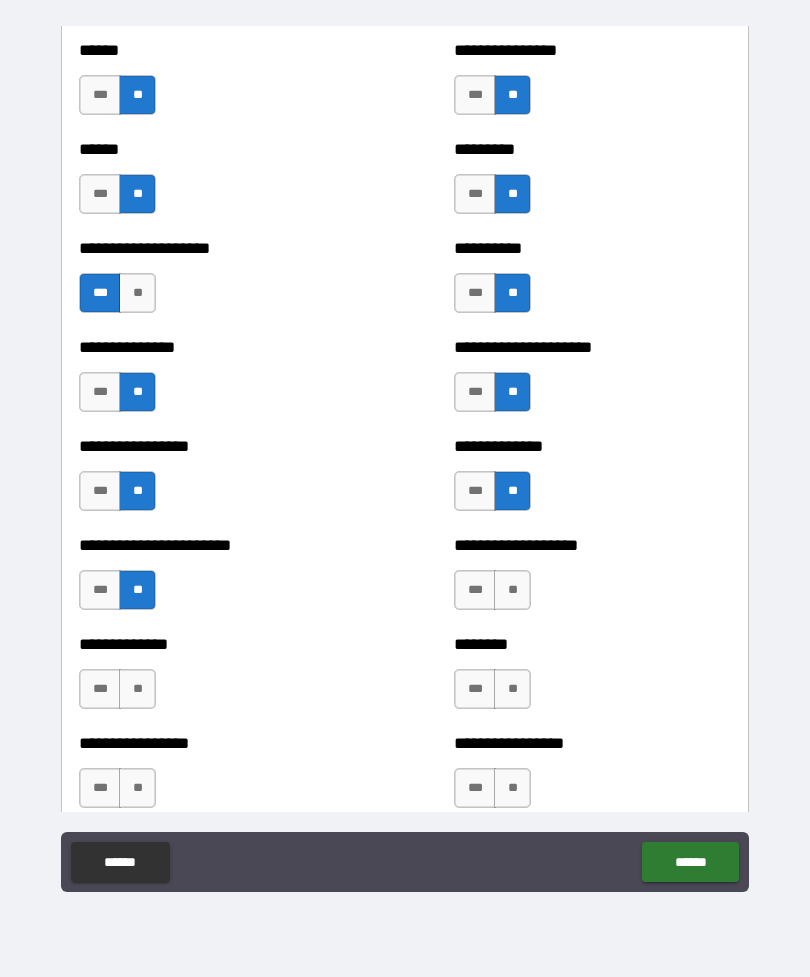 click on "**" at bounding box center [512, 590] 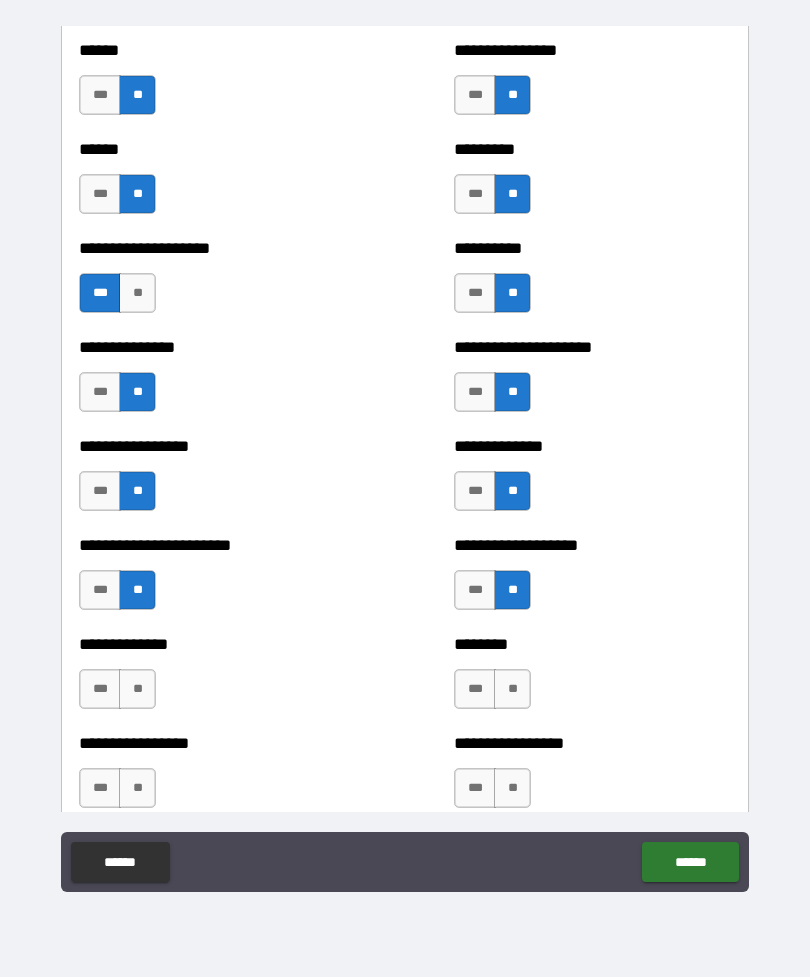 click on "**" at bounding box center [137, 689] 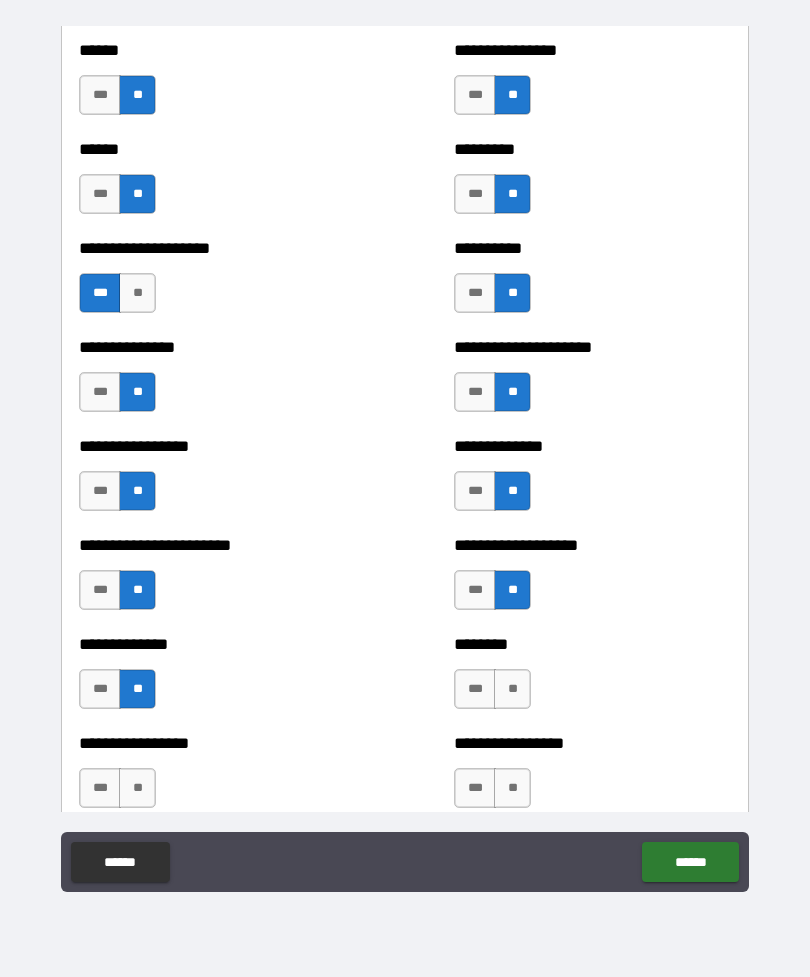 click on "**" at bounding box center (512, 689) 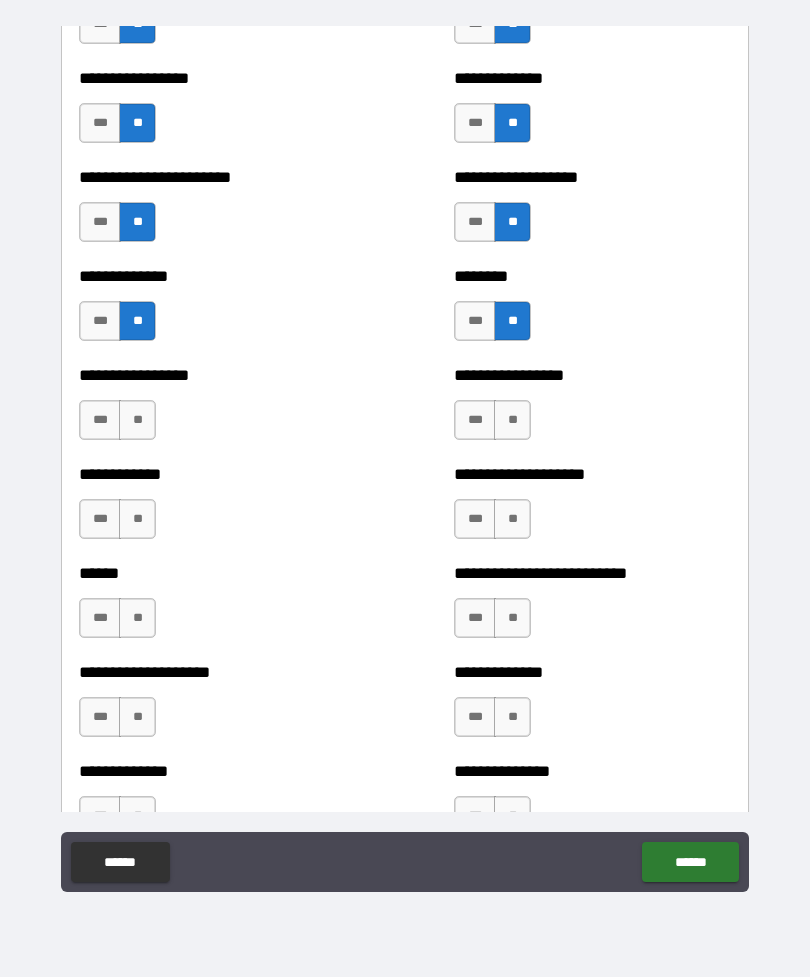 scroll, scrollTop: 6143, scrollLeft: 0, axis: vertical 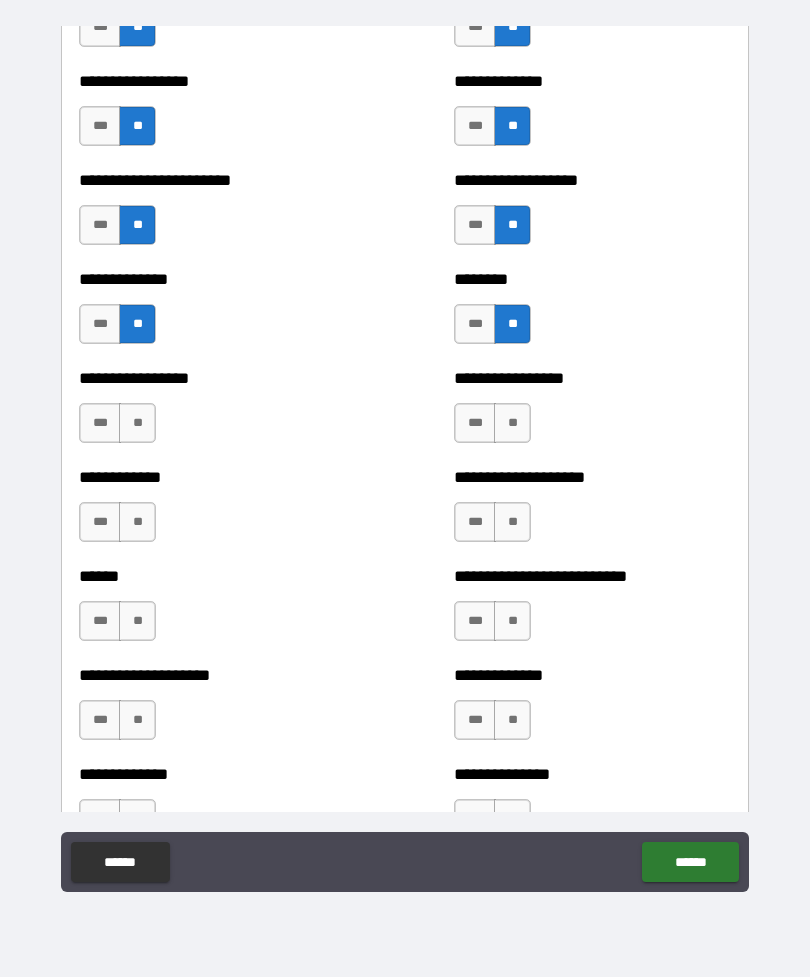 click on "**" at bounding box center (137, 423) 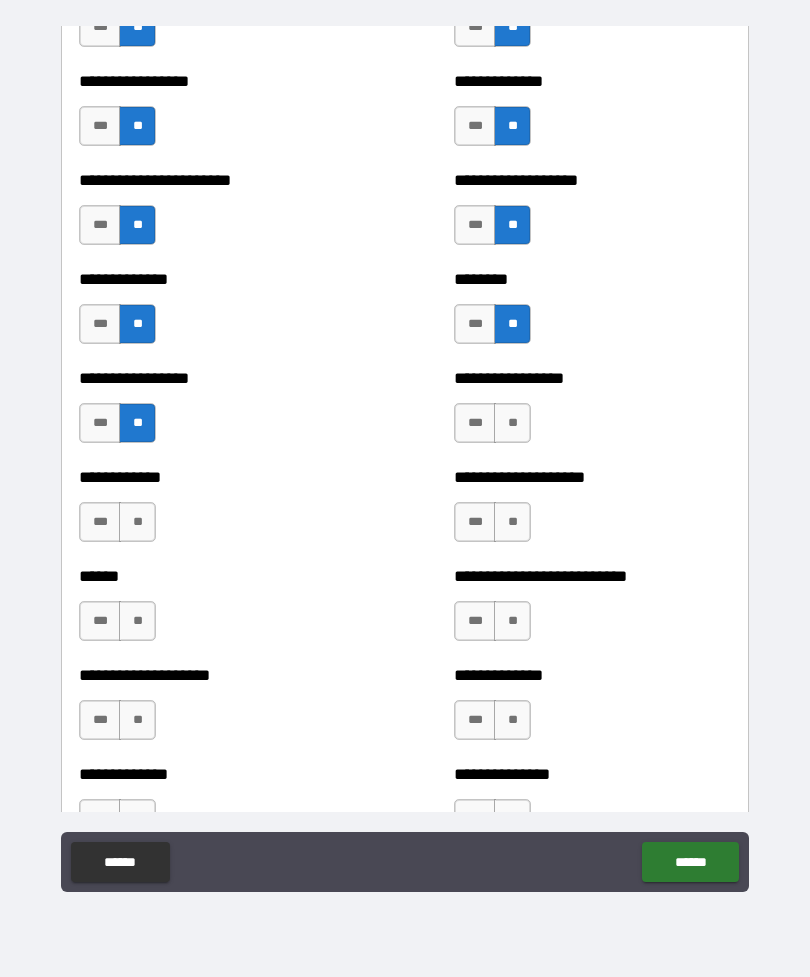 click on "**" at bounding box center [512, 423] 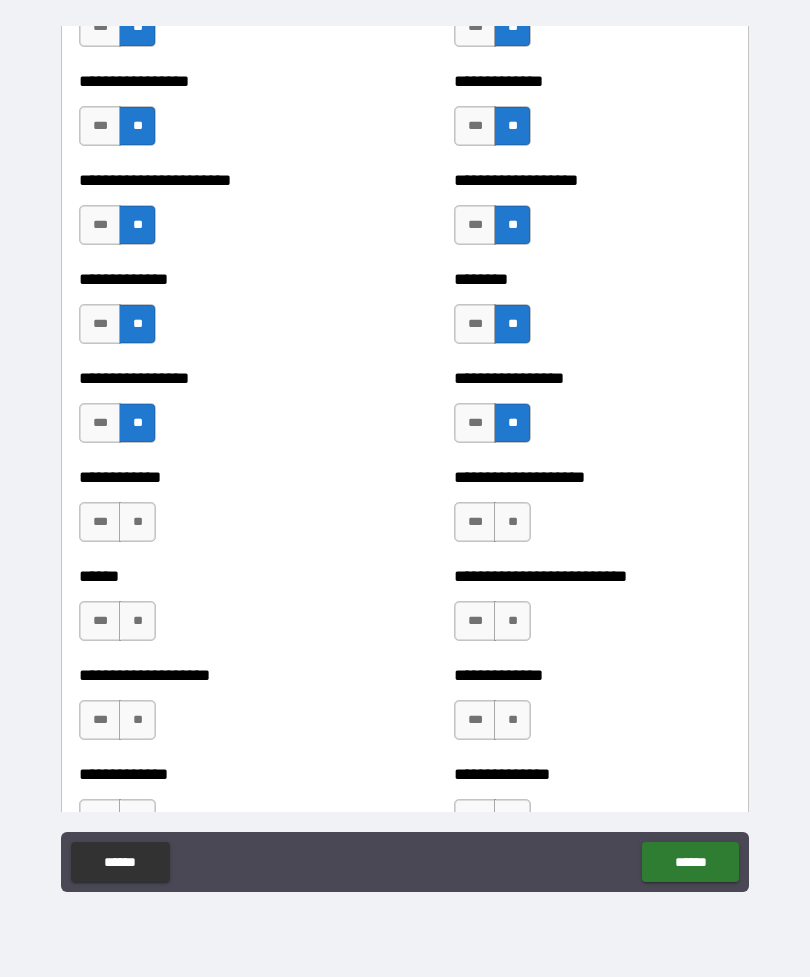 click on "**" at bounding box center (137, 522) 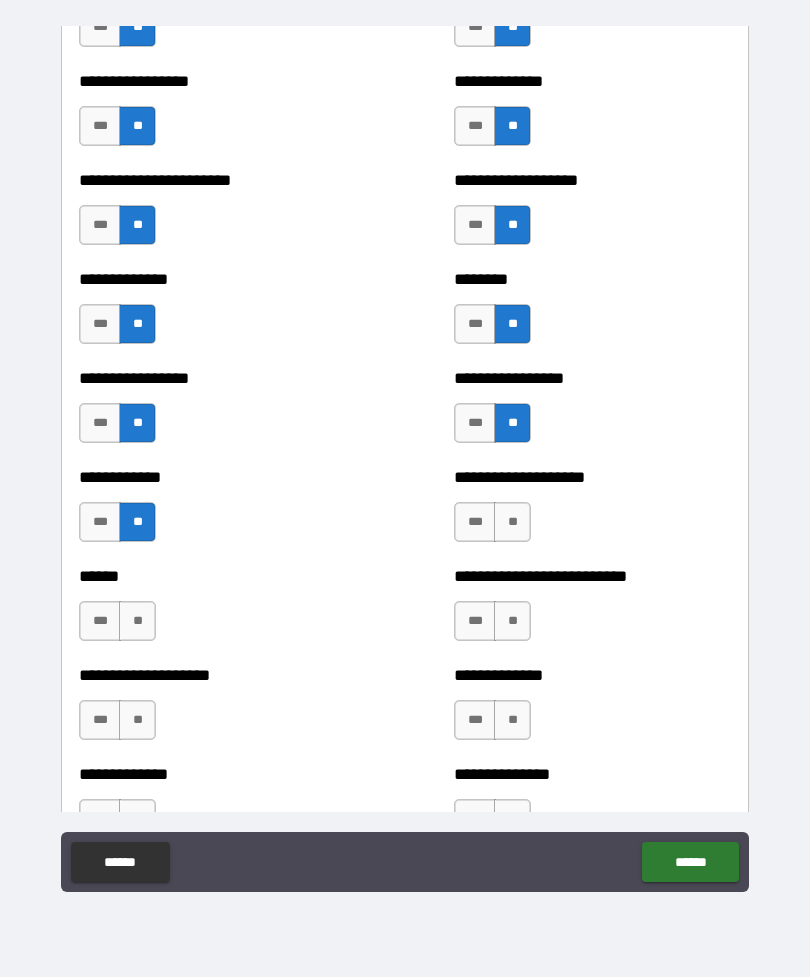 click on "**" at bounding box center (512, 522) 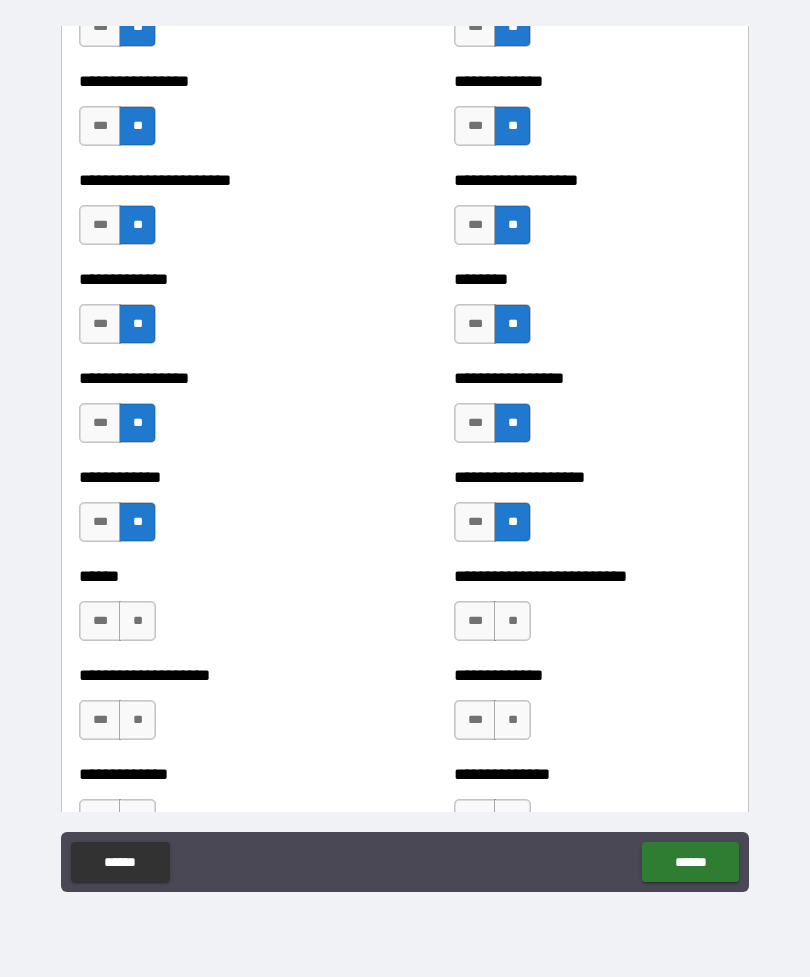 click on "**" at bounding box center [512, 621] 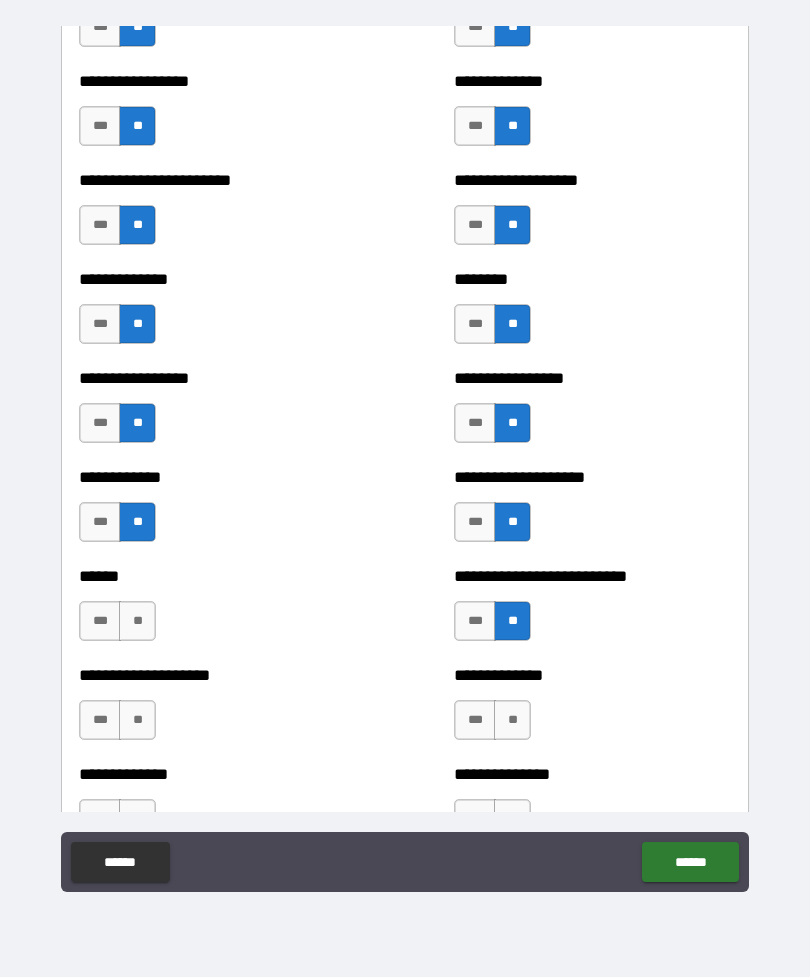 click on "**" at bounding box center [137, 621] 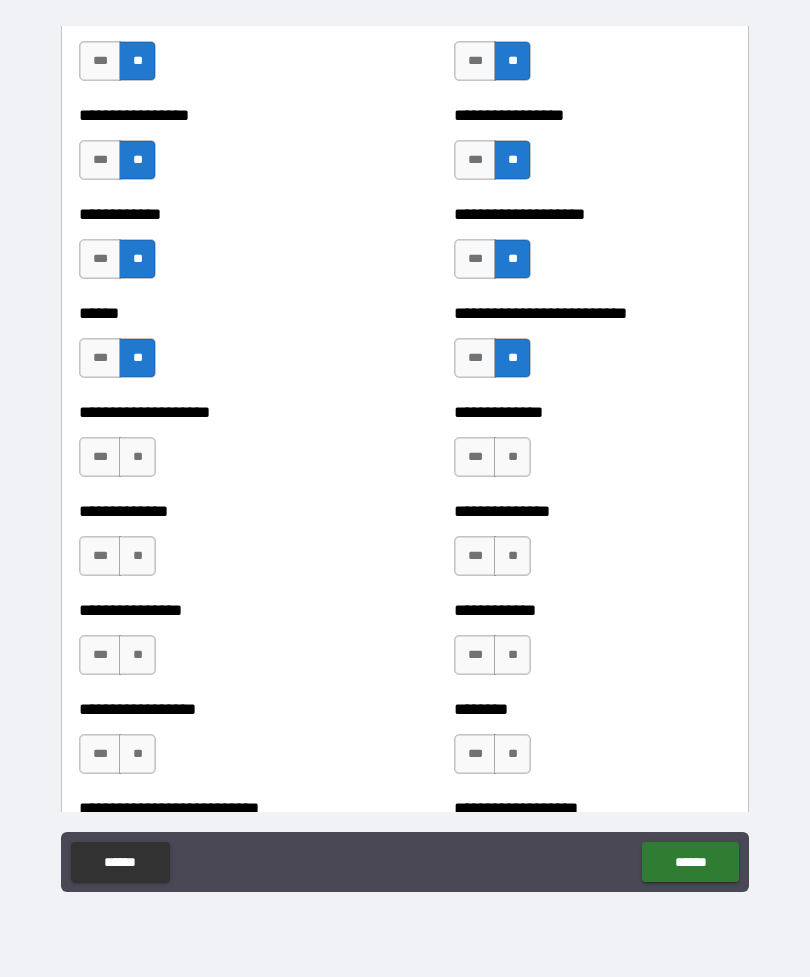 scroll, scrollTop: 6407, scrollLeft: 0, axis: vertical 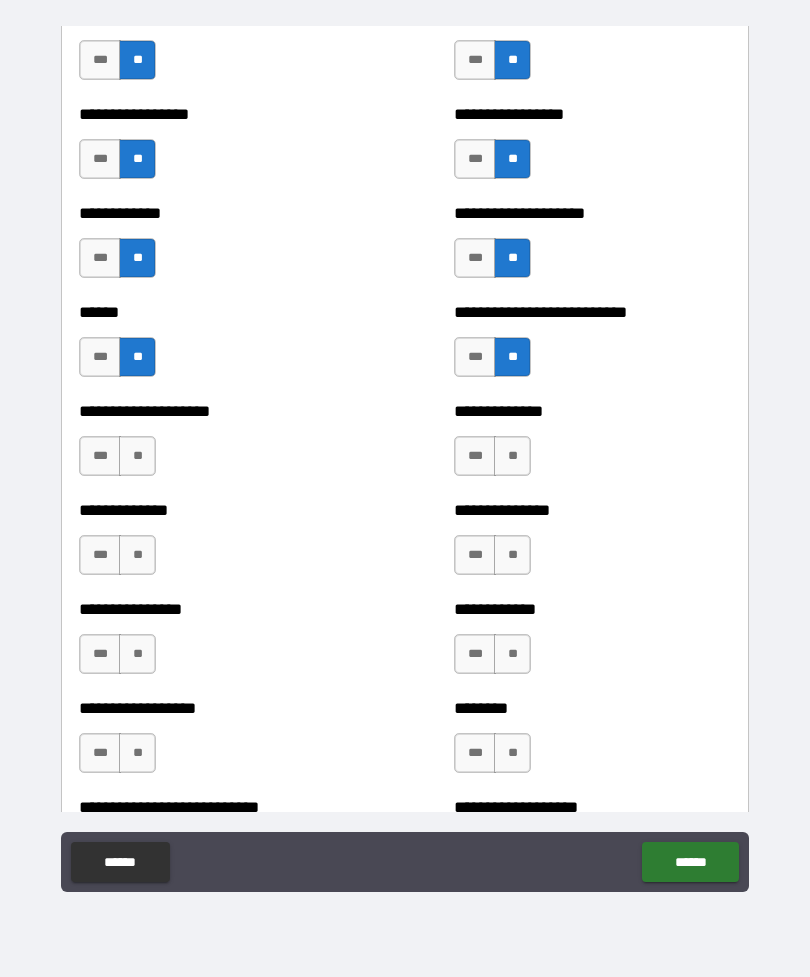 click on "**********" at bounding box center (217, 446) 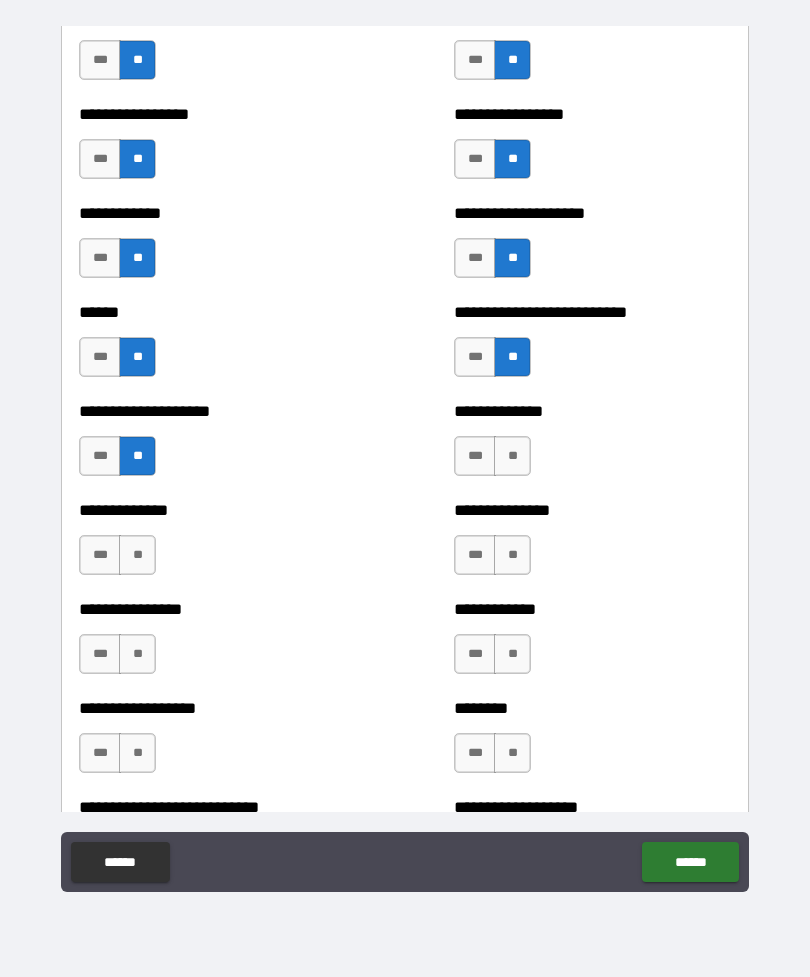 click on "**" at bounding box center [512, 456] 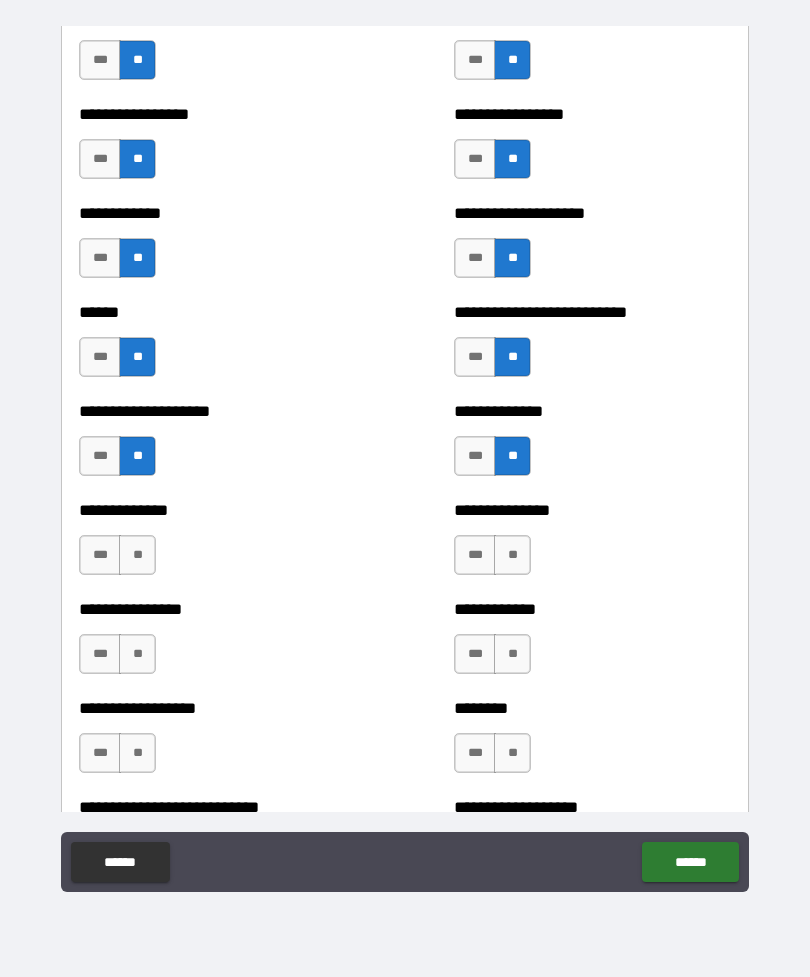 click on "**********" at bounding box center (217, 545) 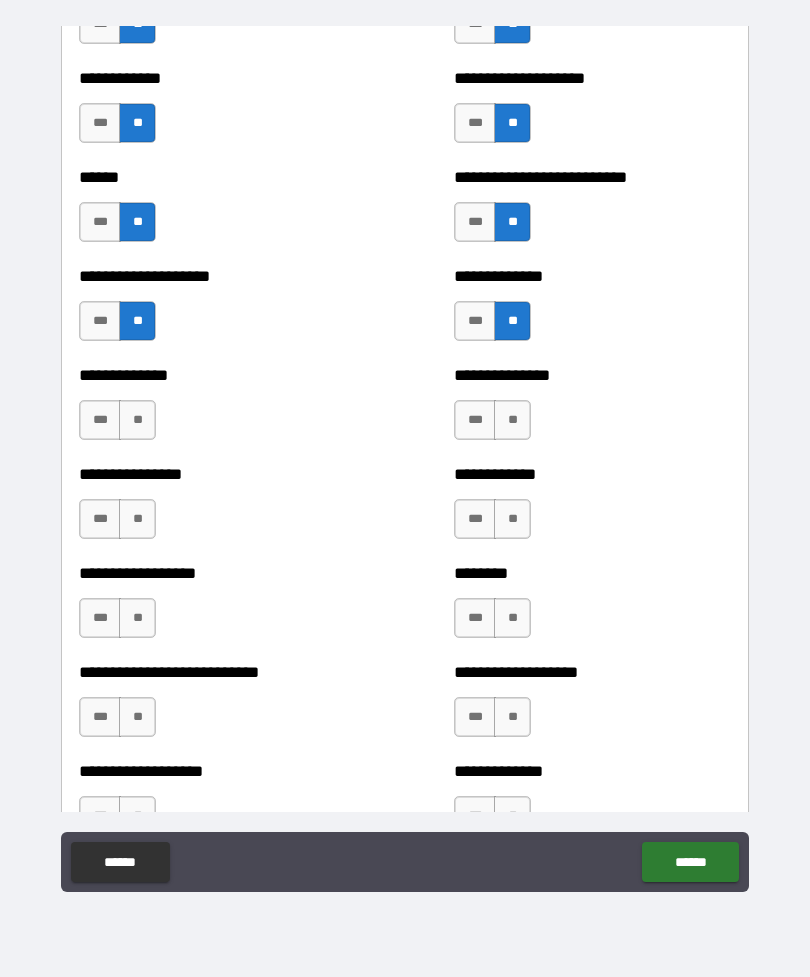 scroll, scrollTop: 6545, scrollLeft: 0, axis: vertical 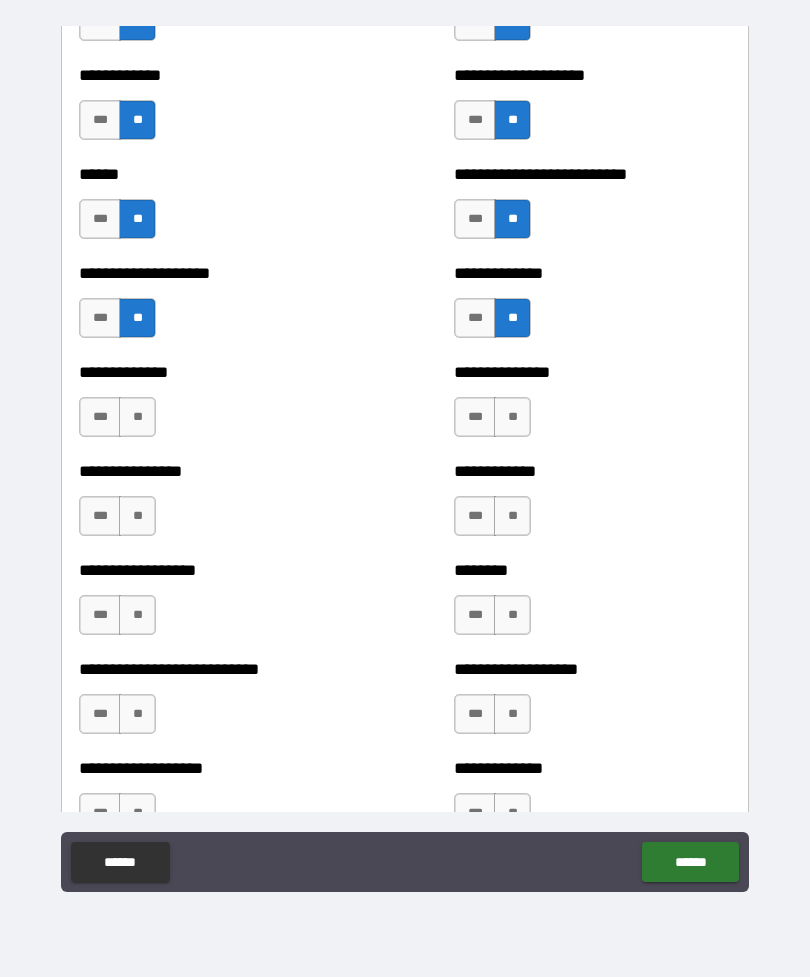 click on "**" at bounding box center (137, 417) 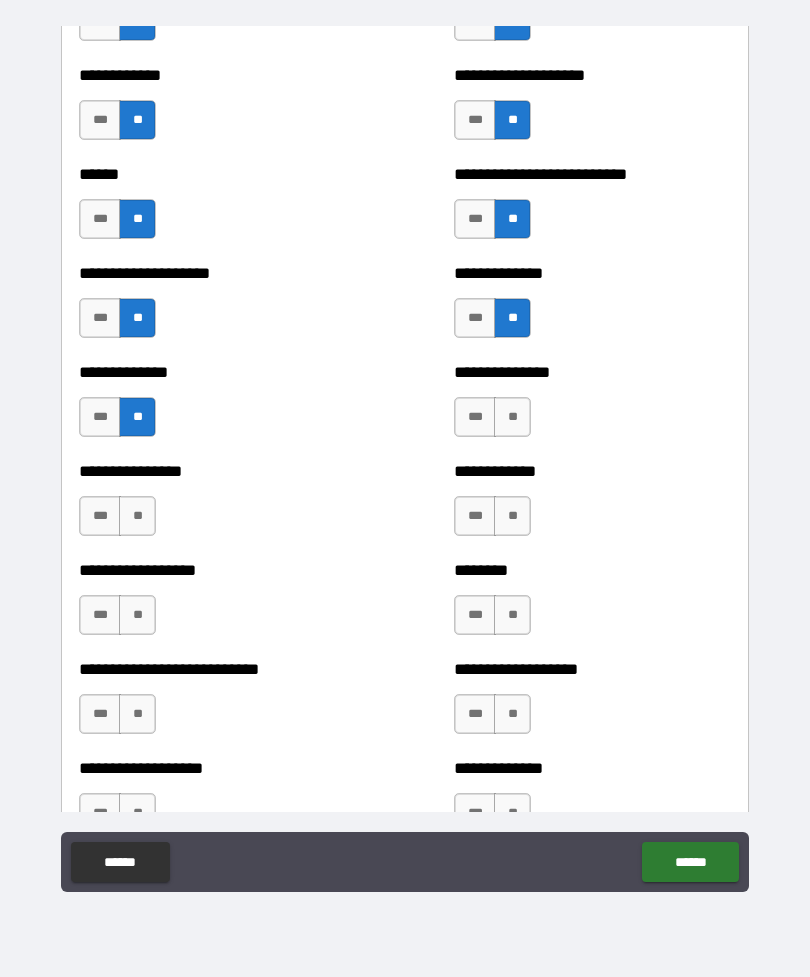 click on "**" at bounding box center (512, 417) 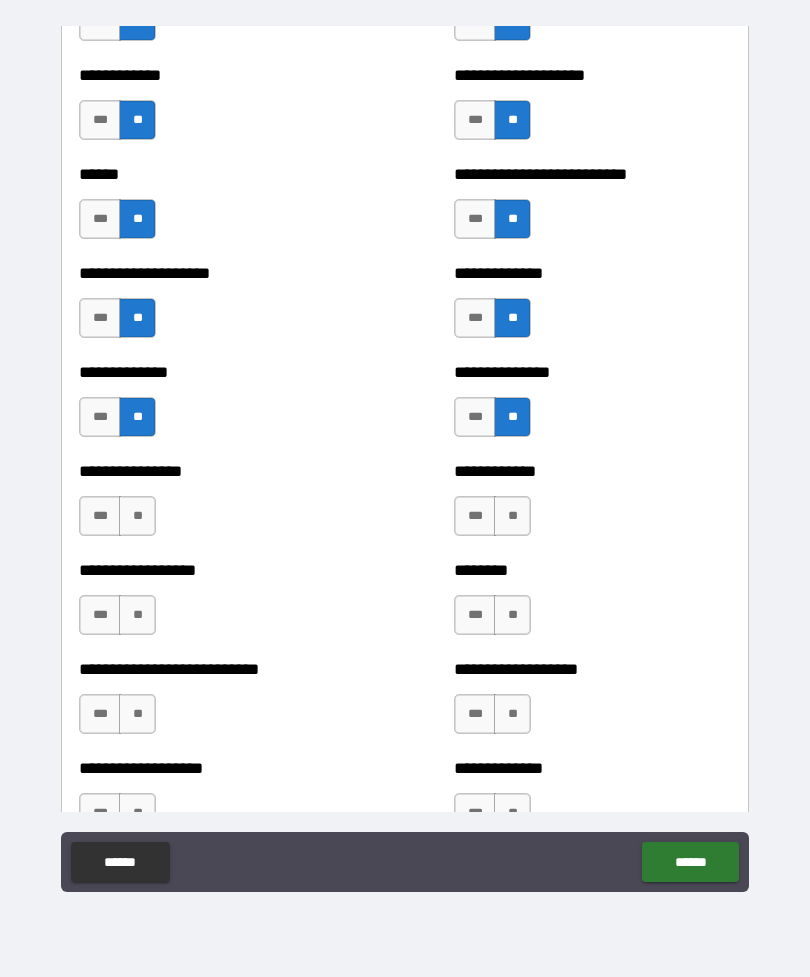 click on "**********" at bounding box center [217, 506] 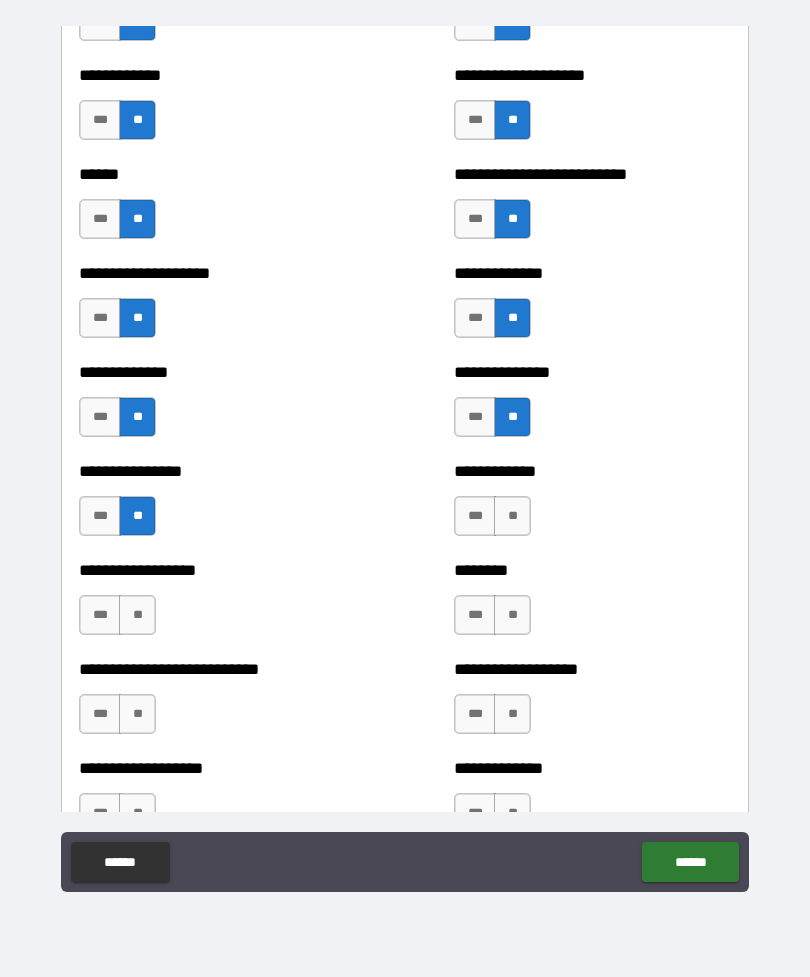 click on "**" at bounding box center (512, 516) 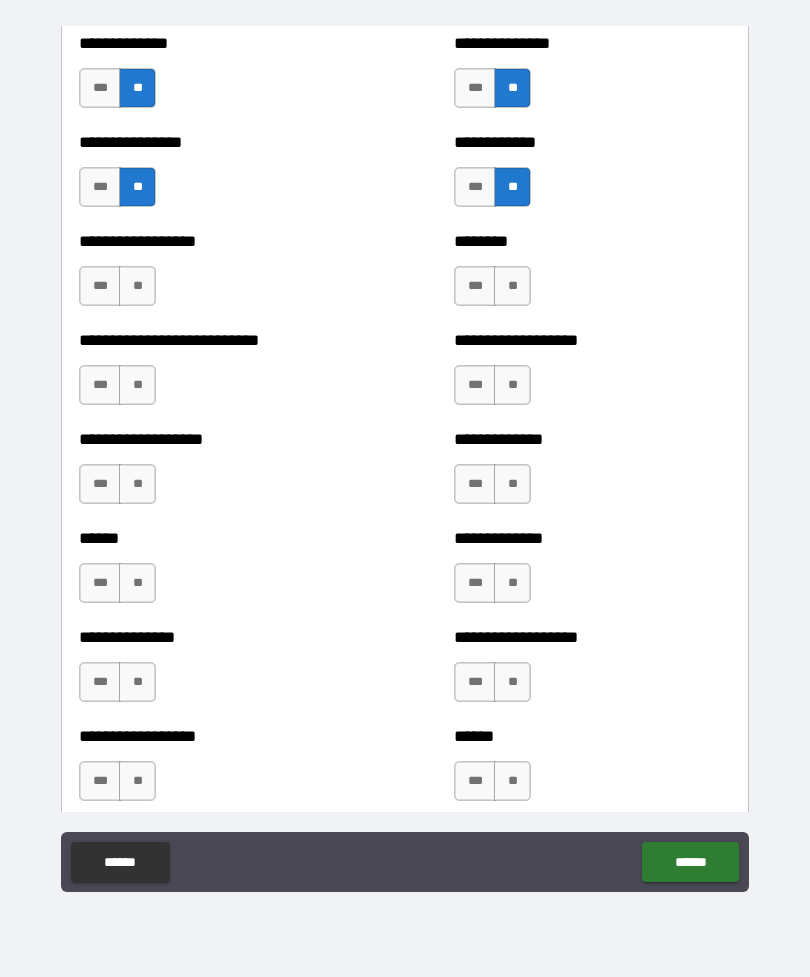 scroll, scrollTop: 6875, scrollLeft: 0, axis: vertical 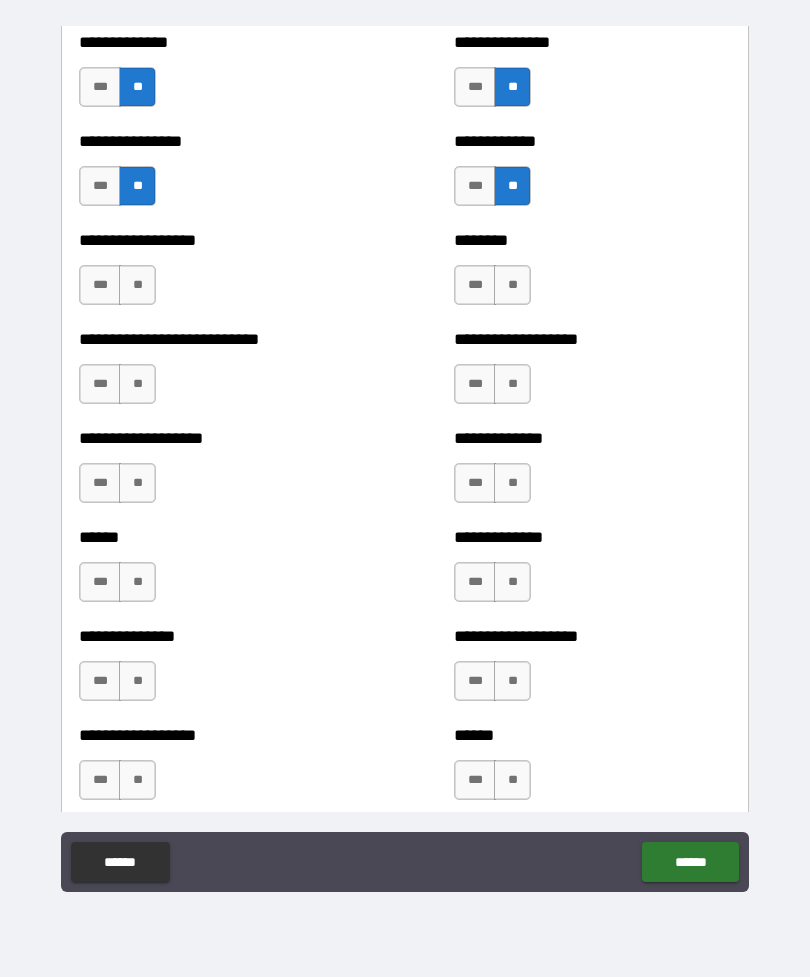 click on "**" at bounding box center (137, 285) 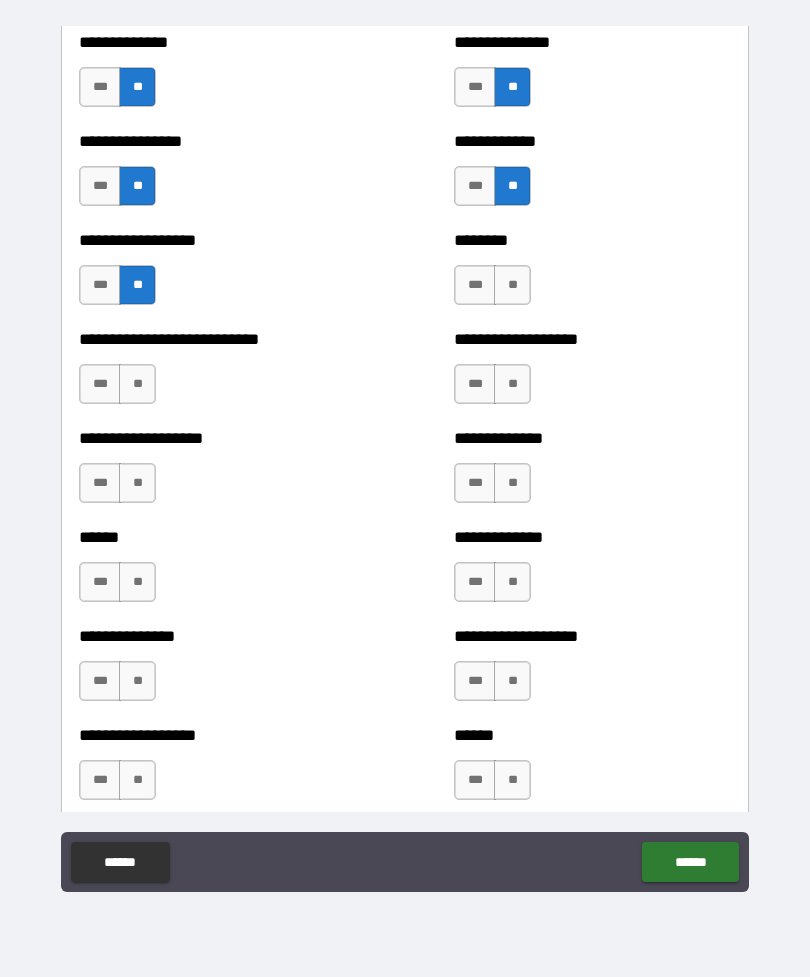 click on "**" at bounding box center [512, 285] 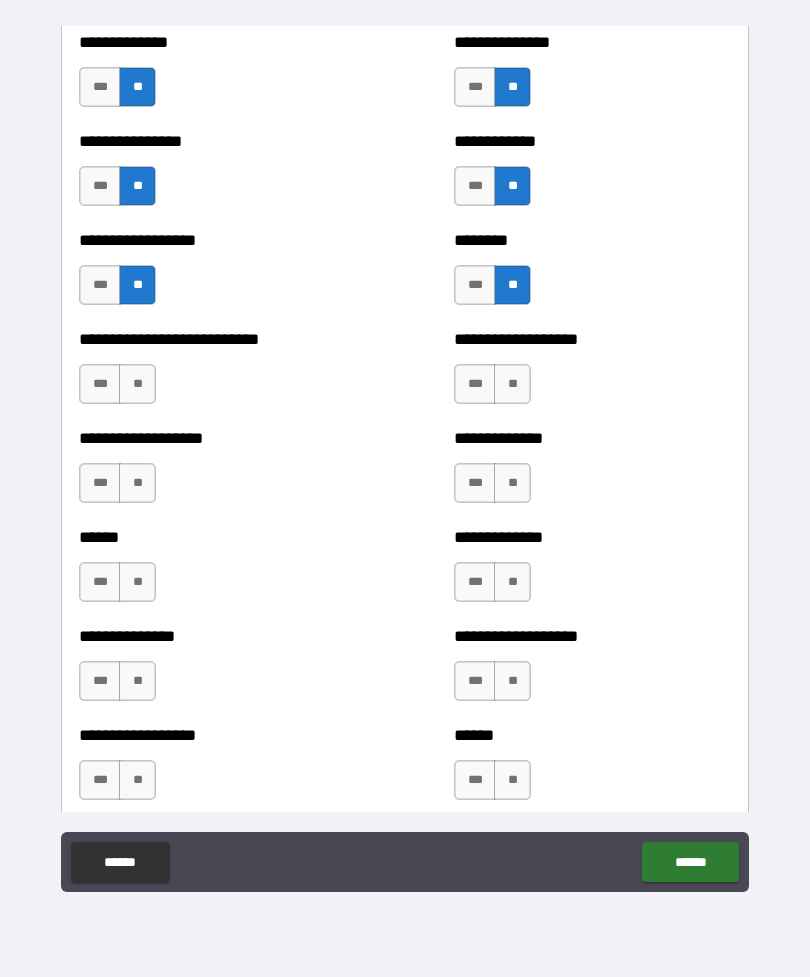 click on "**" at bounding box center [137, 384] 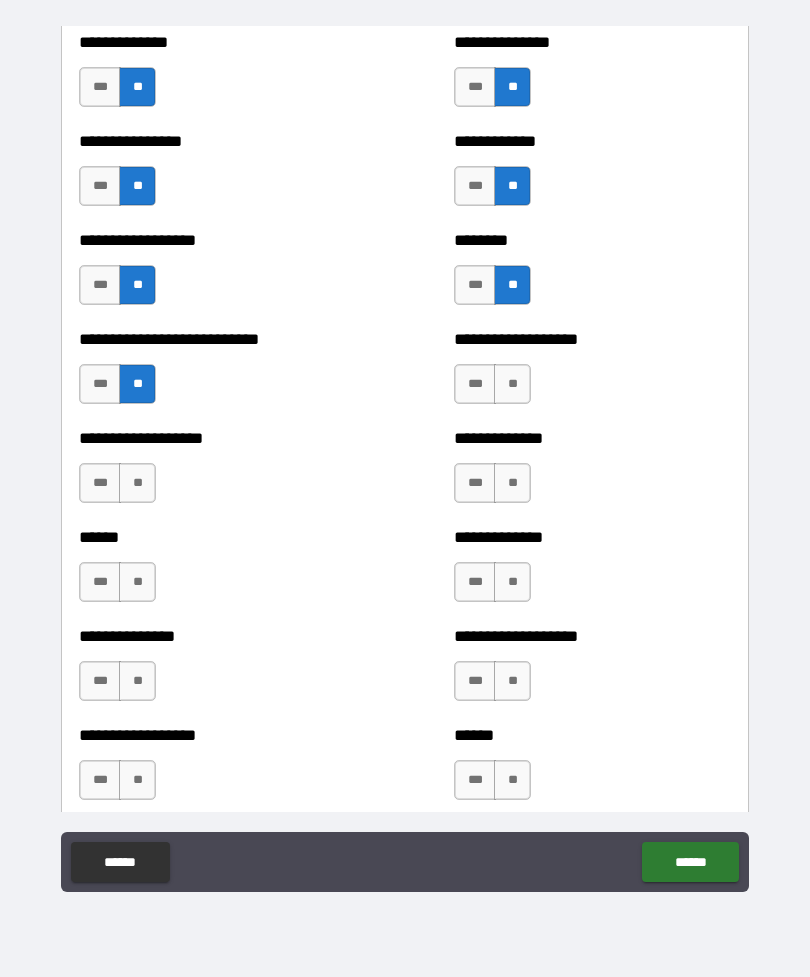 click on "**" at bounding box center [512, 384] 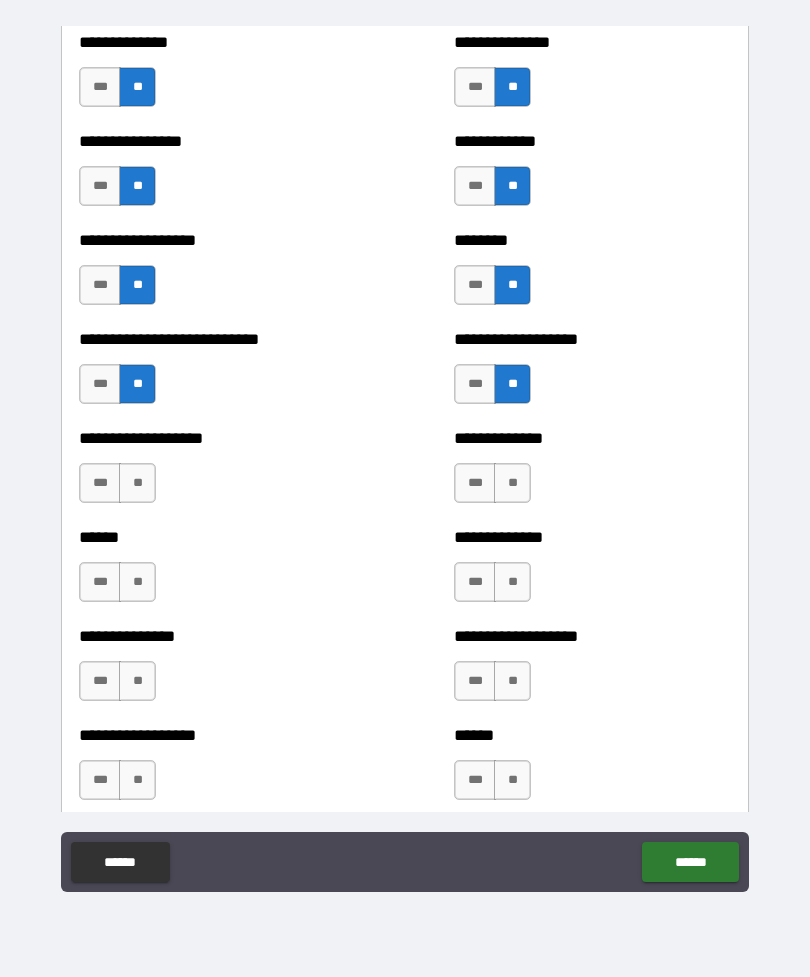 click on "**" at bounding box center [137, 483] 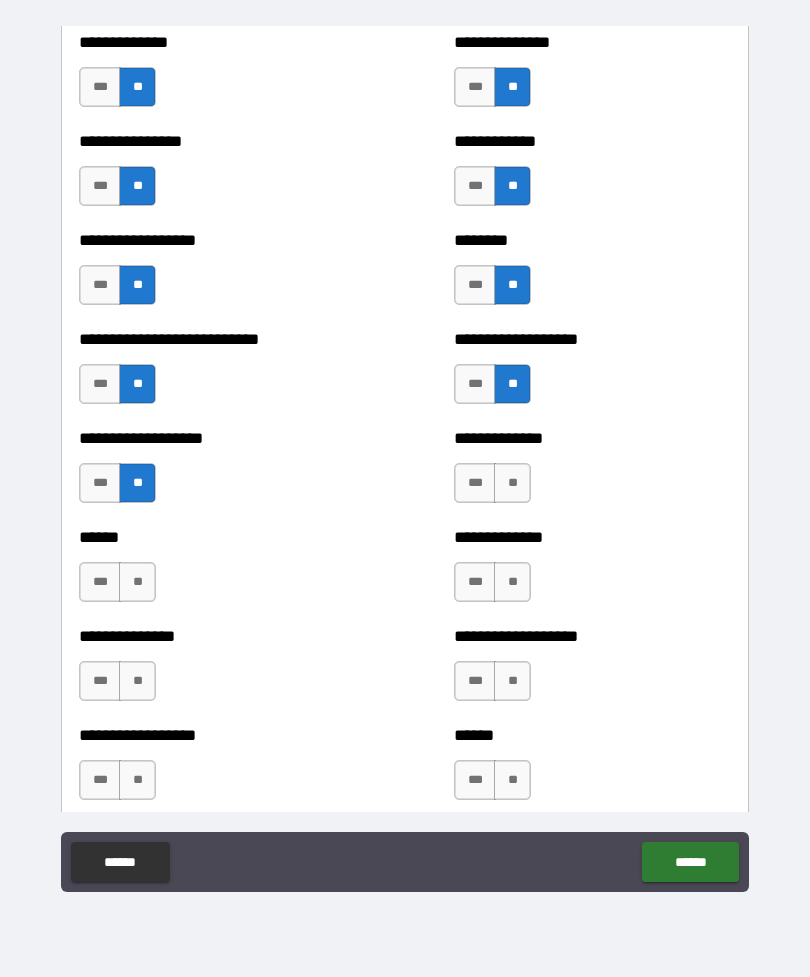 click on "**" at bounding box center [512, 483] 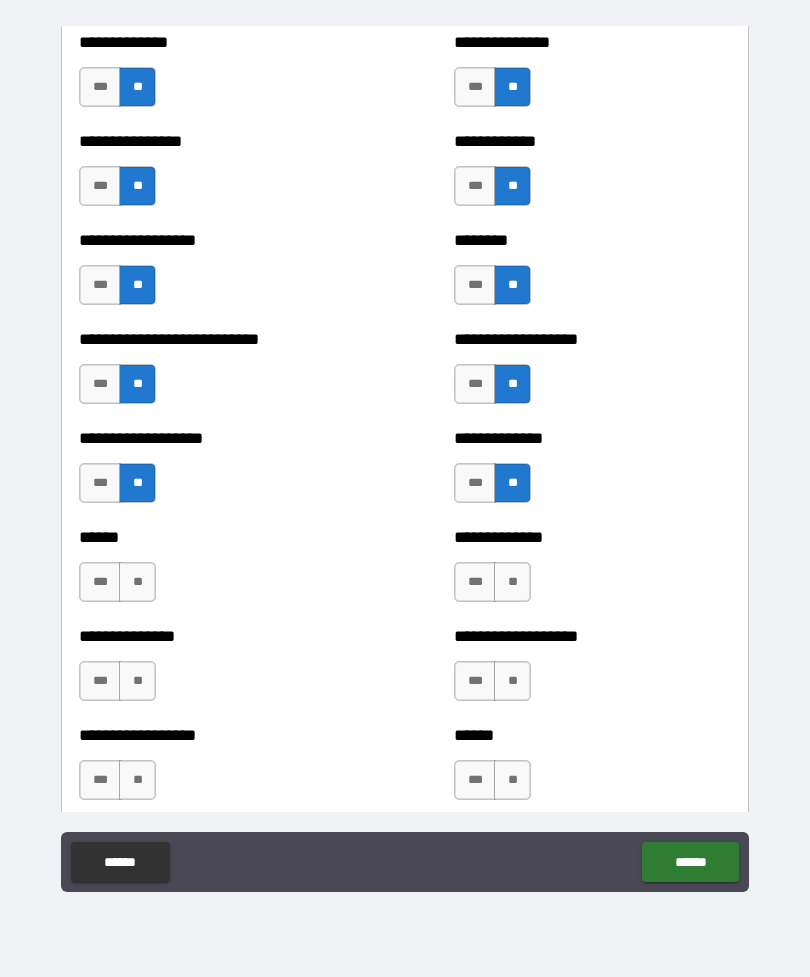click on "**" at bounding box center (137, 582) 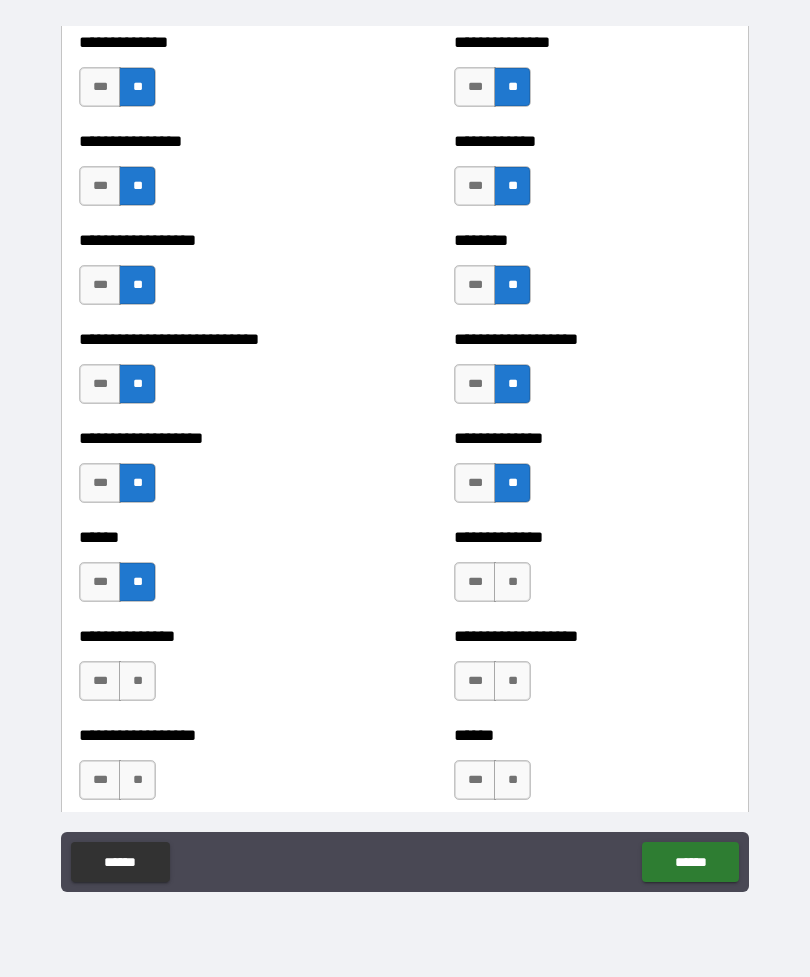 click on "**" at bounding box center [512, 582] 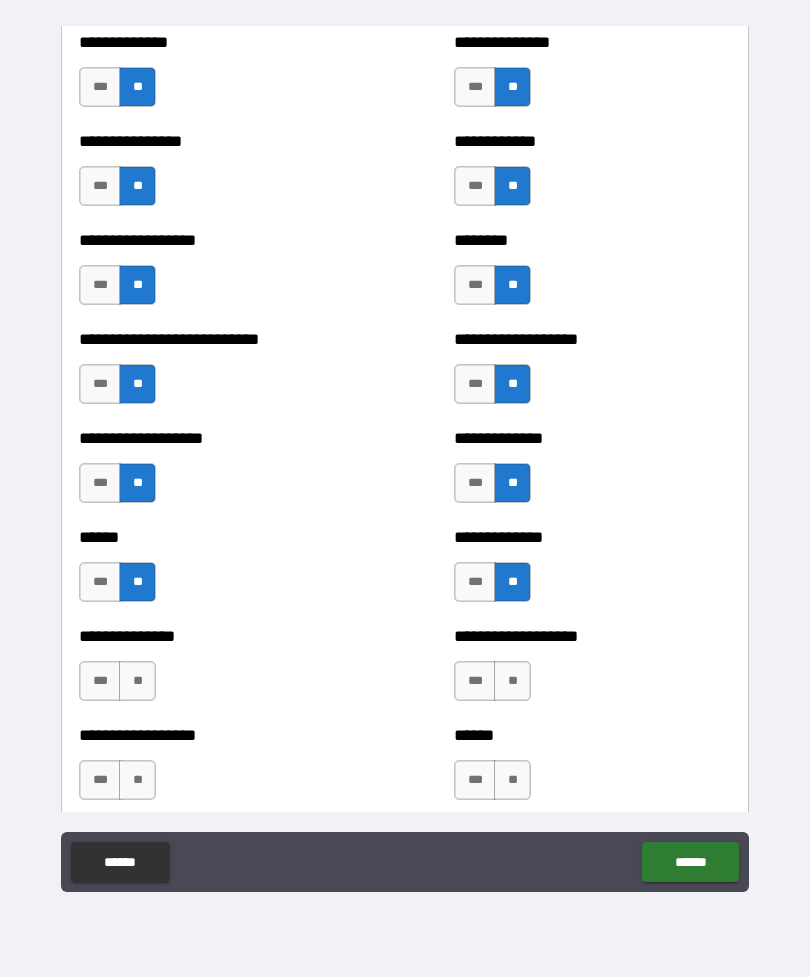 click on "**" at bounding box center [137, 681] 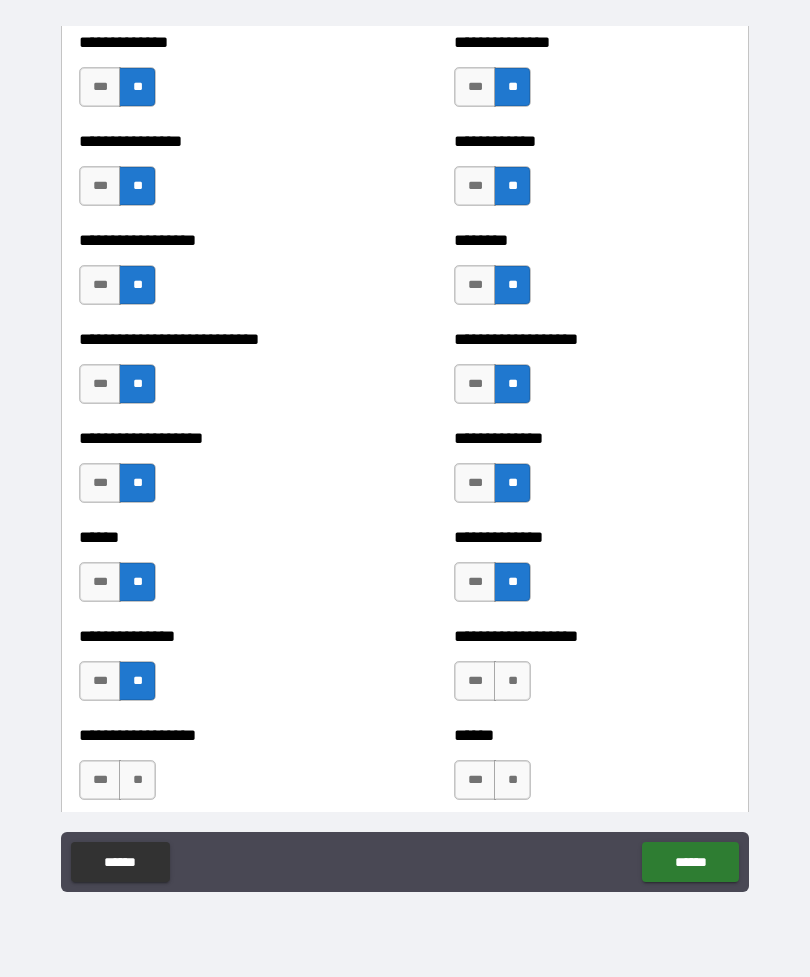 click on "**" at bounding box center (512, 681) 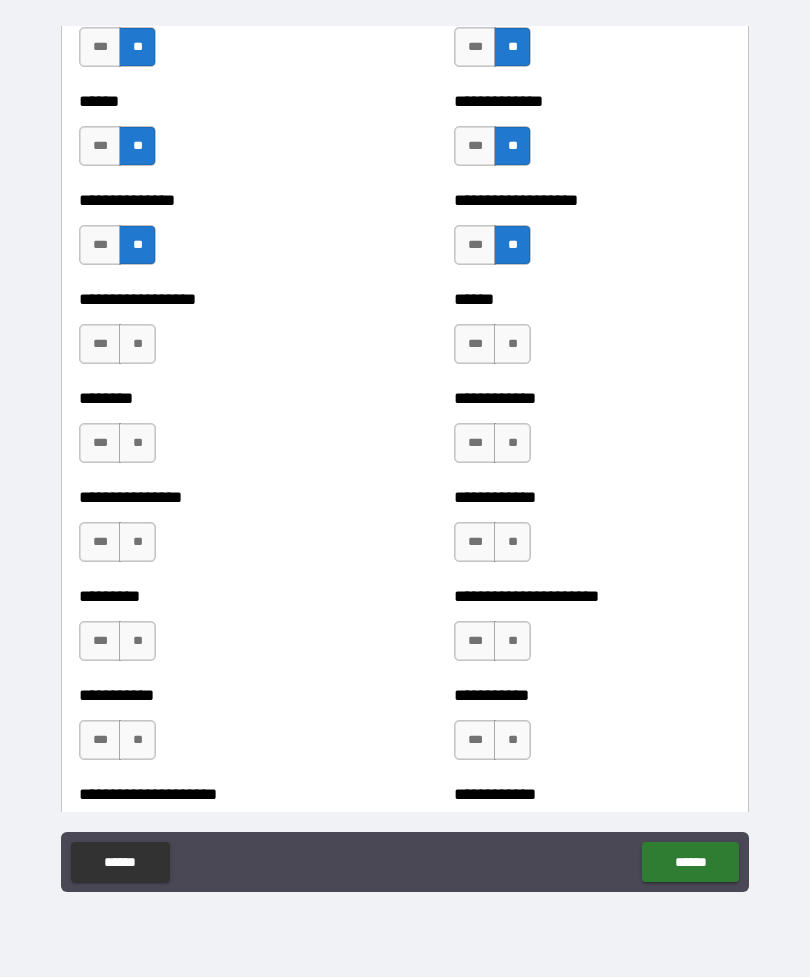 scroll, scrollTop: 7328, scrollLeft: 0, axis: vertical 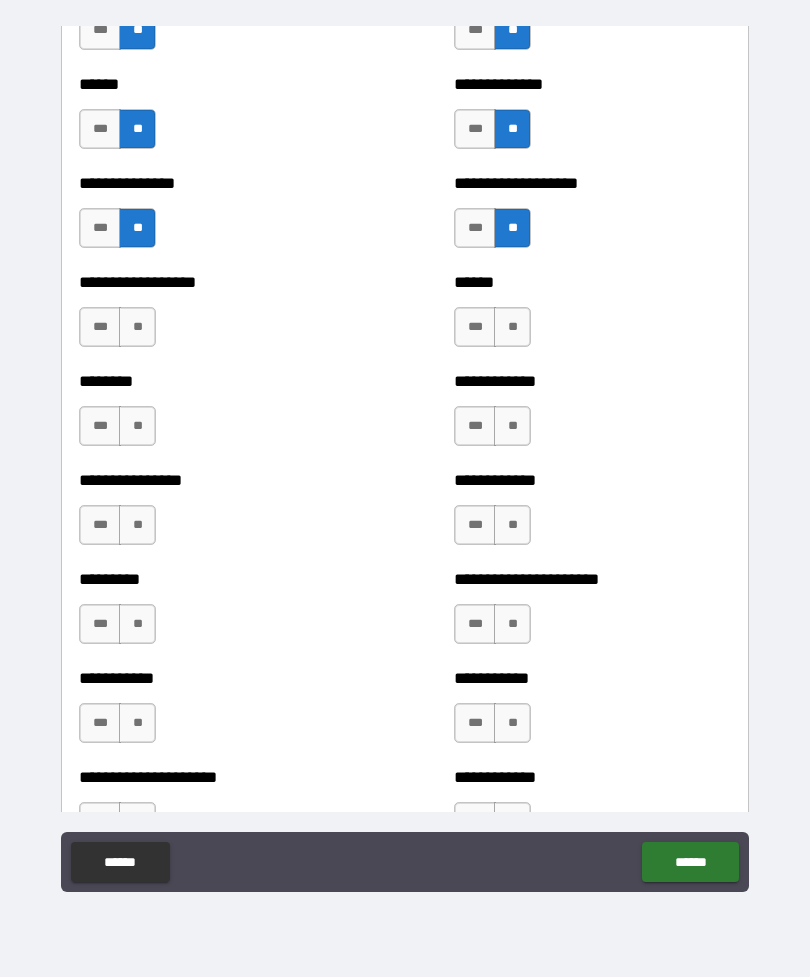 click on "**" at bounding box center (137, 327) 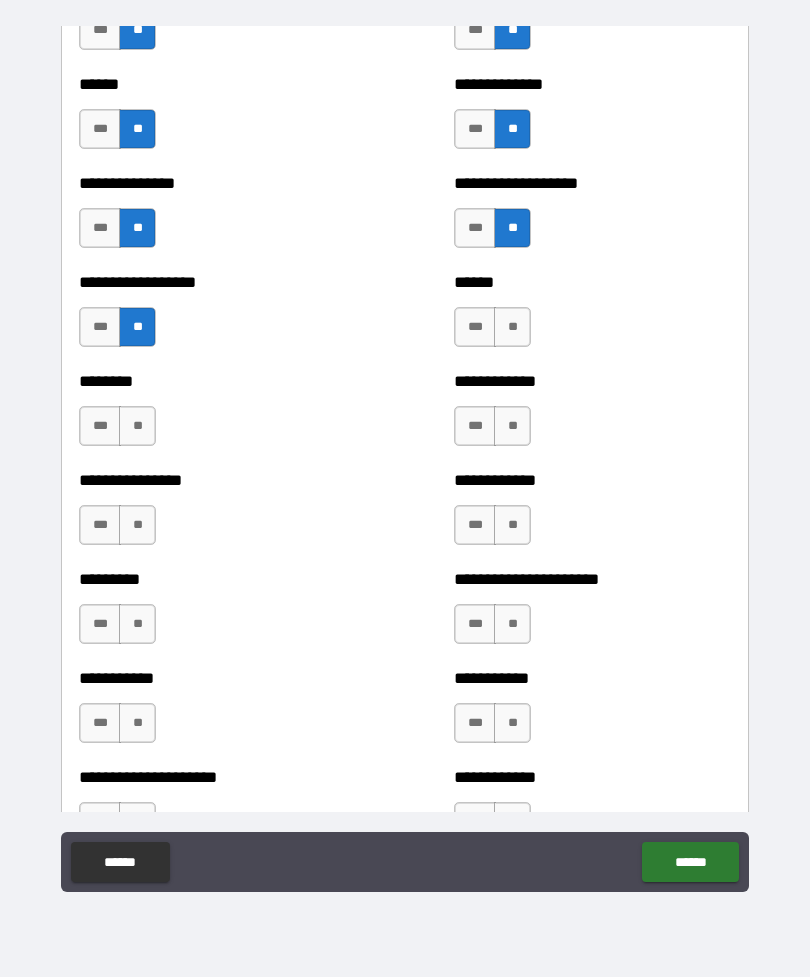 click on "**" at bounding box center (512, 327) 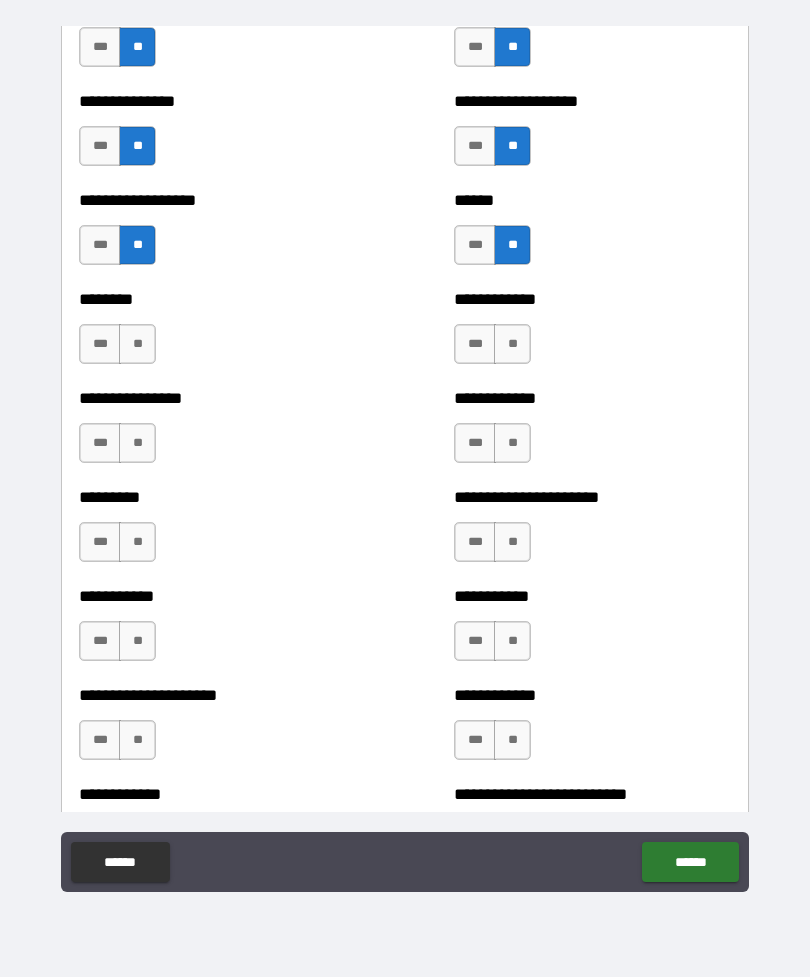 scroll, scrollTop: 7412, scrollLeft: 0, axis: vertical 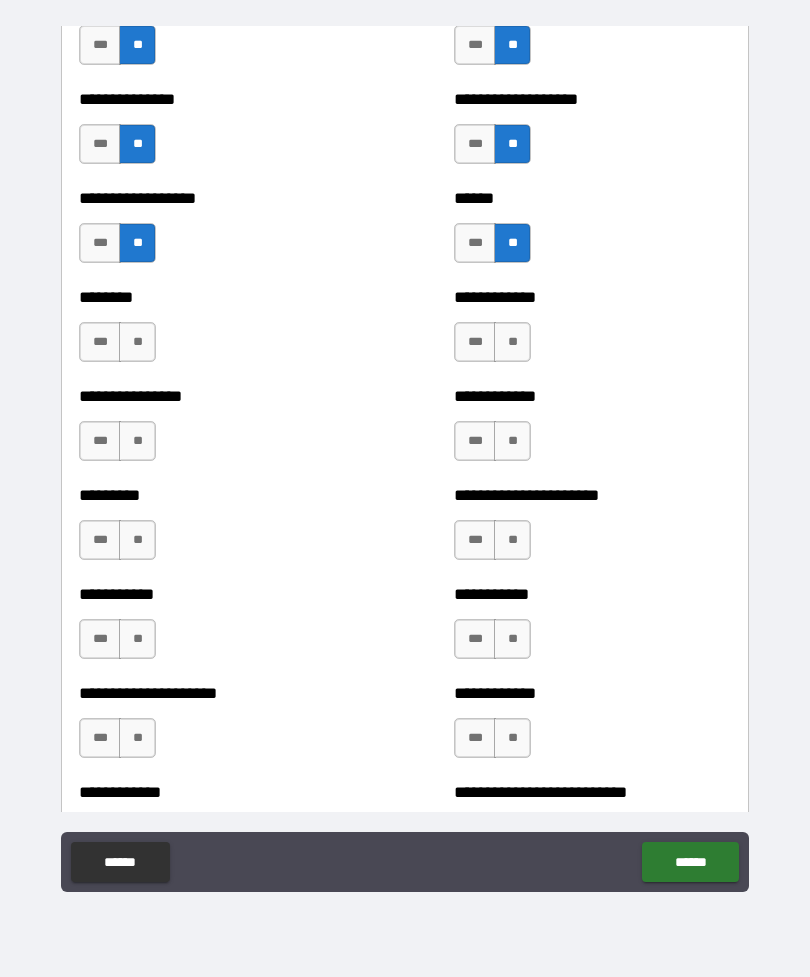click on "**" at bounding box center (137, 342) 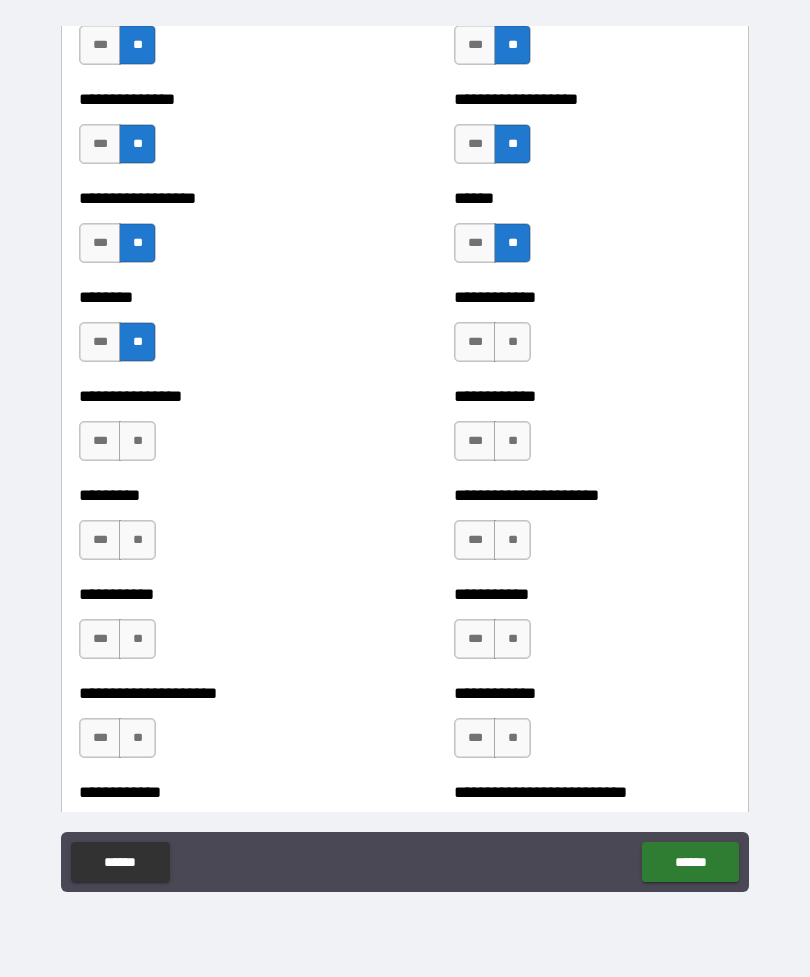 click on "**" at bounding box center [512, 342] 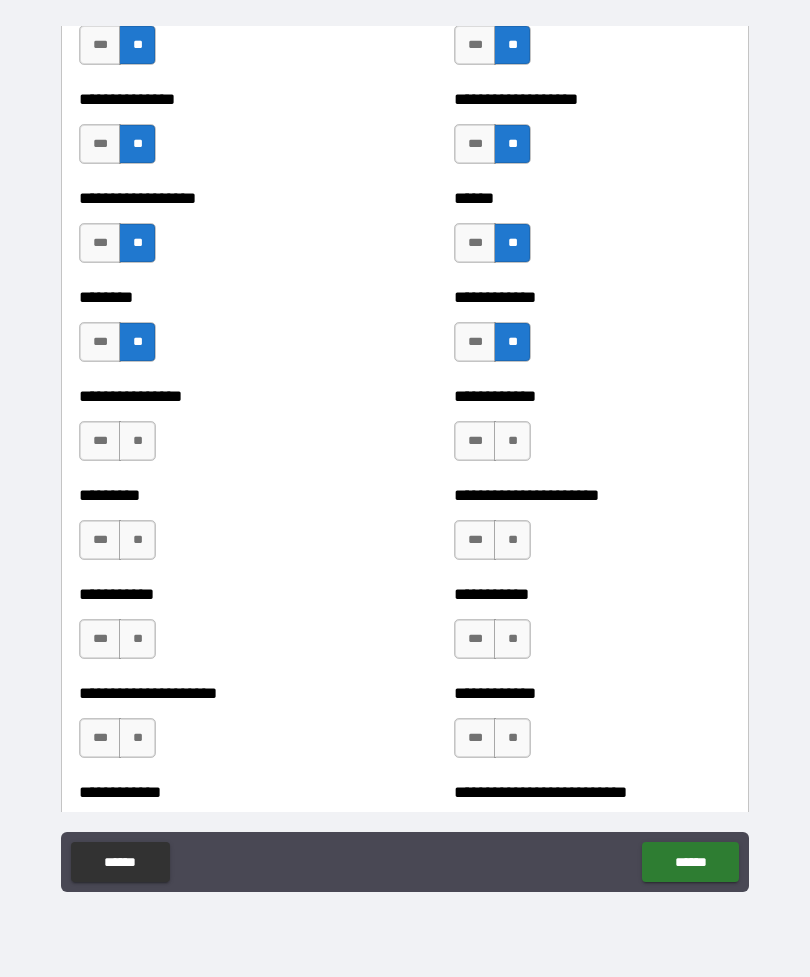 click on "**" at bounding box center [137, 441] 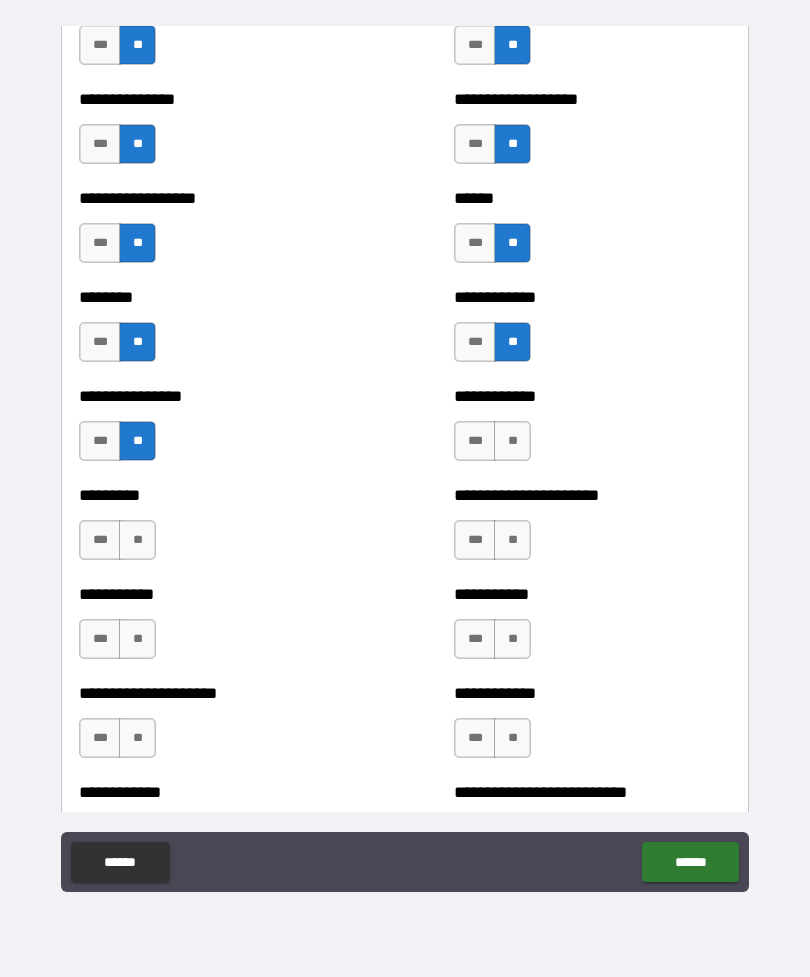 click on "**" at bounding box center [512, 441] 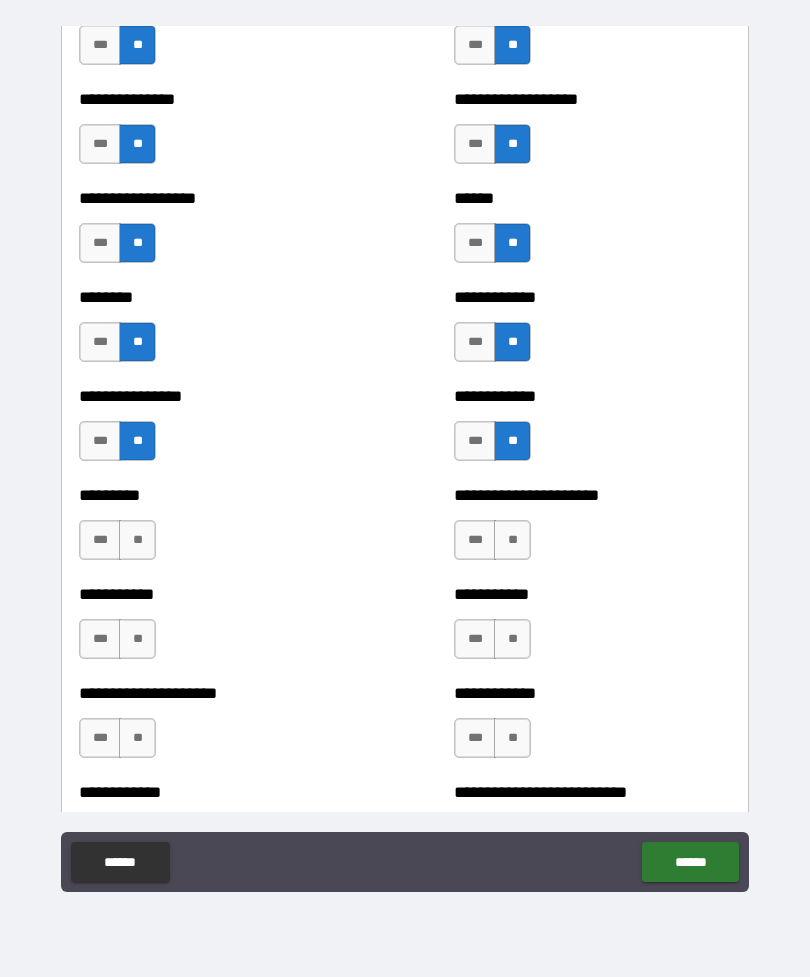 click on "**" at bounding box center [137, 540] 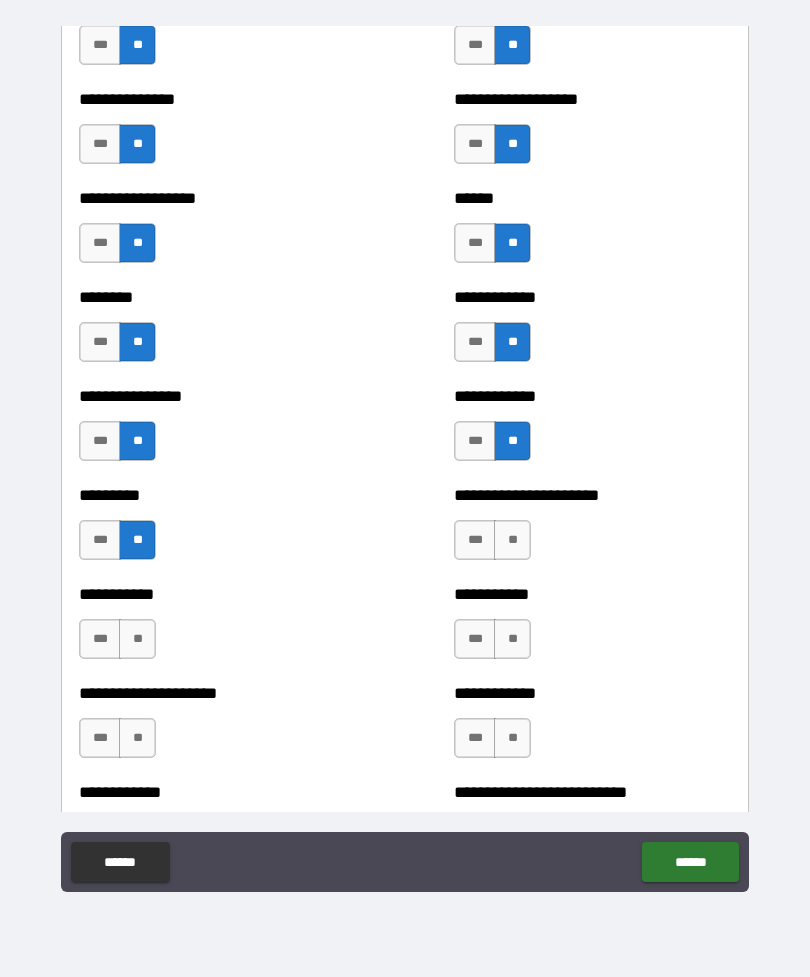 click on "**" at bounding box center [512, 540] 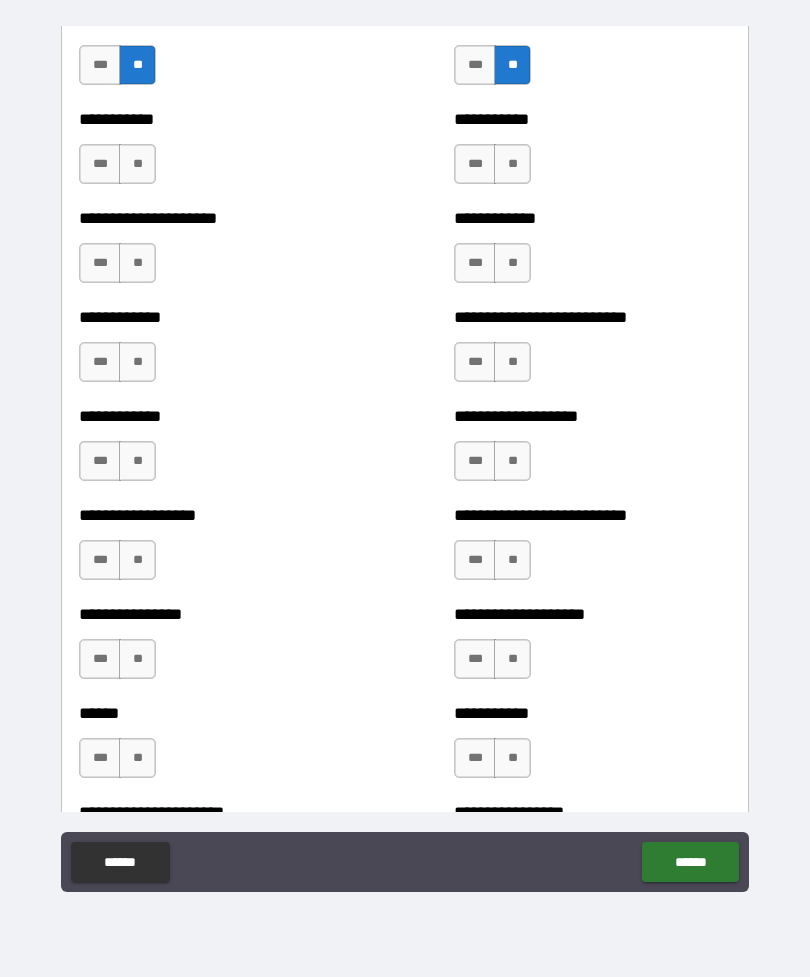scroll, scrollTop: 7889, scrollLeft: 0, axis: vertical 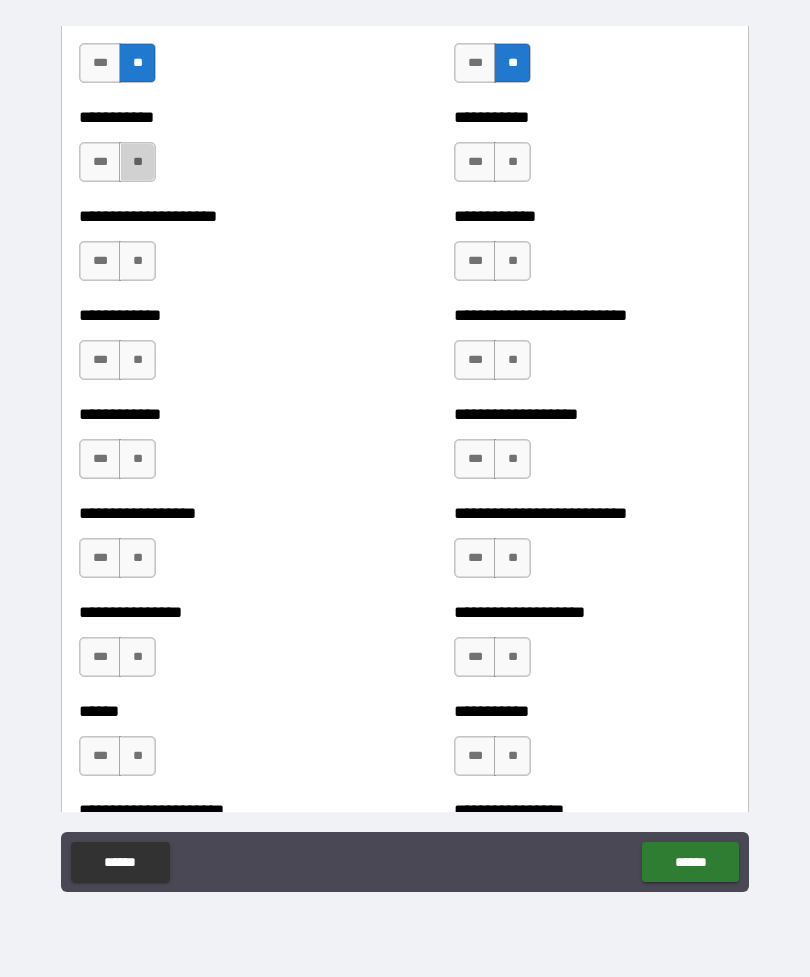 click on "**" at bounding box center [137, 162] 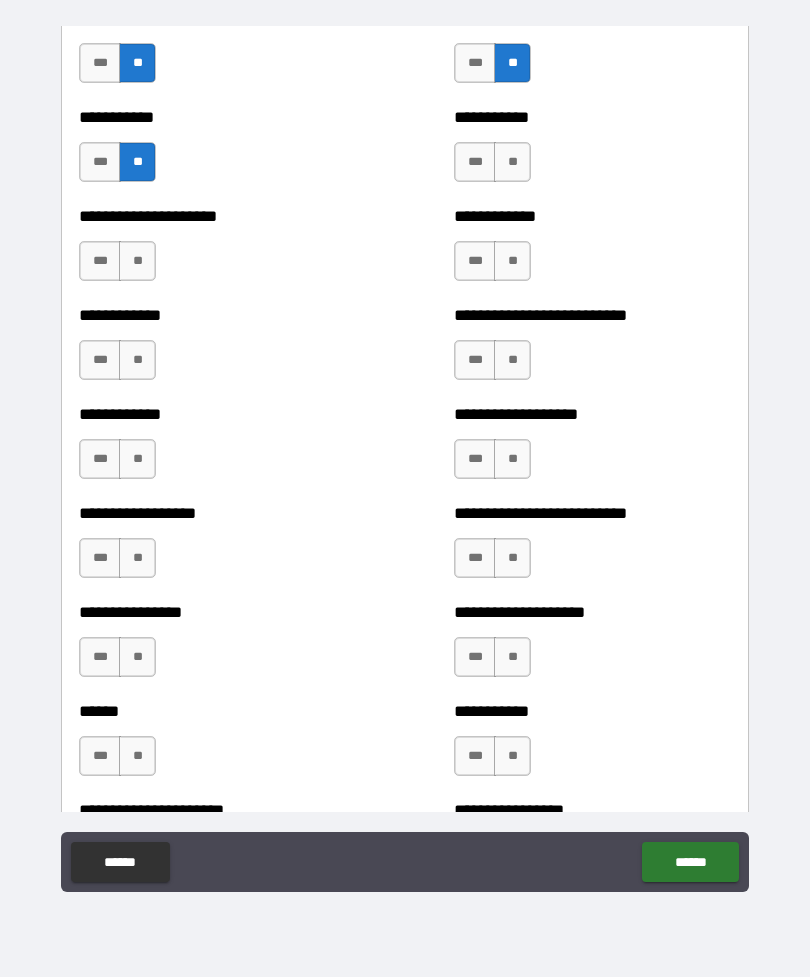 click on "**********" at bounding box center [592, 216] 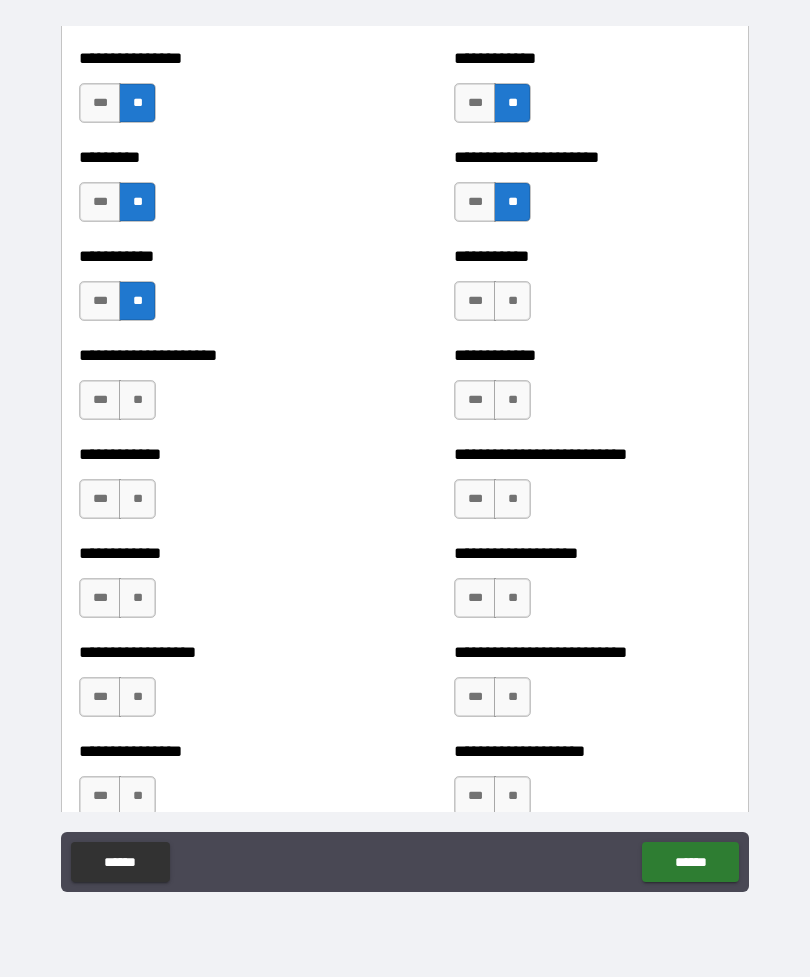 scroll, scrollTop: 7746, scrollLeft: 0, axis: vertical 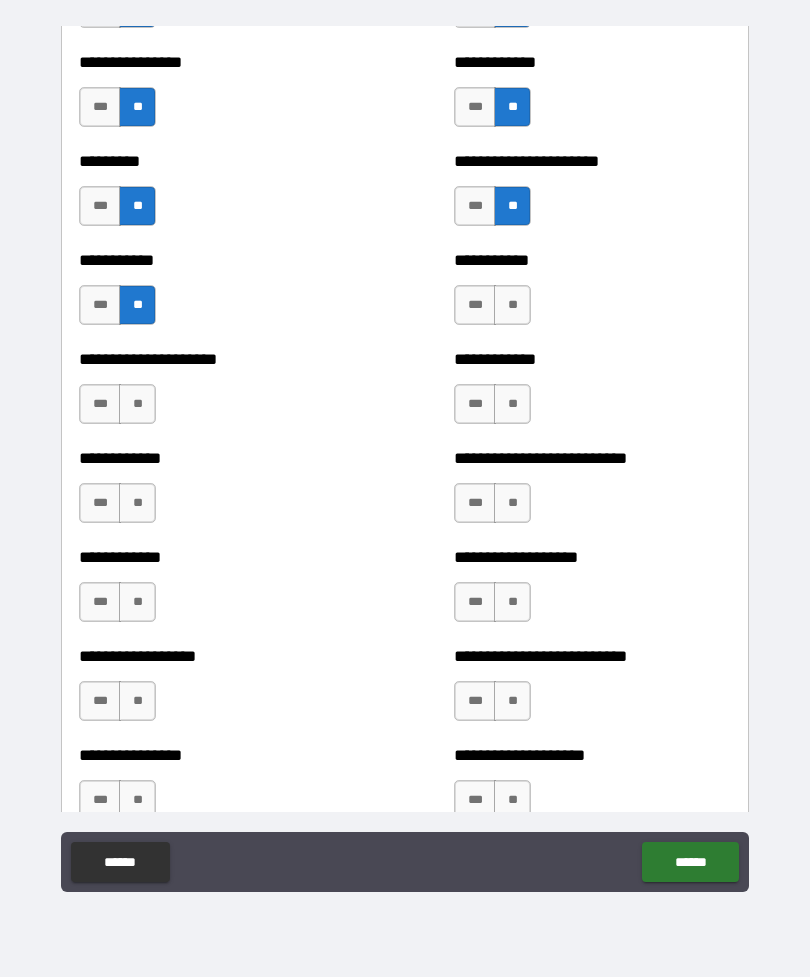 click on "**" at bounding box center (512, 305) 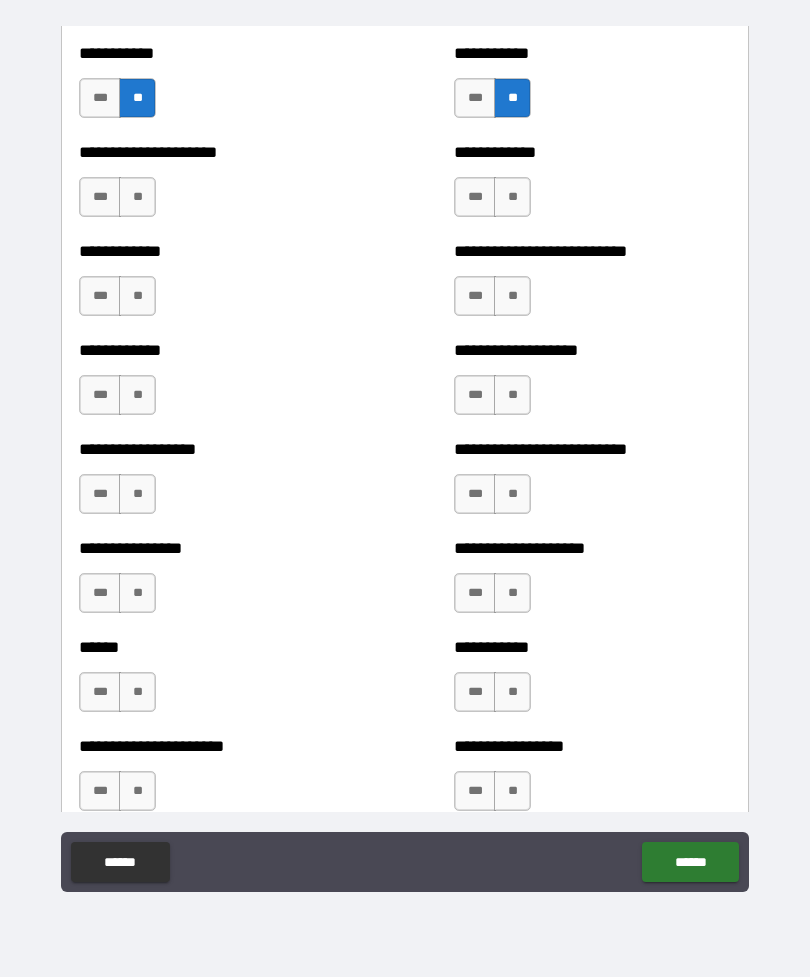 scroll, scrollTop: 7954, scrollLeft: 0, axis: vertical 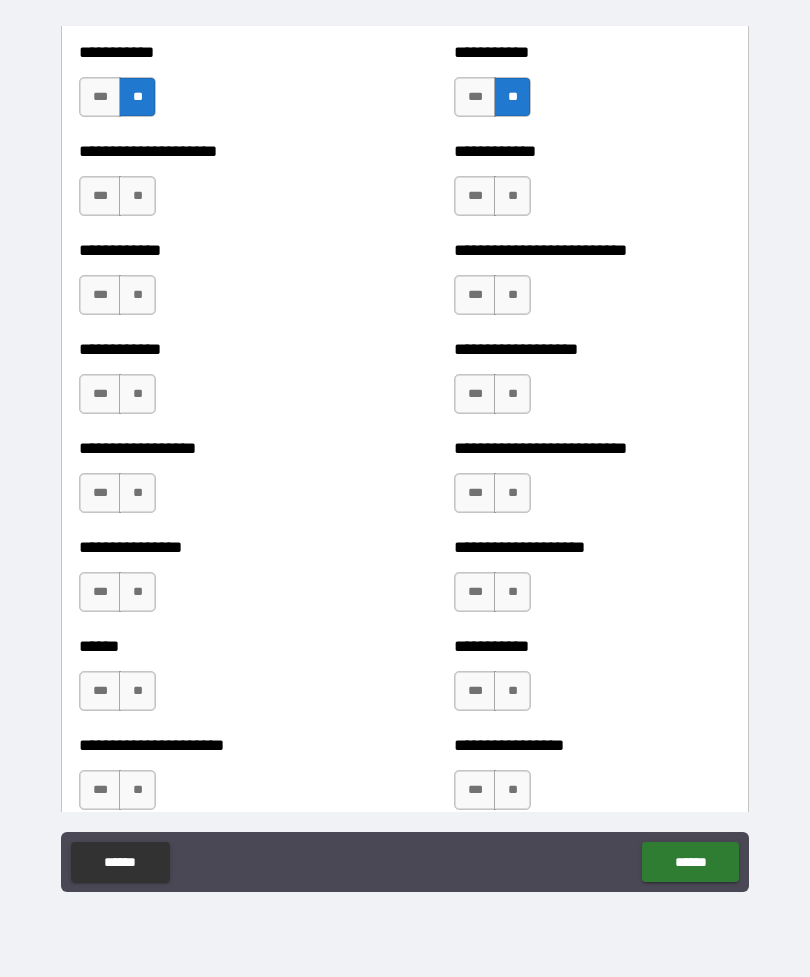 click on "**" at bounding box center [137, 196] 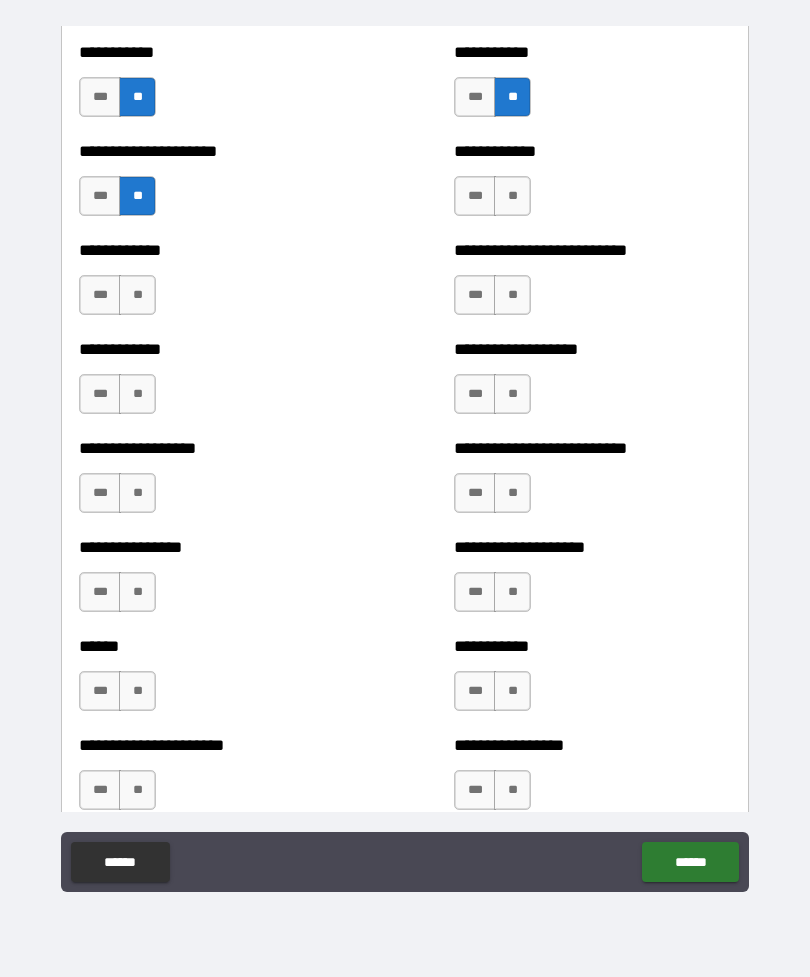 click on "**" at bounding box center [512, 196] 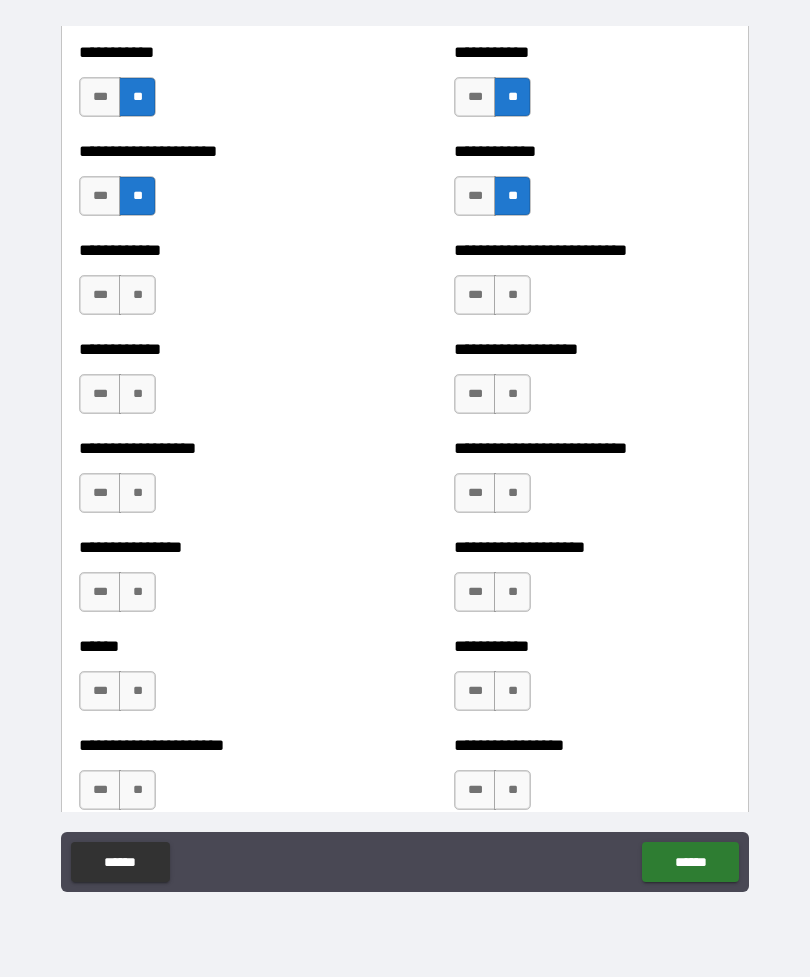 click on "**" at bounding box center [137, 295] 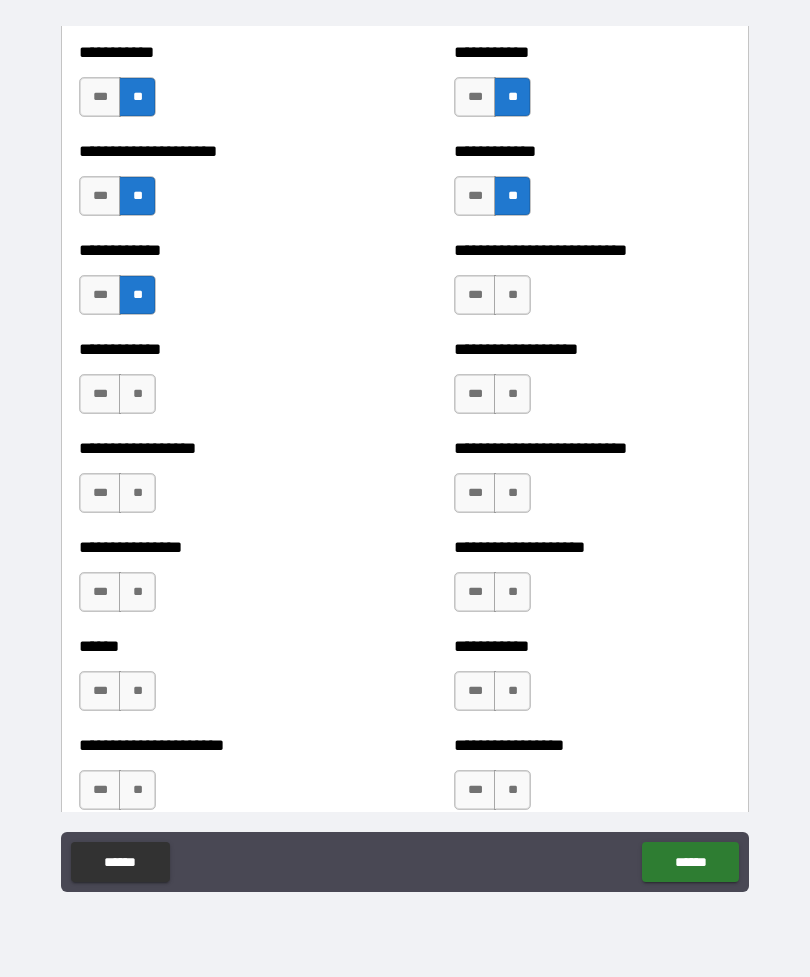 click on "**" at bounding box center [512, 295] 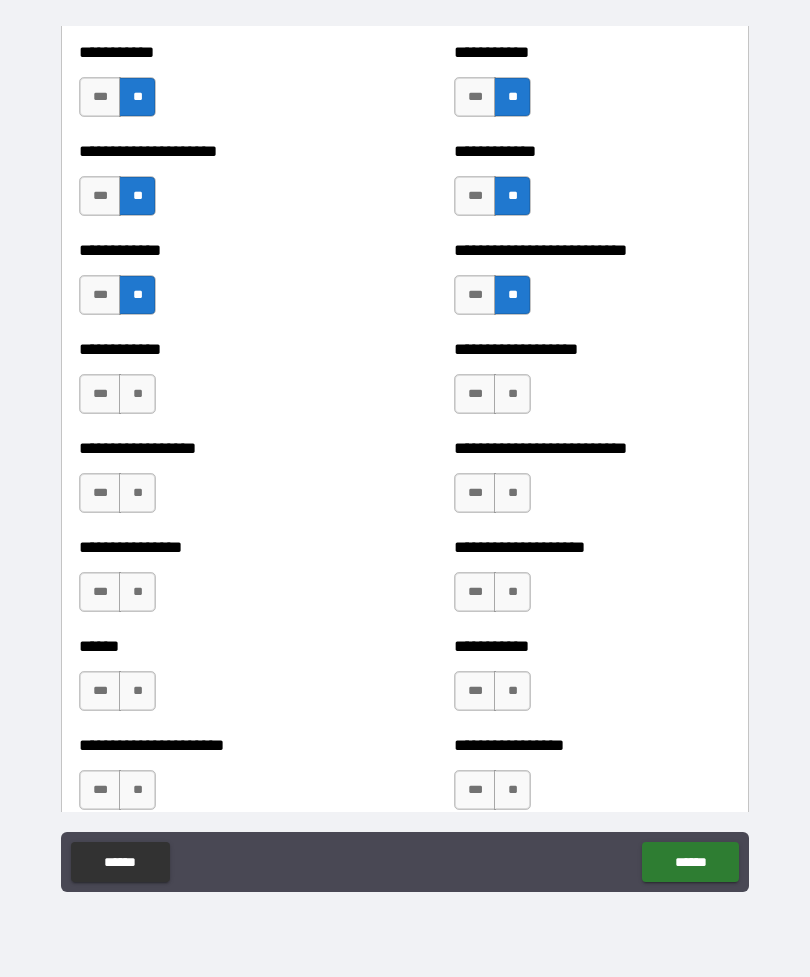 click on "**" at bounding box center [137, 394] 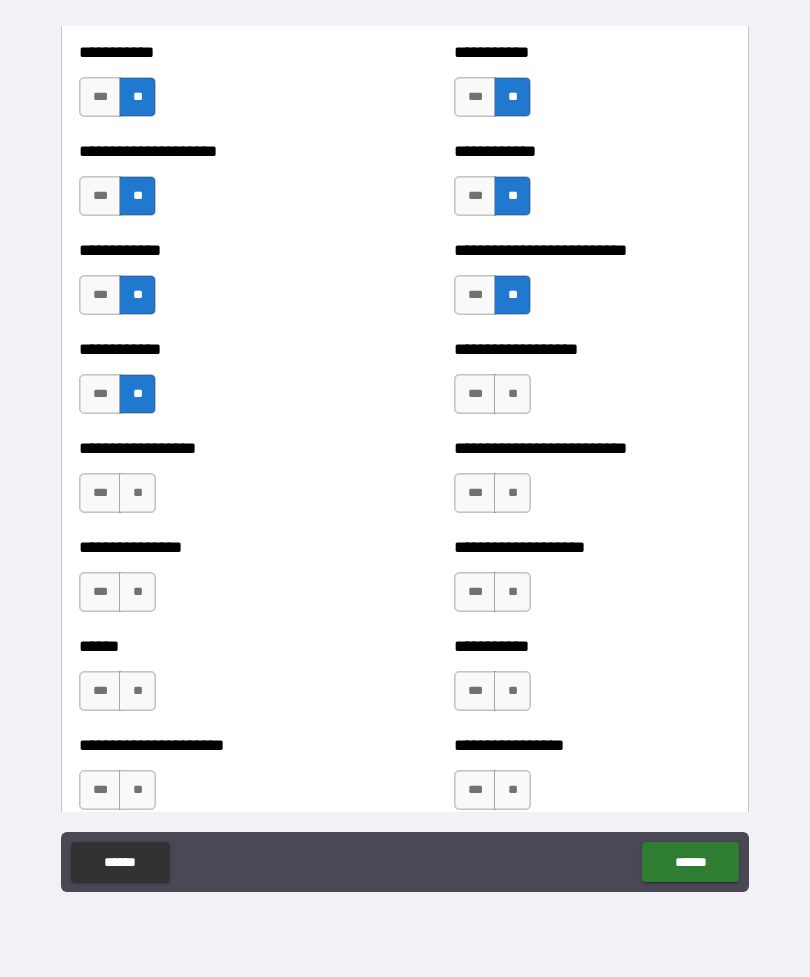 click on "**" at bounding box center [512, 394] 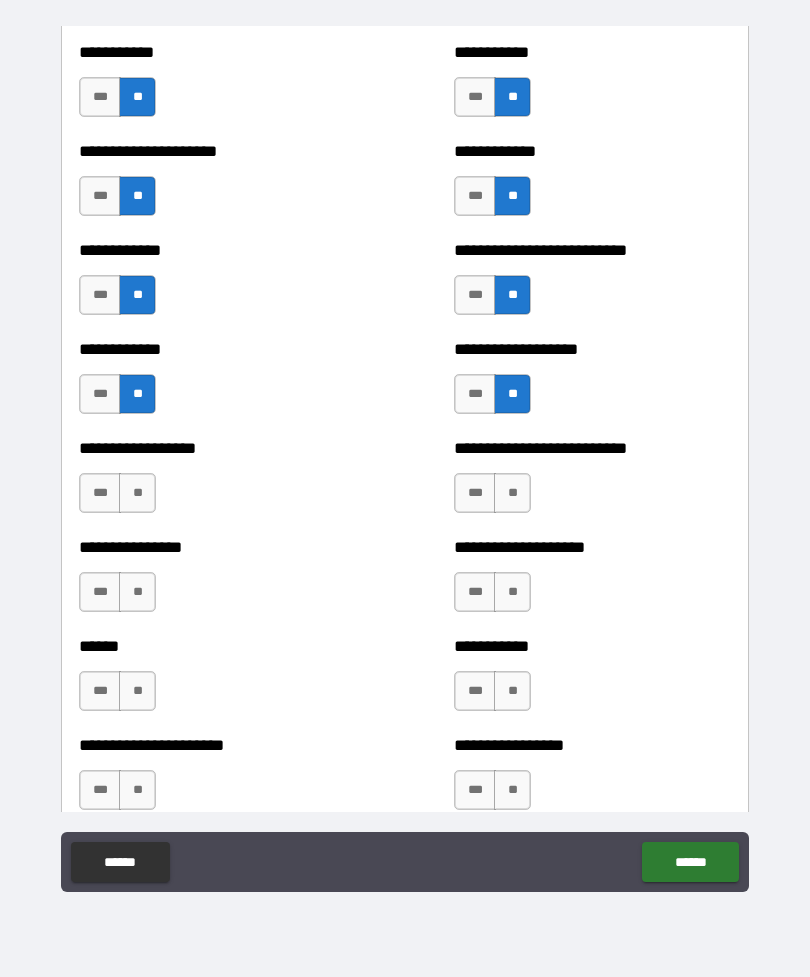 click on "**" at bounding box center (137, 493) 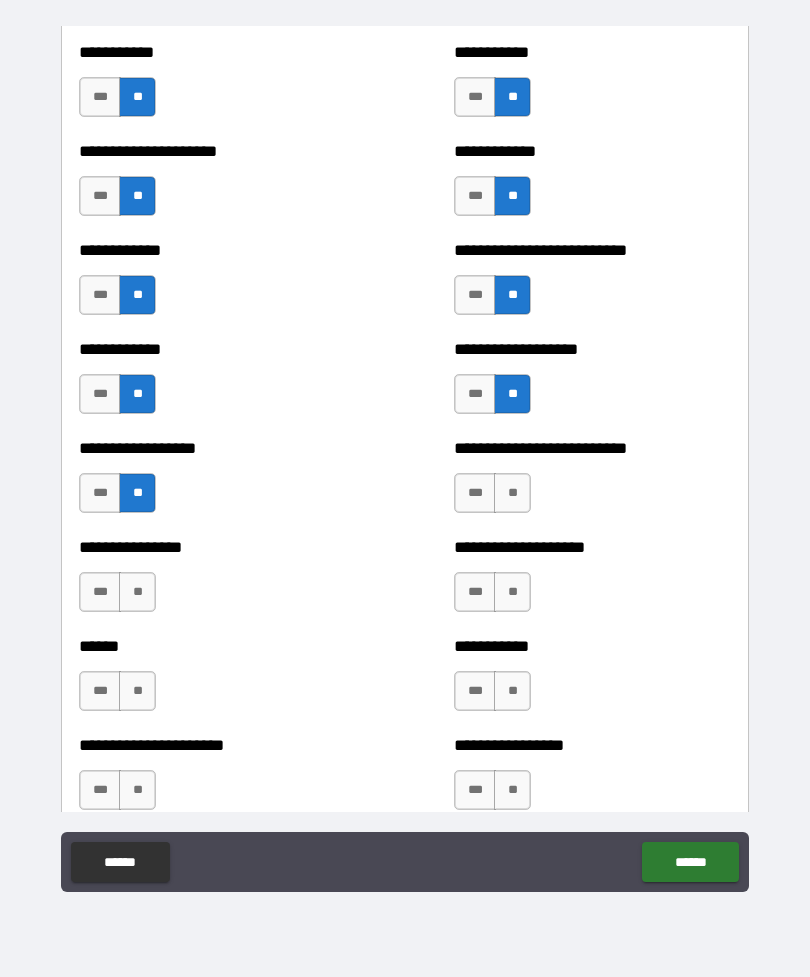 click on "**" at bounding box center (512, 493) 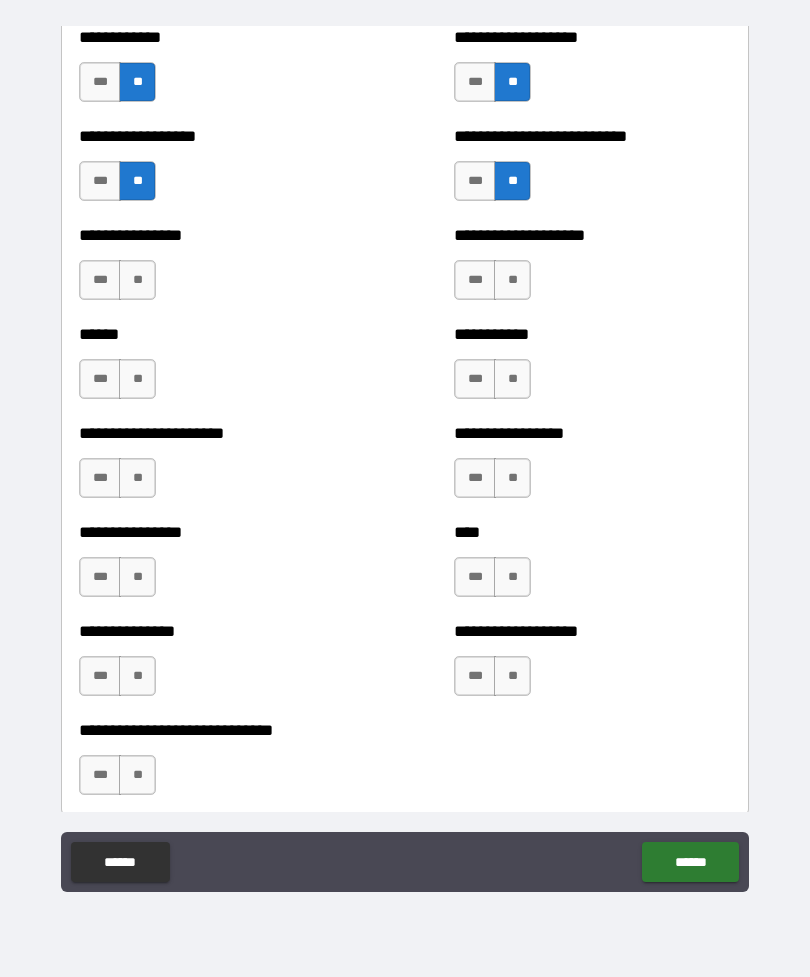 scroll, scrollTop: 8273, scrollLeft: 0, axis: vertical 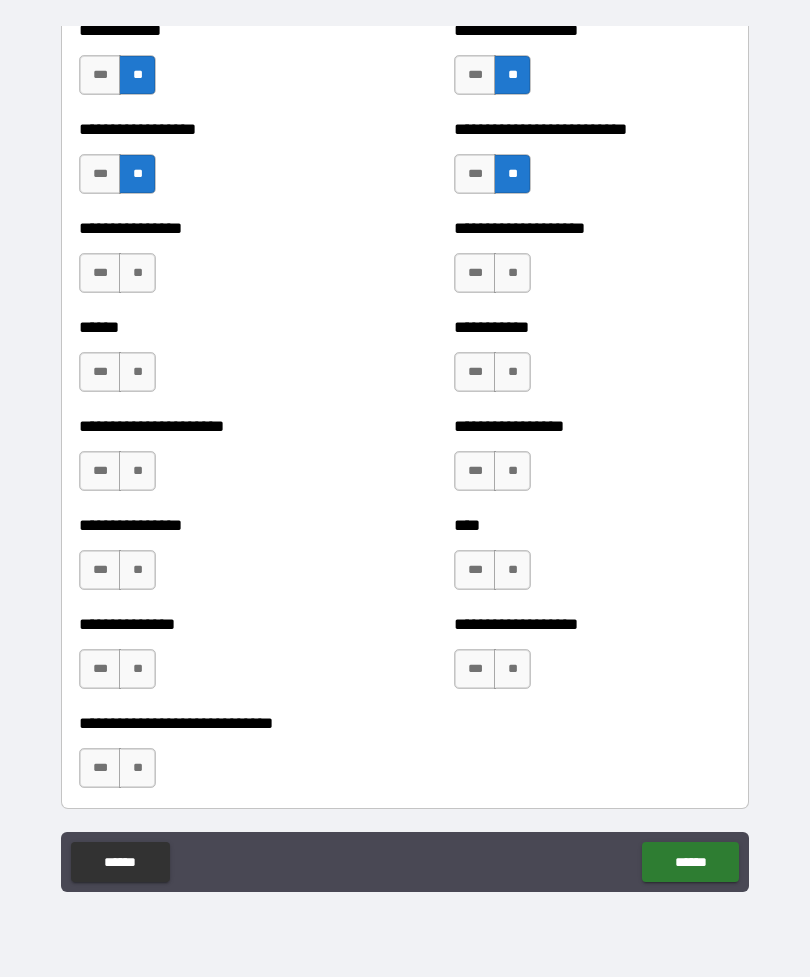 click on "**" at bounding box center (137, 273) 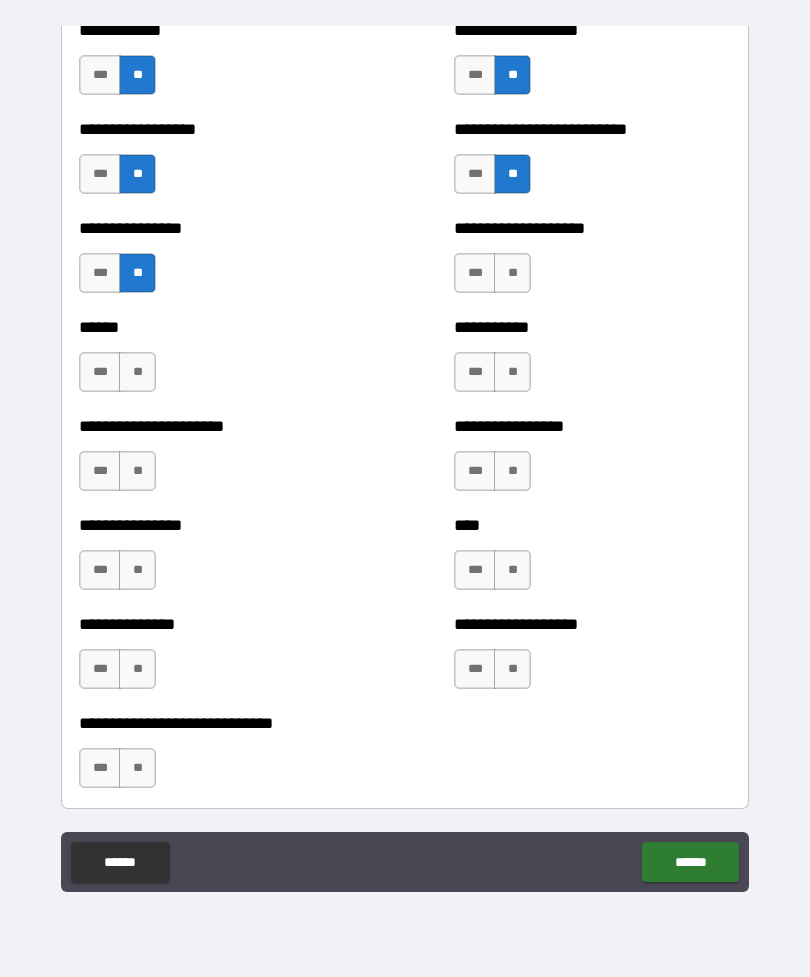 click on "**" at bounding box center [512, 273] 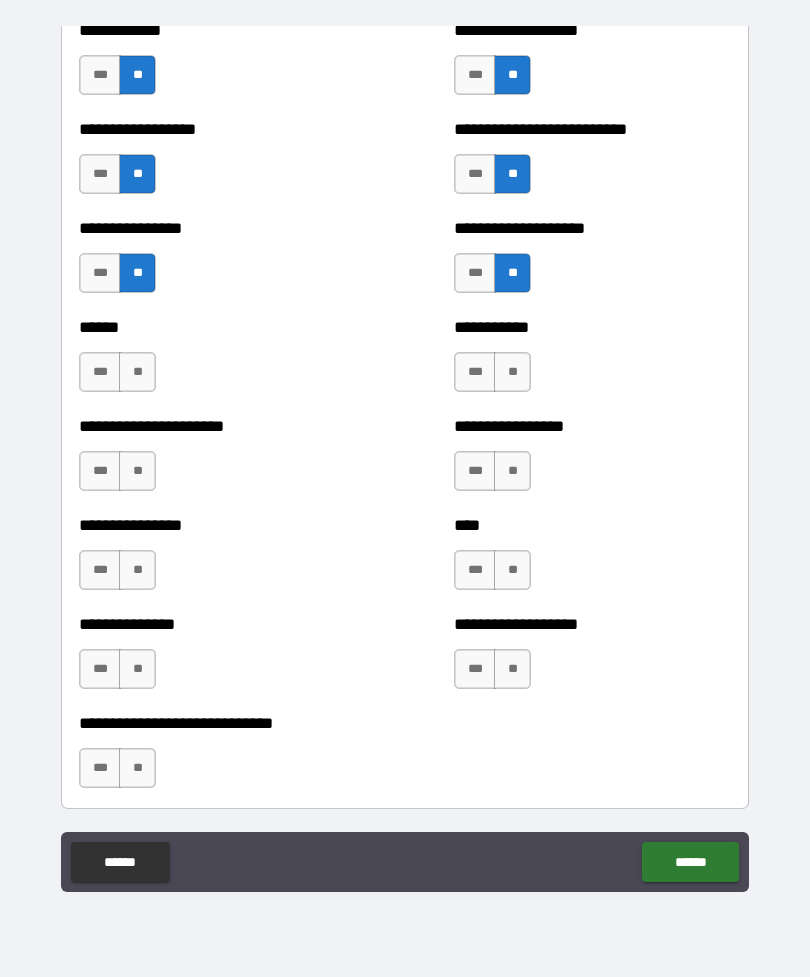 click on "**" at bounding box center (137, 372) 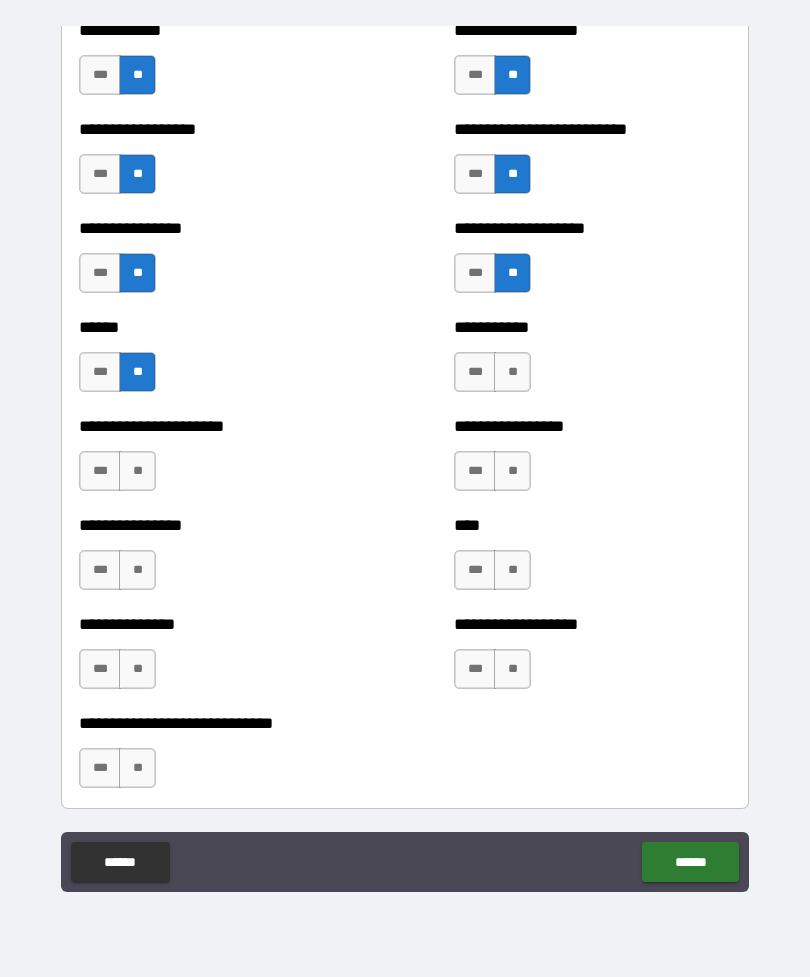 click on "**" at bounding box center [512, 372] 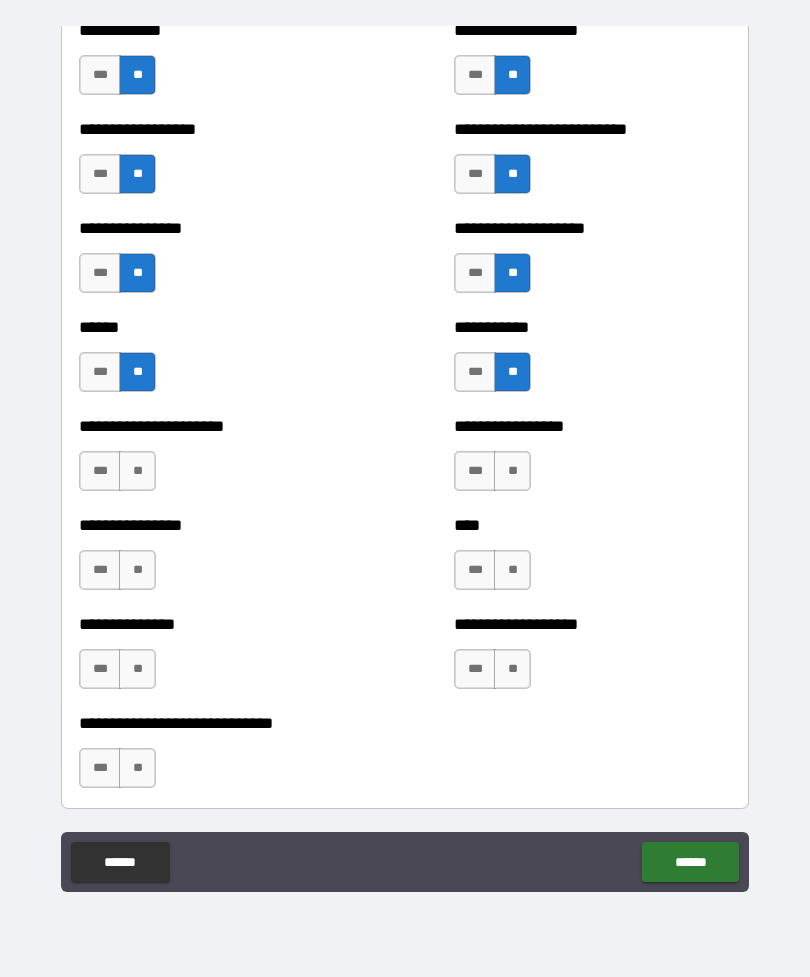 click on "**" at bounding box center (137, 471) 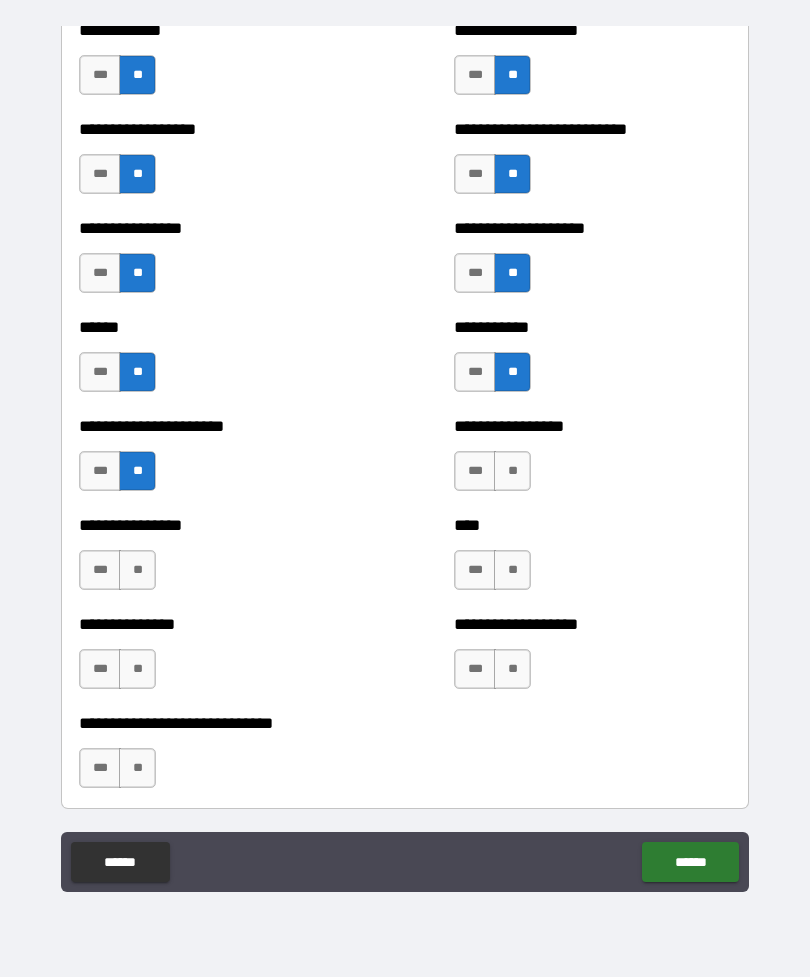 click on "**" at bounding box center [512, 471] 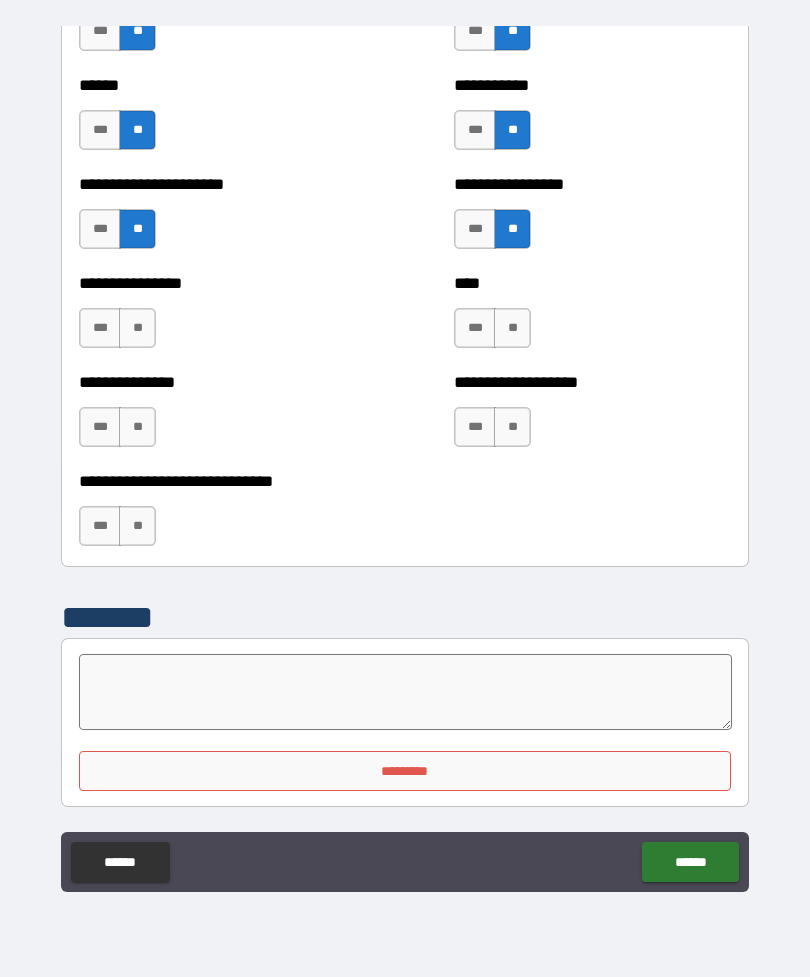 scroll, scrollTop: 8515, scrollLeft: 0, axis: vertical 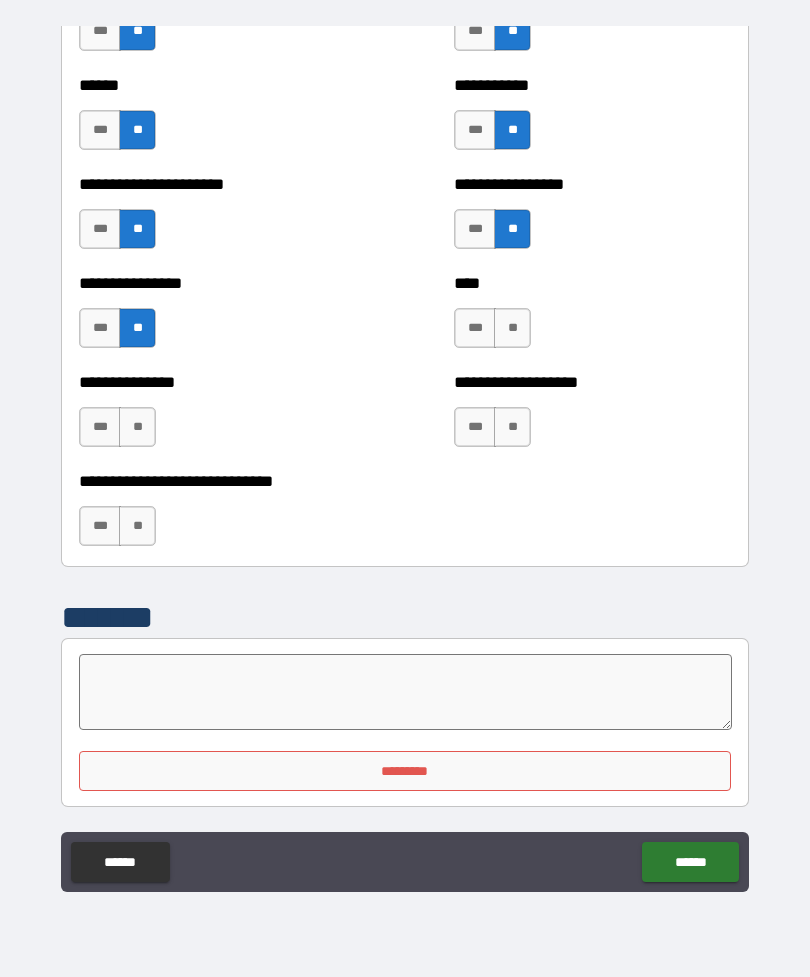 click on "**" at bounding box center [512, 328] 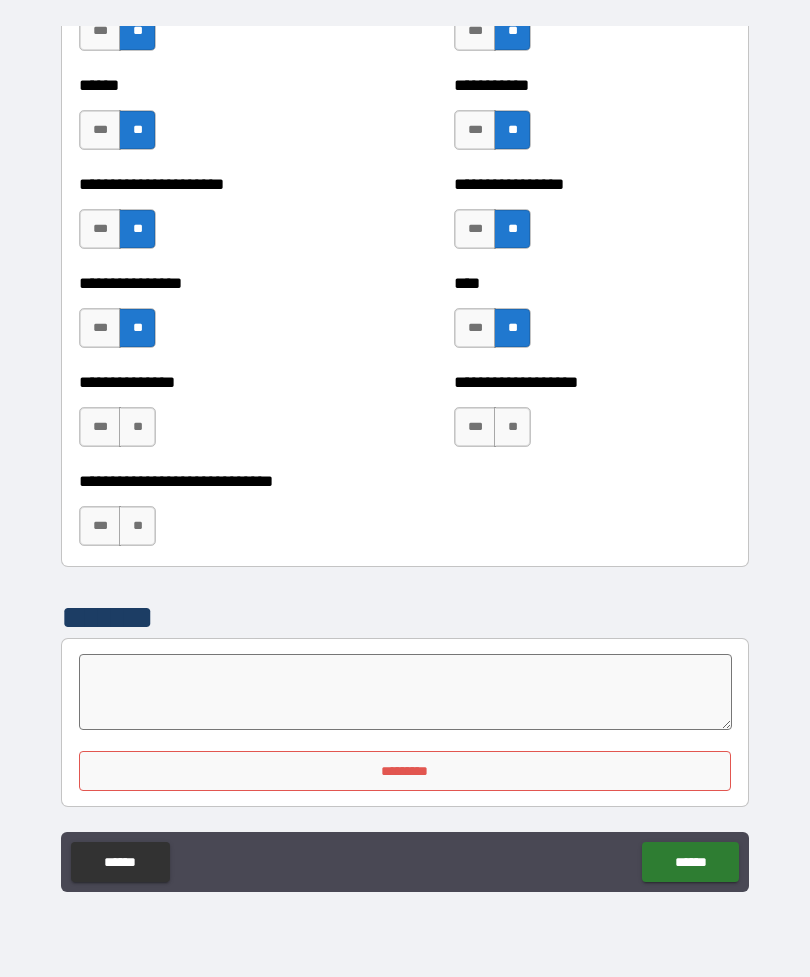 click on "***" at bounding box center [475, 328] 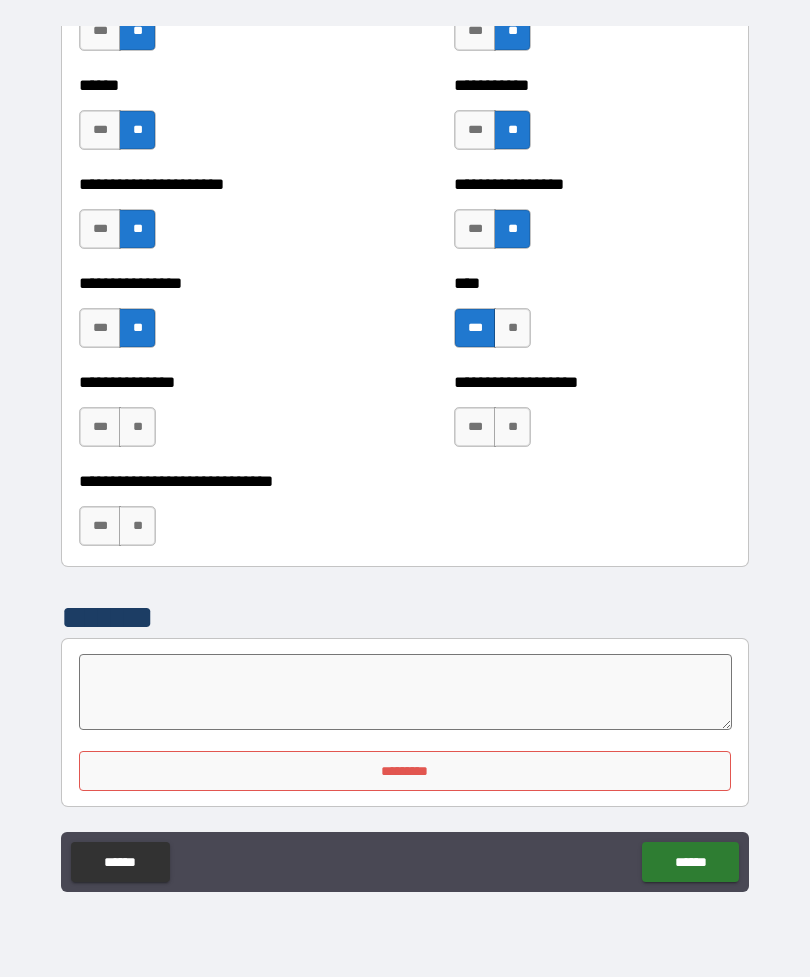 click on "**" at bounding box center [137, 427] 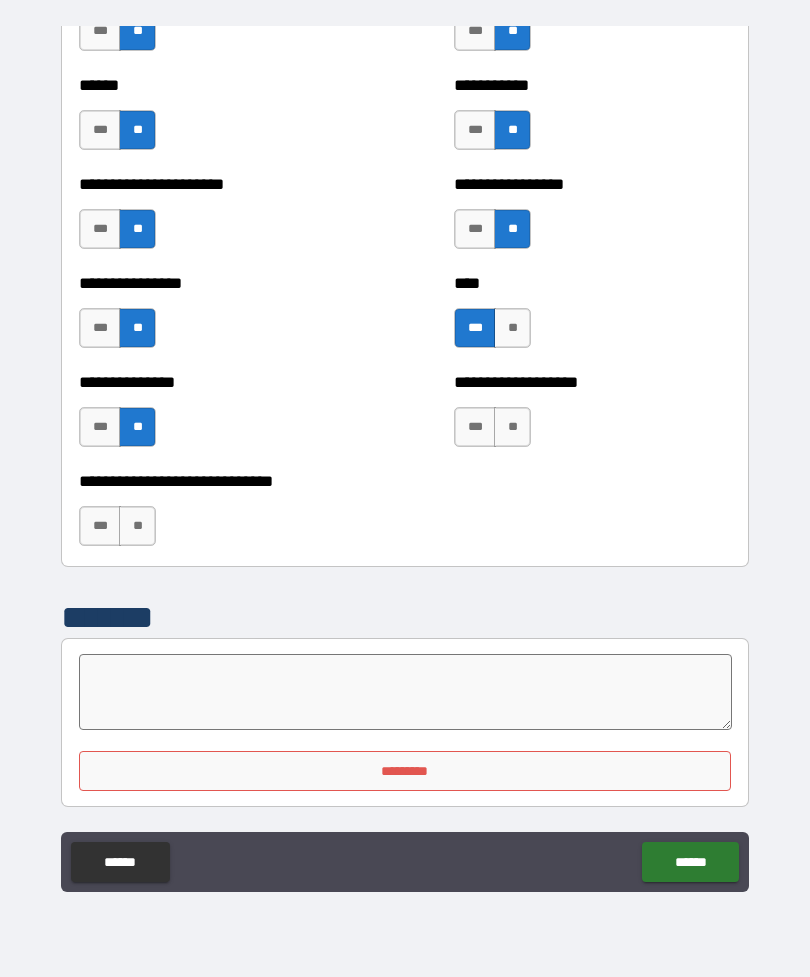 click on "**" at bounding box center (512, 427) 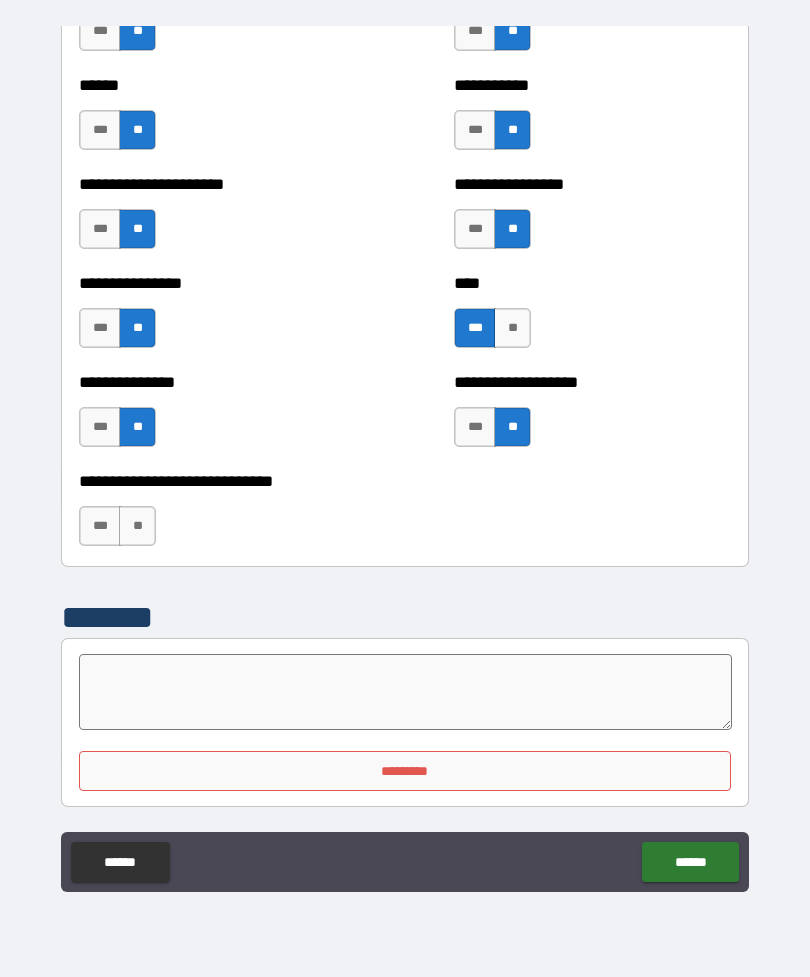 click on "**" at bounding box center (137, 526) 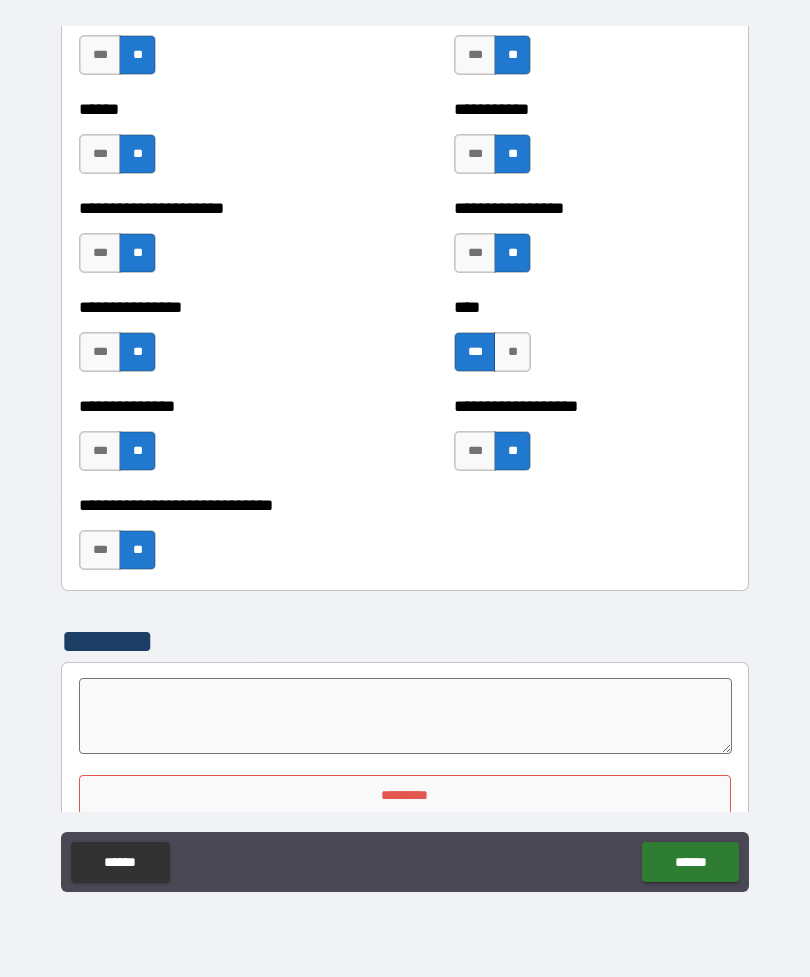 scroll, scrollTop: 8489, scrollLeft: 0, axis: vertical 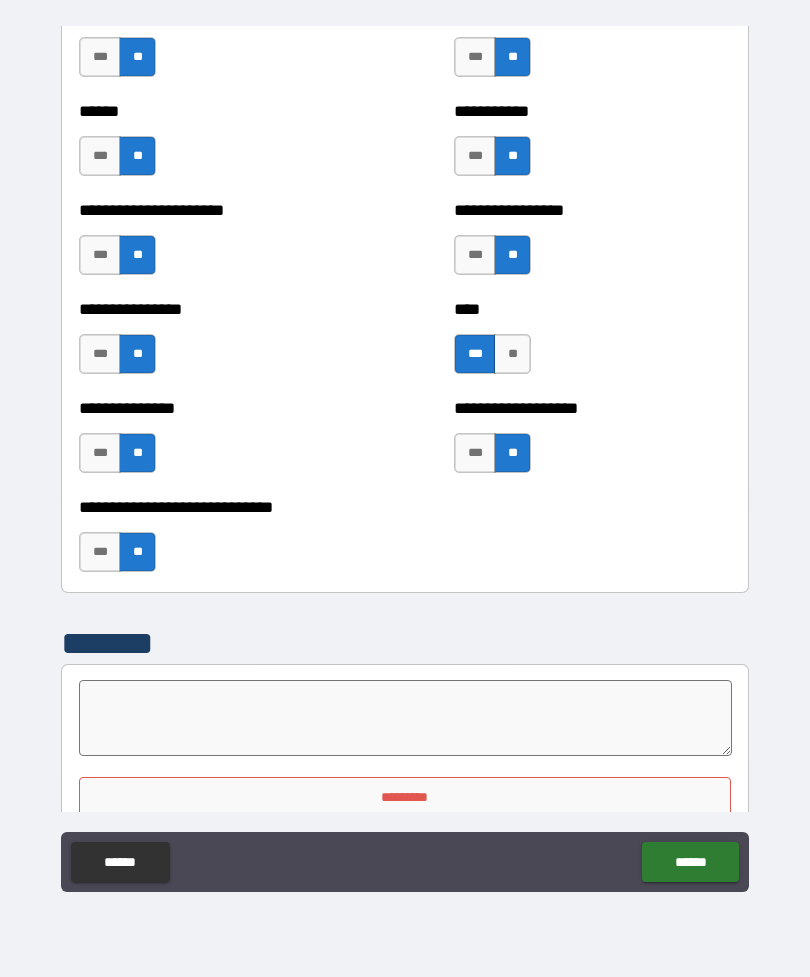 click on "*********" at bounding box center [405, 797] 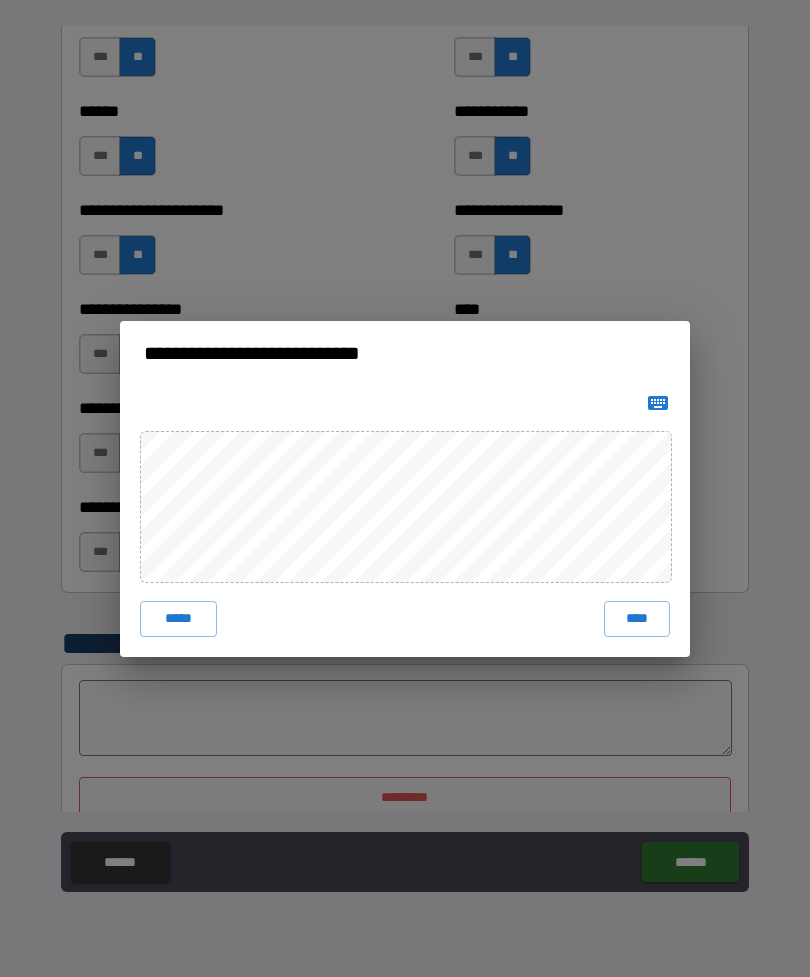 click on "****" at bounding box center [637, 619] 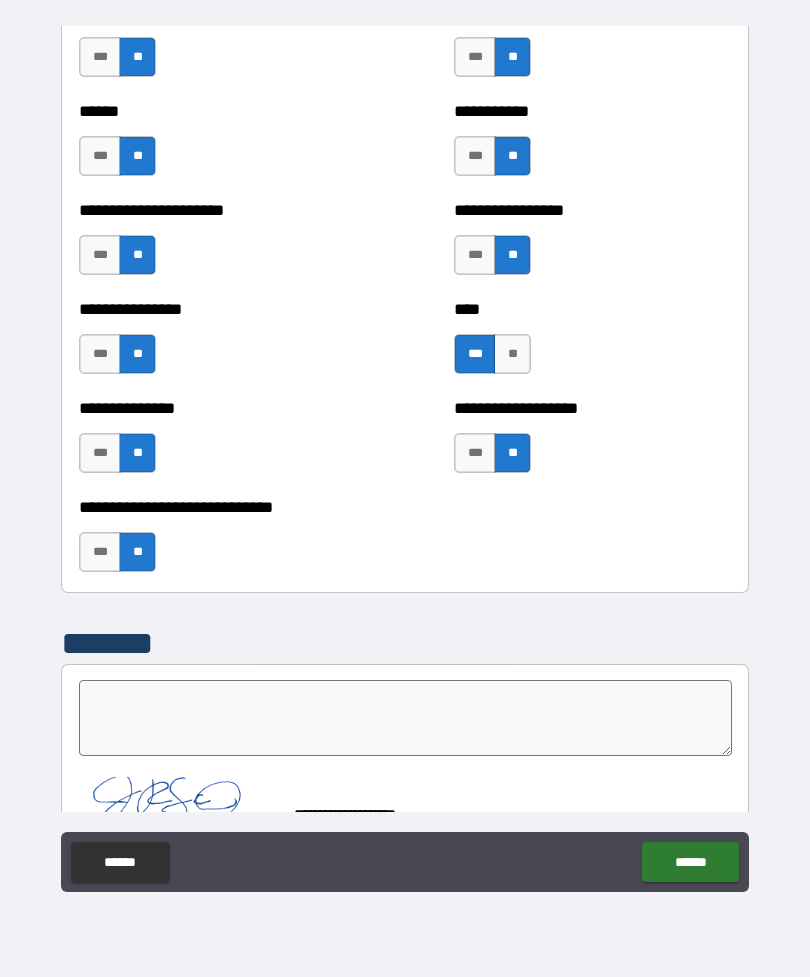 click on "******" at bounding box center [690, 862] 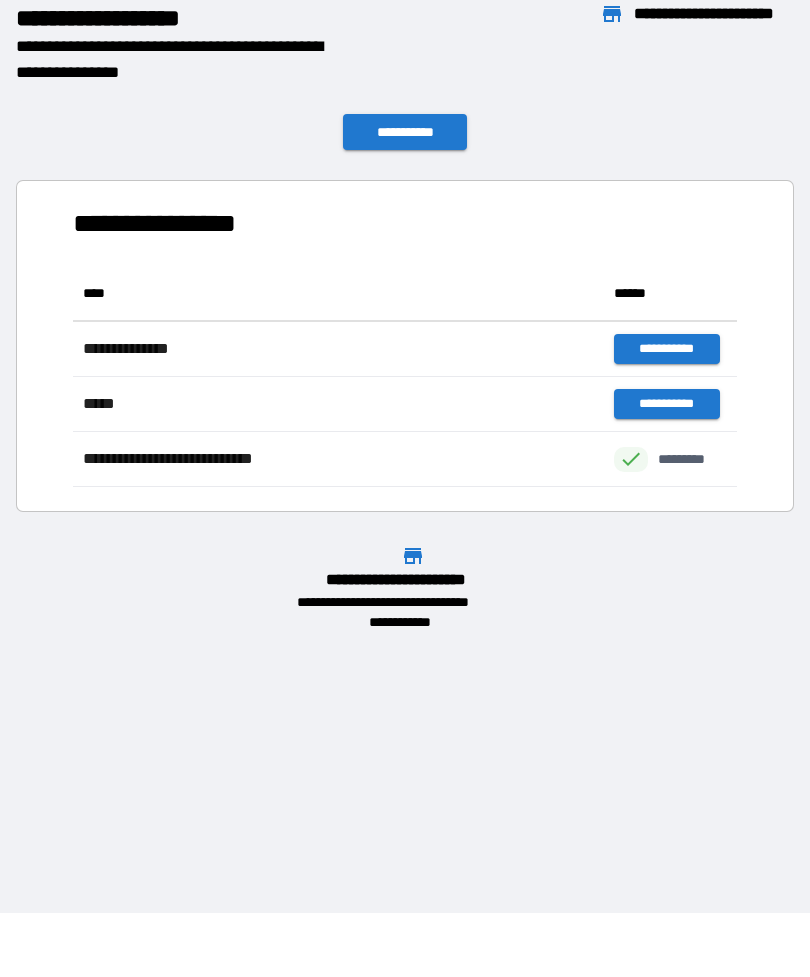 scroll, scrollTop: 221, scrollLeft: 664, axis: both 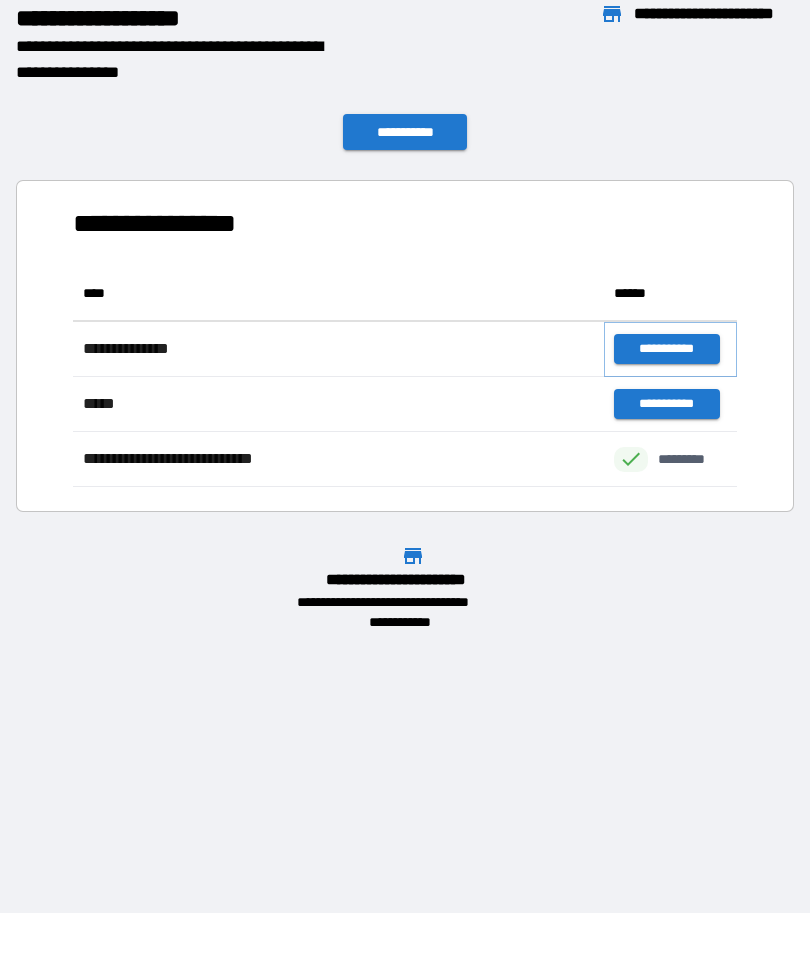 click on "**********" at bounding box center [666, 349] 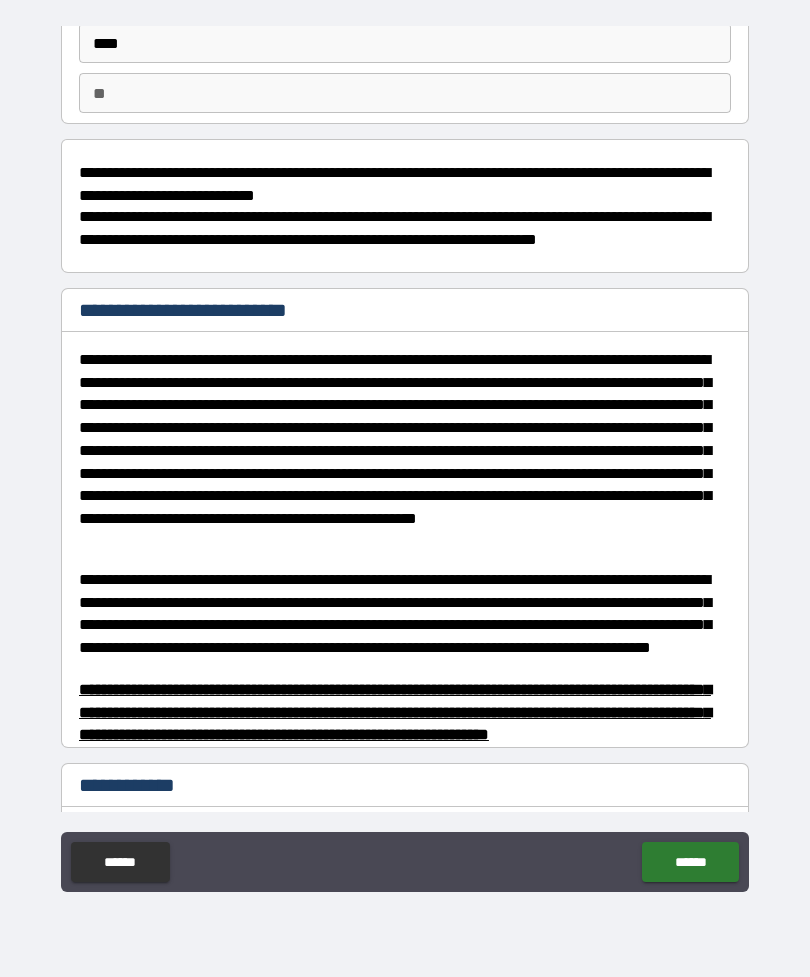 scroll, scrollTop: 151, scrollLeft: 0, axis: vertical 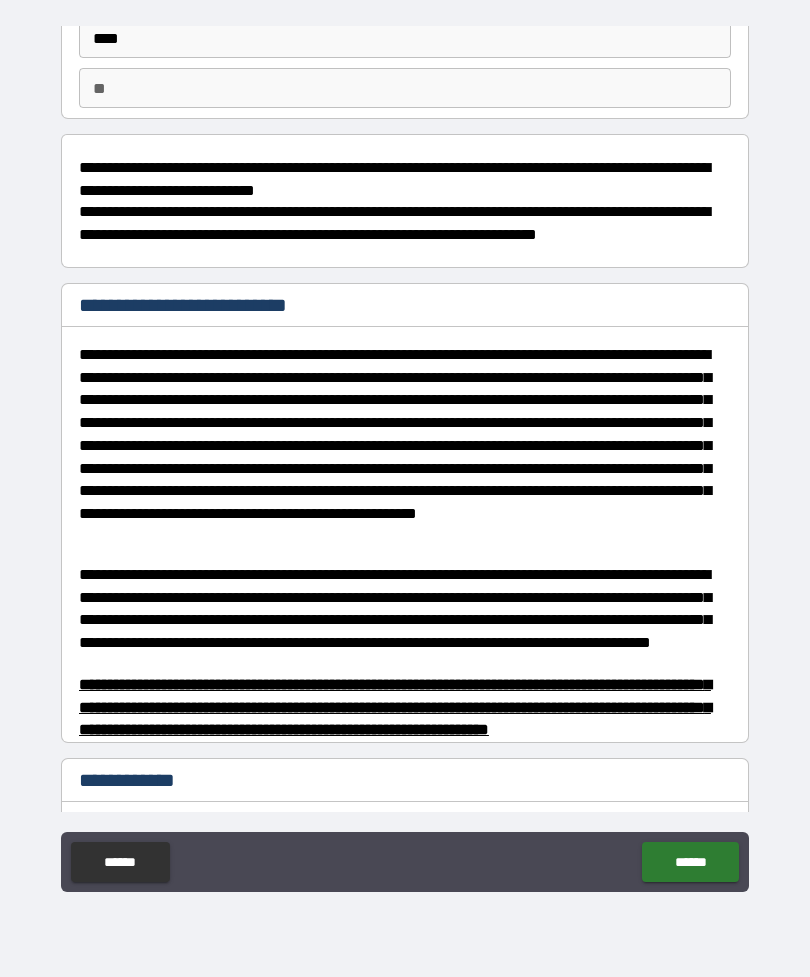 click on "******" at bounding box center [690, 862] 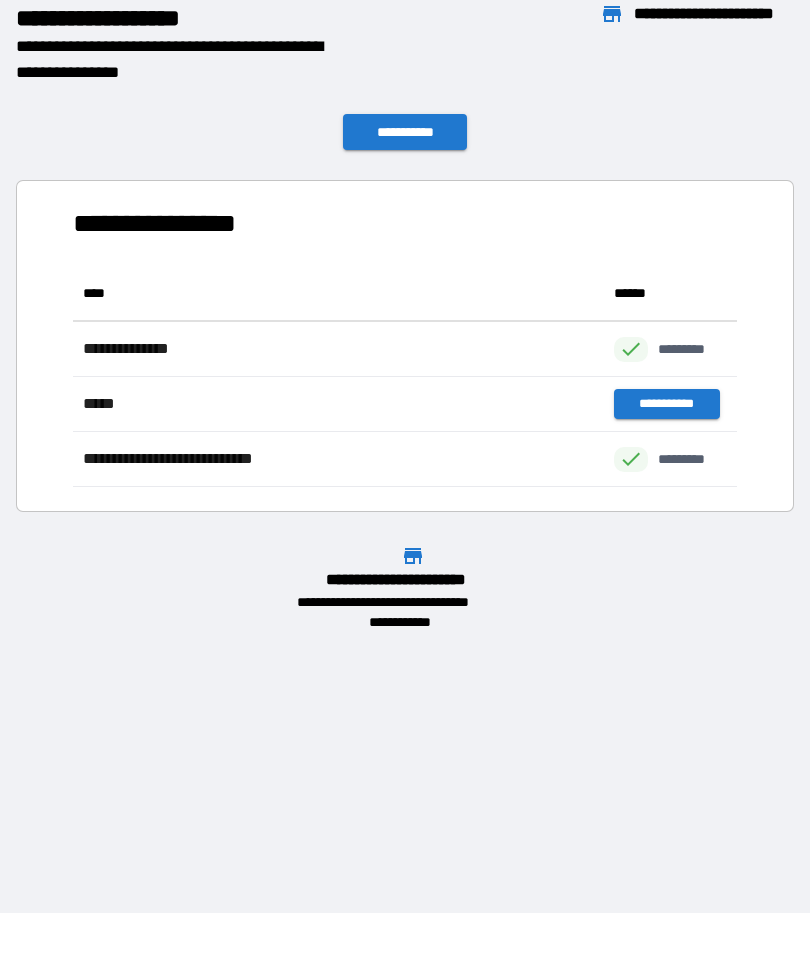 scroll, scrollTop: 1, scrollLeft: 1, axis: both 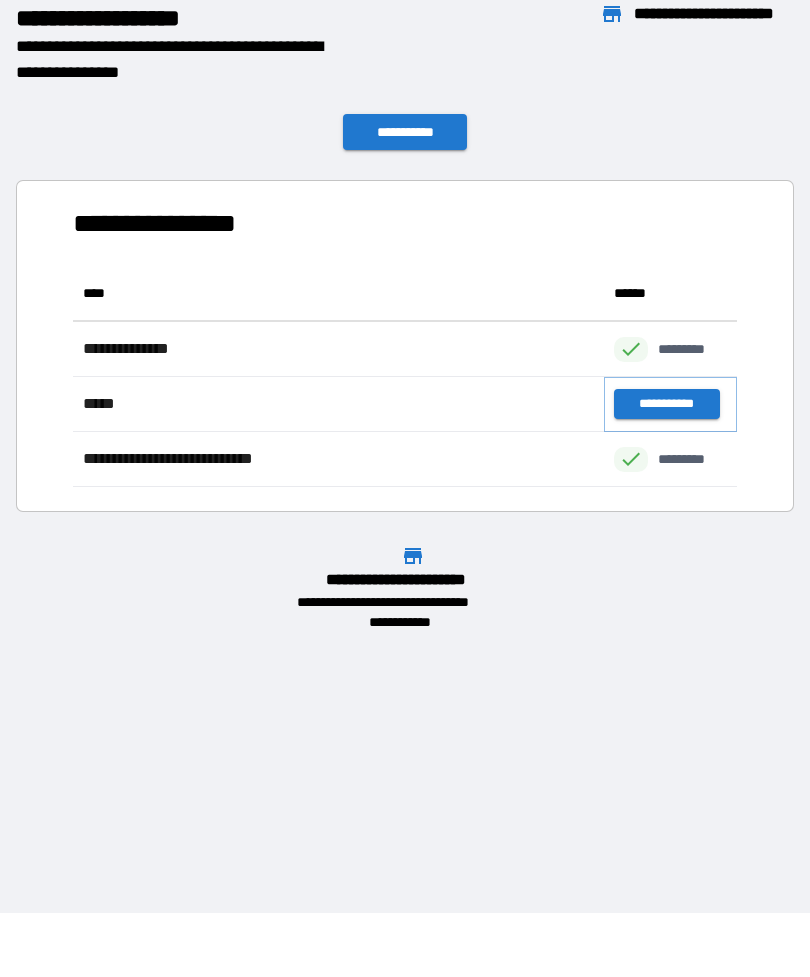 click on "**********" at bounding box center [666, 404] 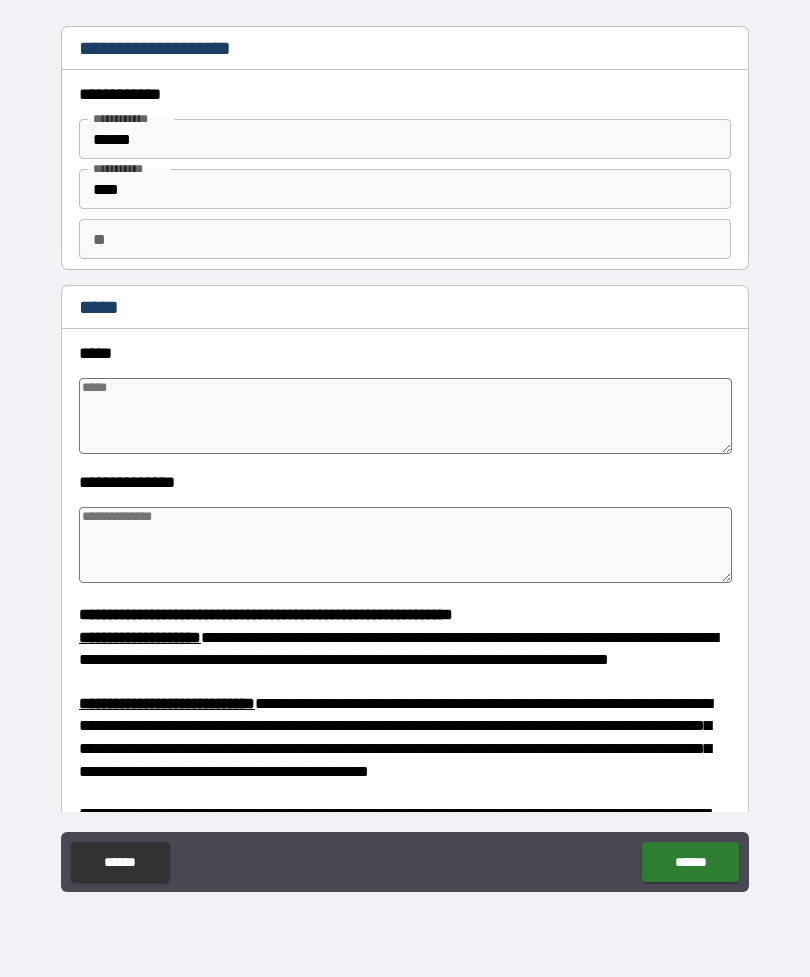 type on "*" 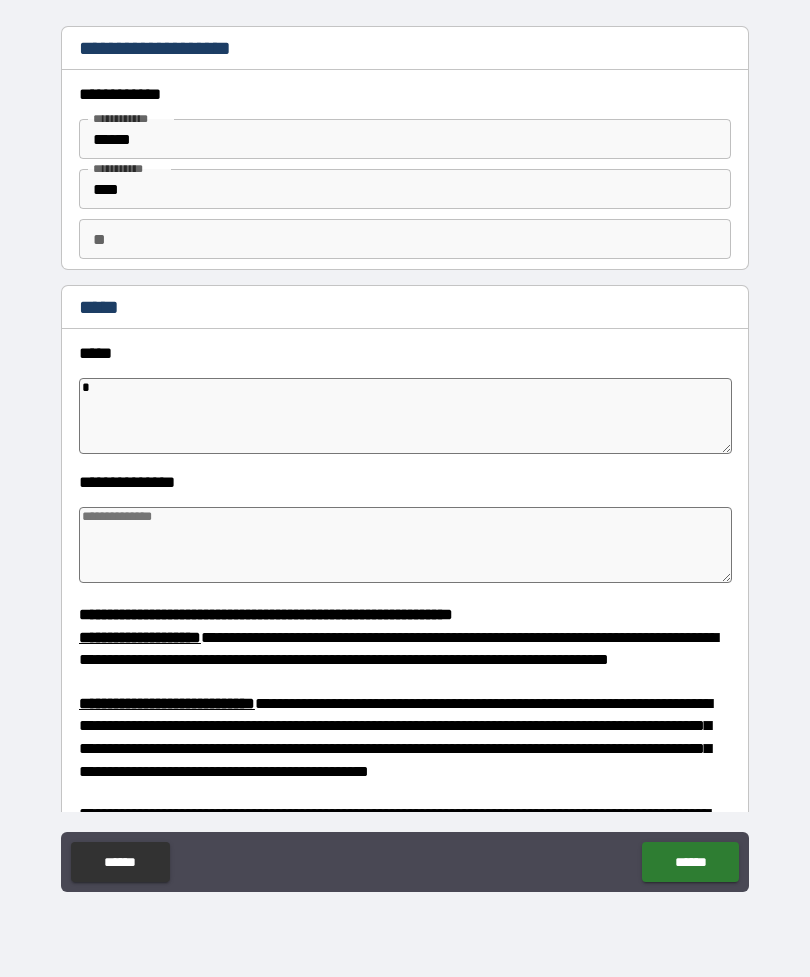 type on "*" 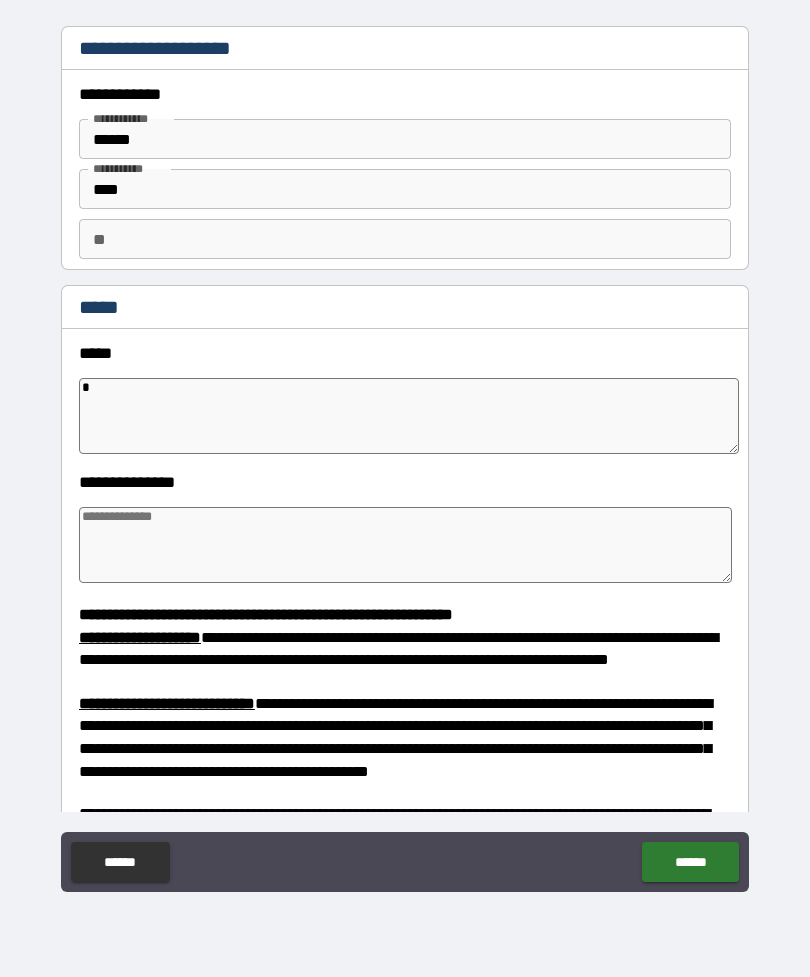 type on "*" 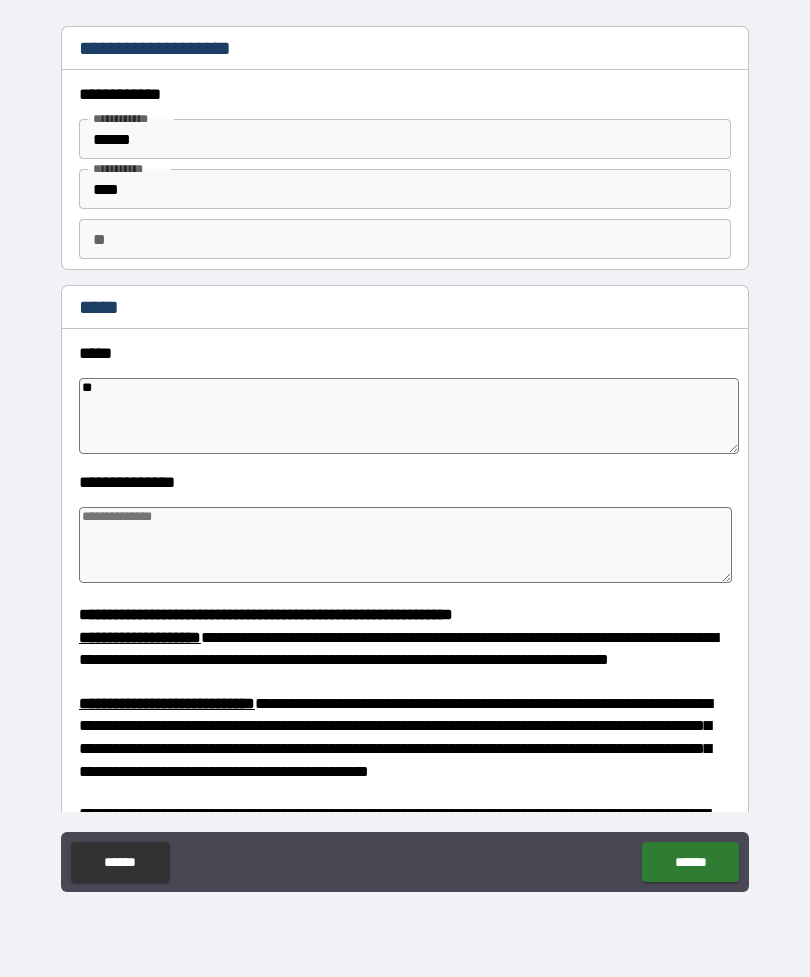 type on "*" 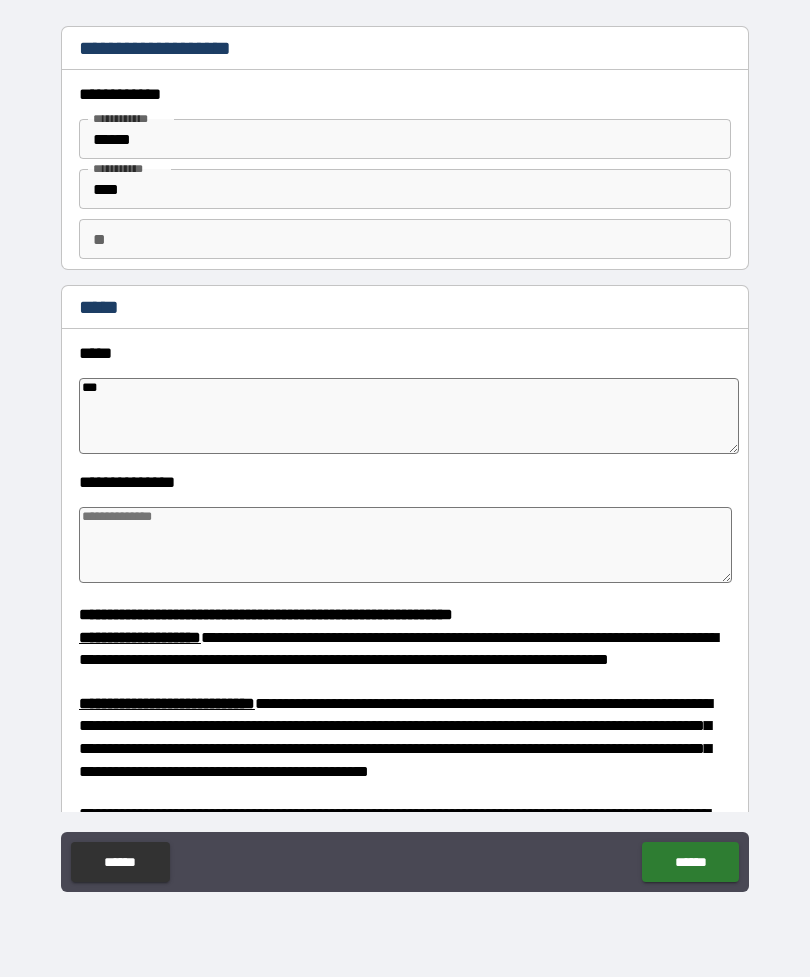 type on "*" 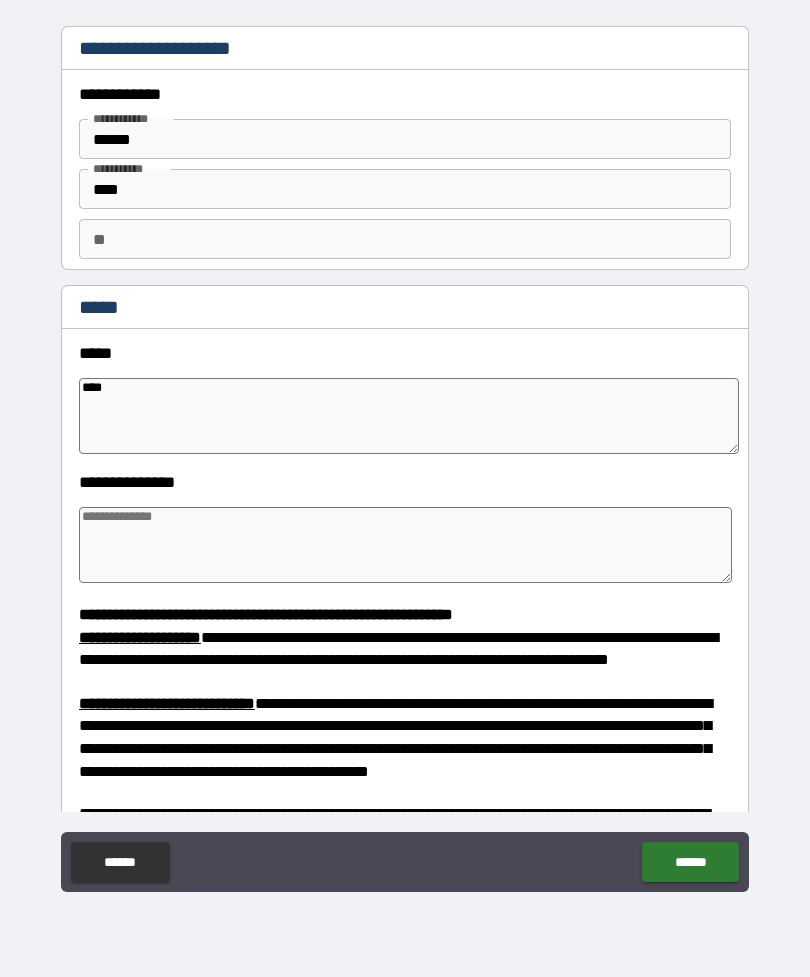 type on "*" 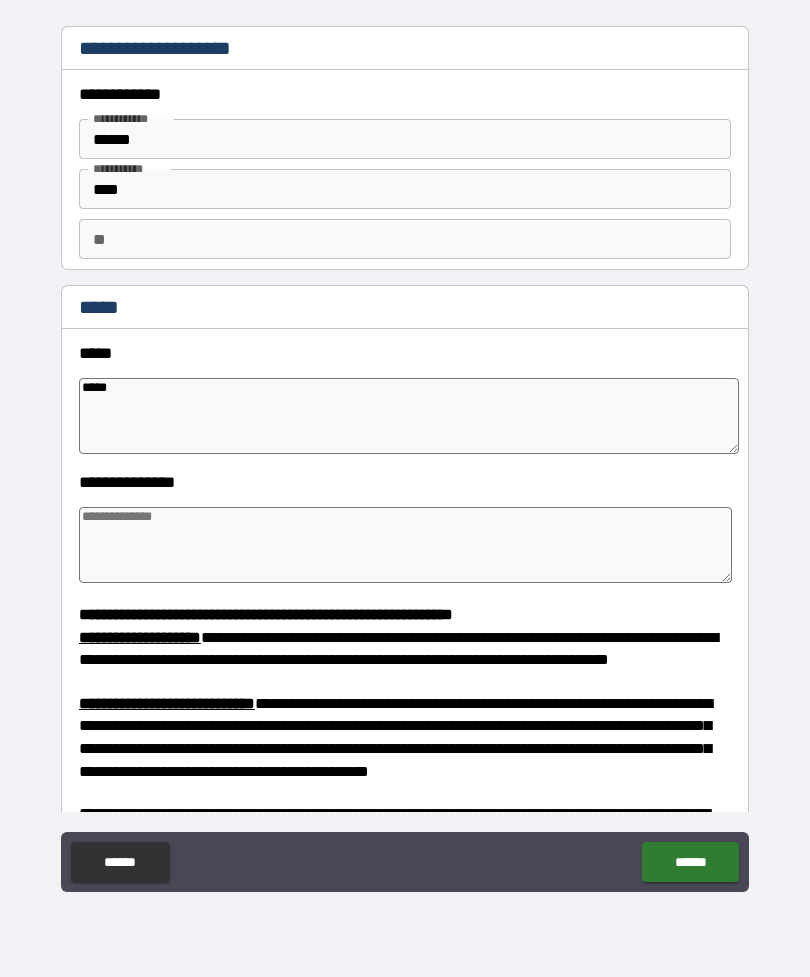 type on "*" 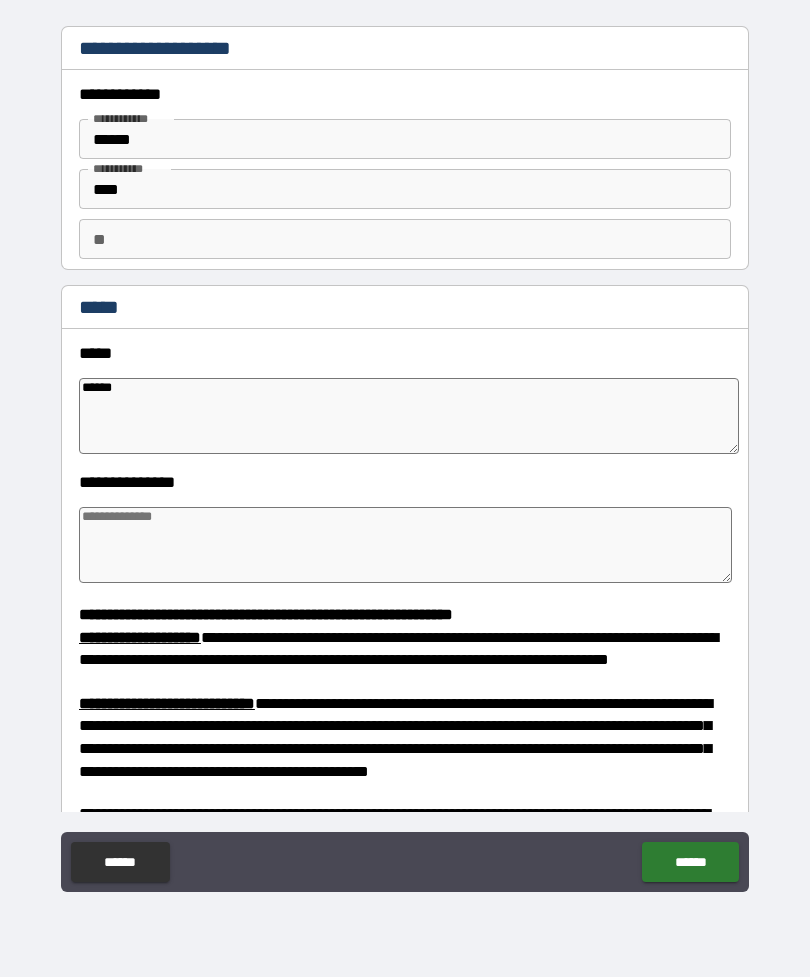 type on "*" 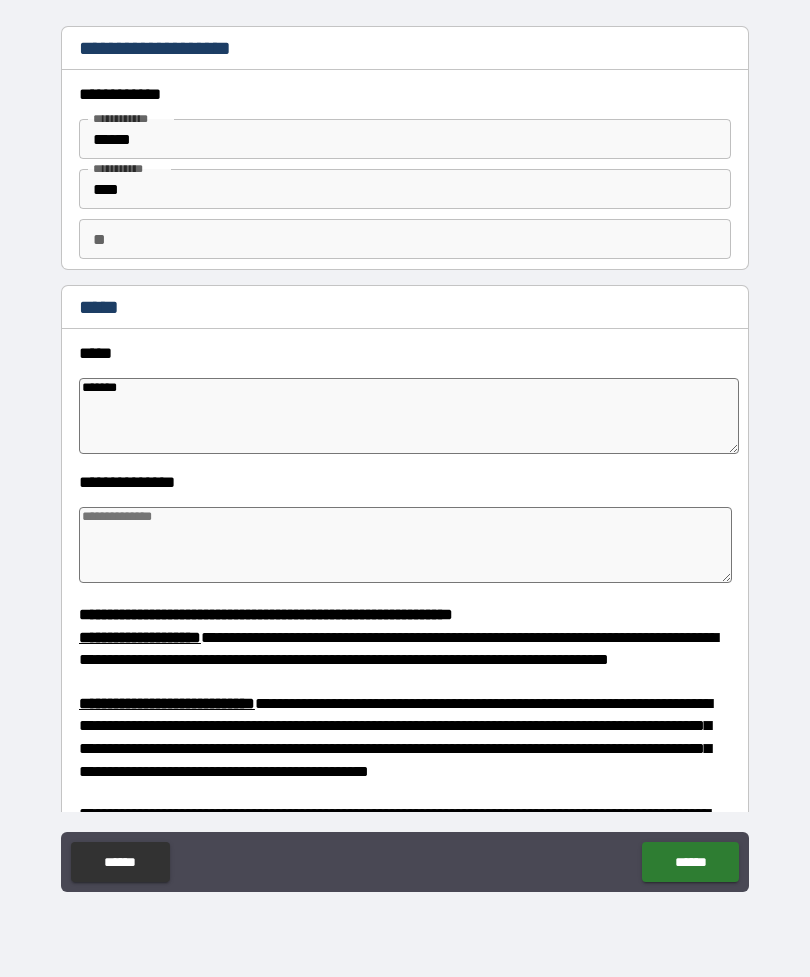 type on "*" 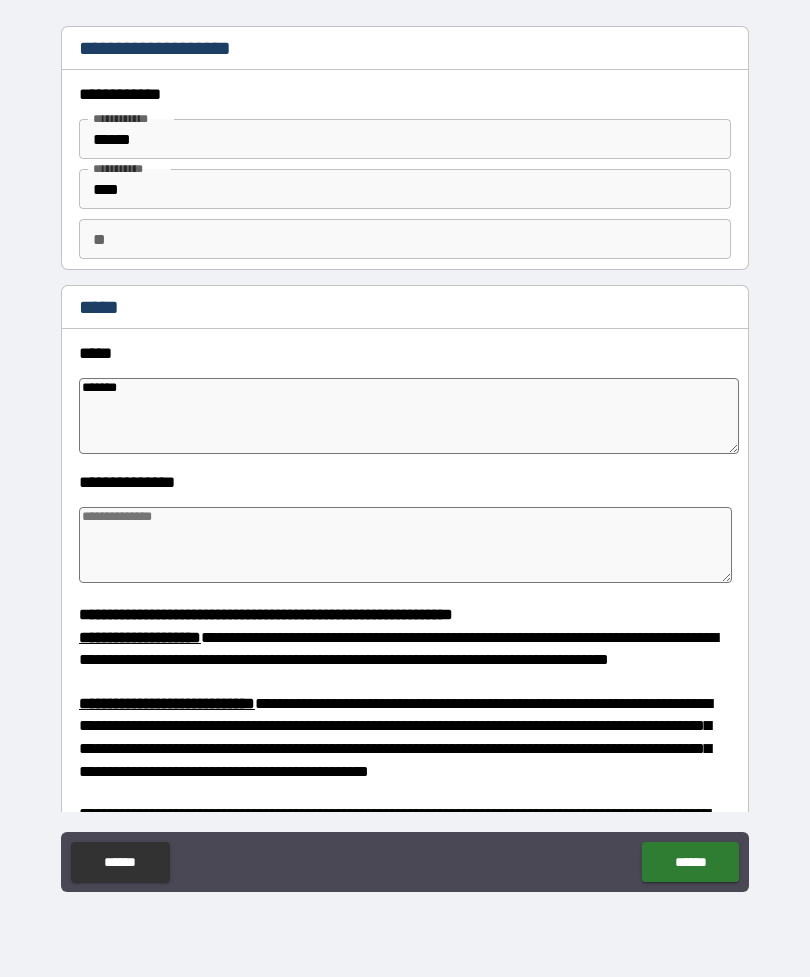 type on "********" 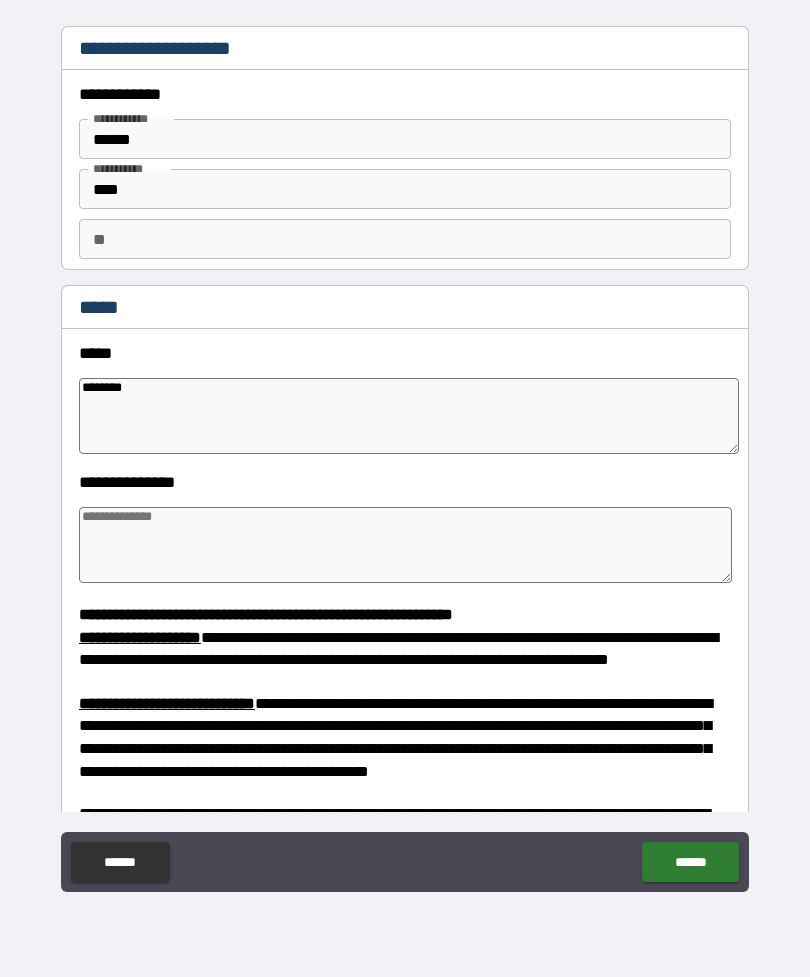 type on "*" 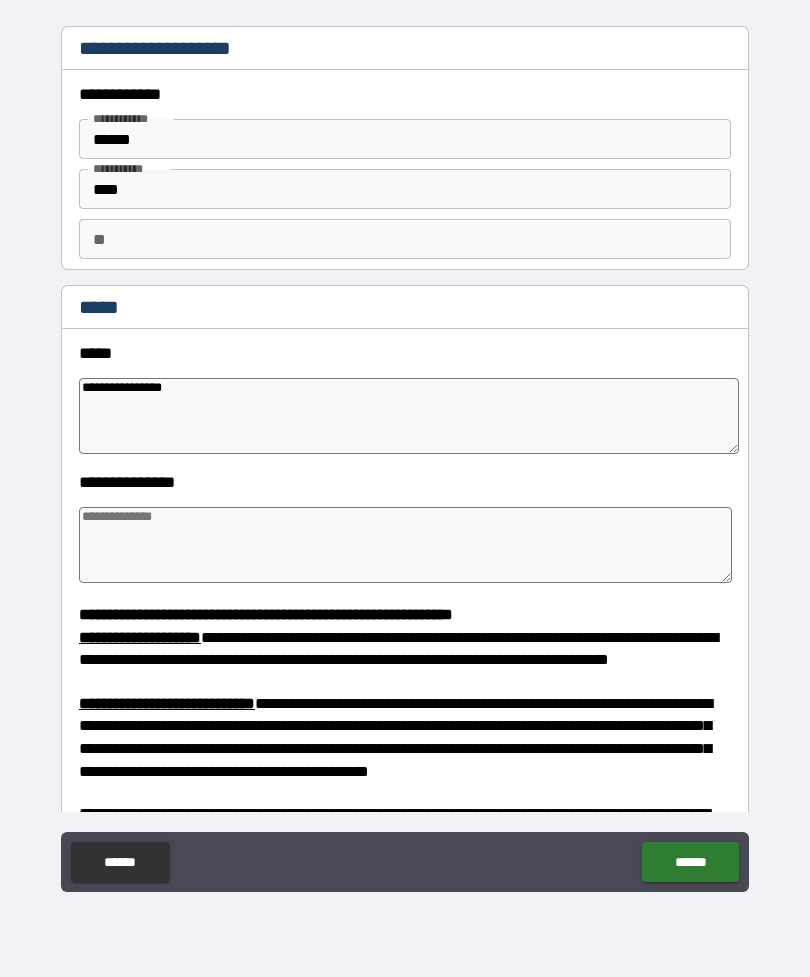 click at bounding box center (405, 545) 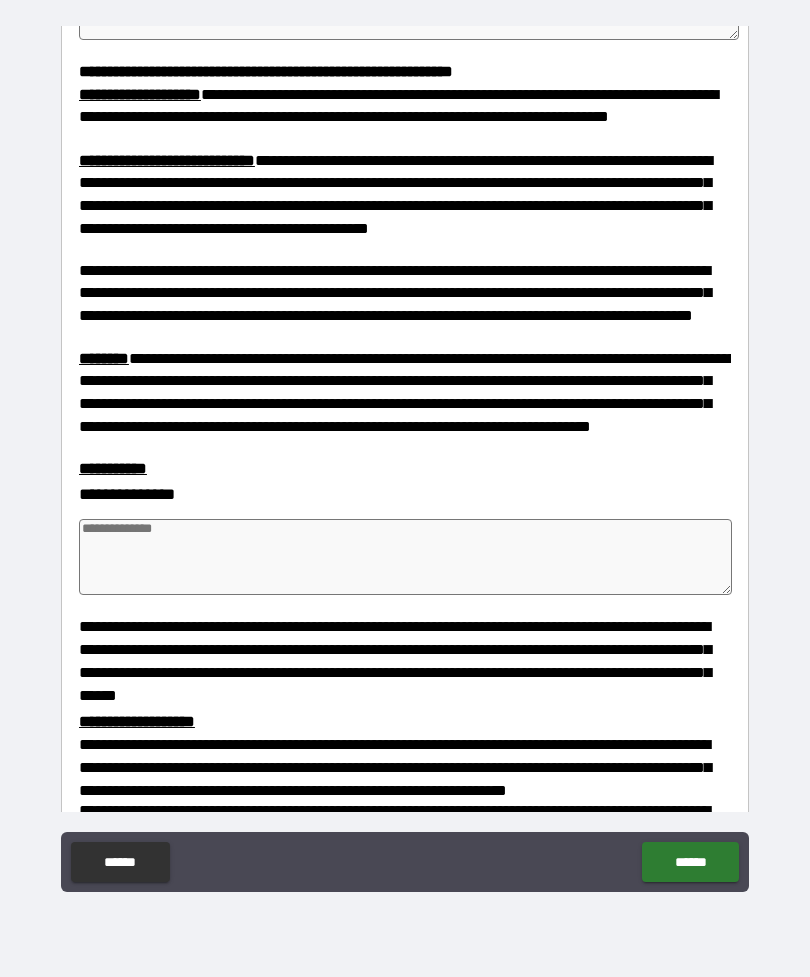 scroll, scrollTop: 627, scrollLeft: 0, axis: vertical 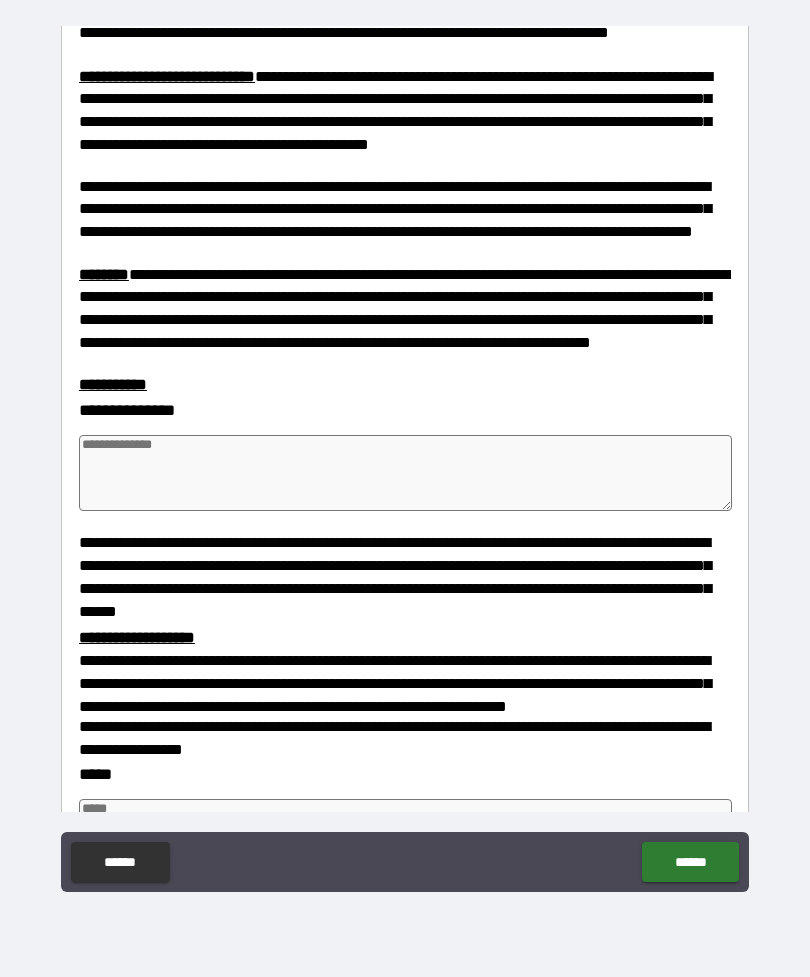 click at bounding box center [405, 473] 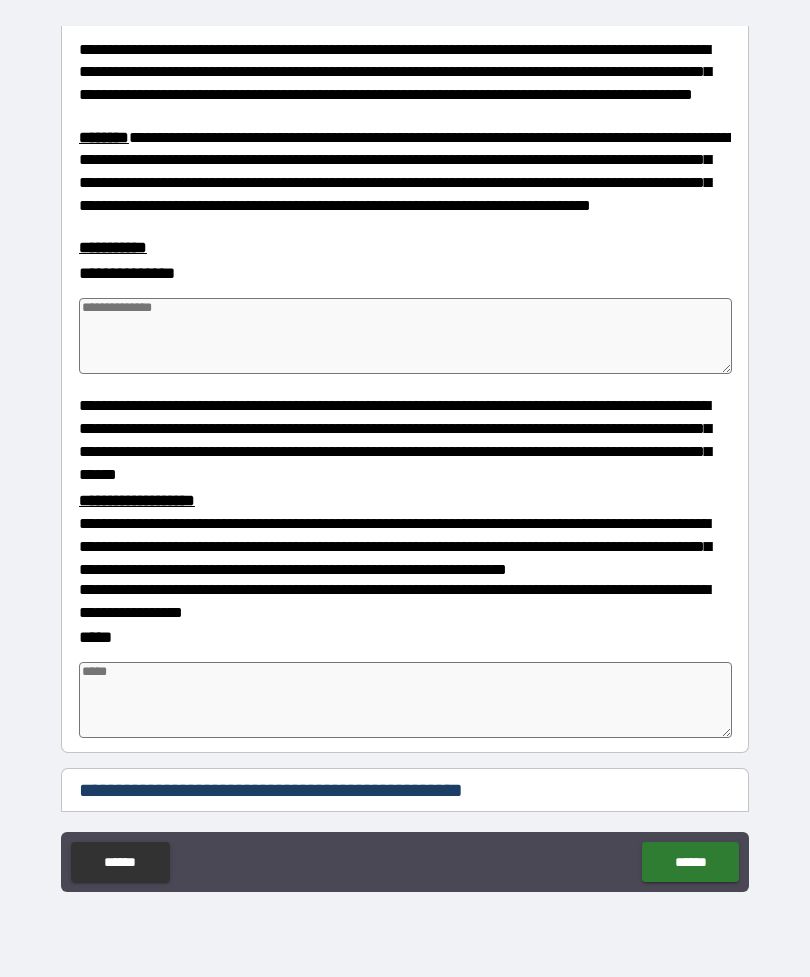 scroll, scrollTop: 793, scrollLeft: 0, axis: vertical 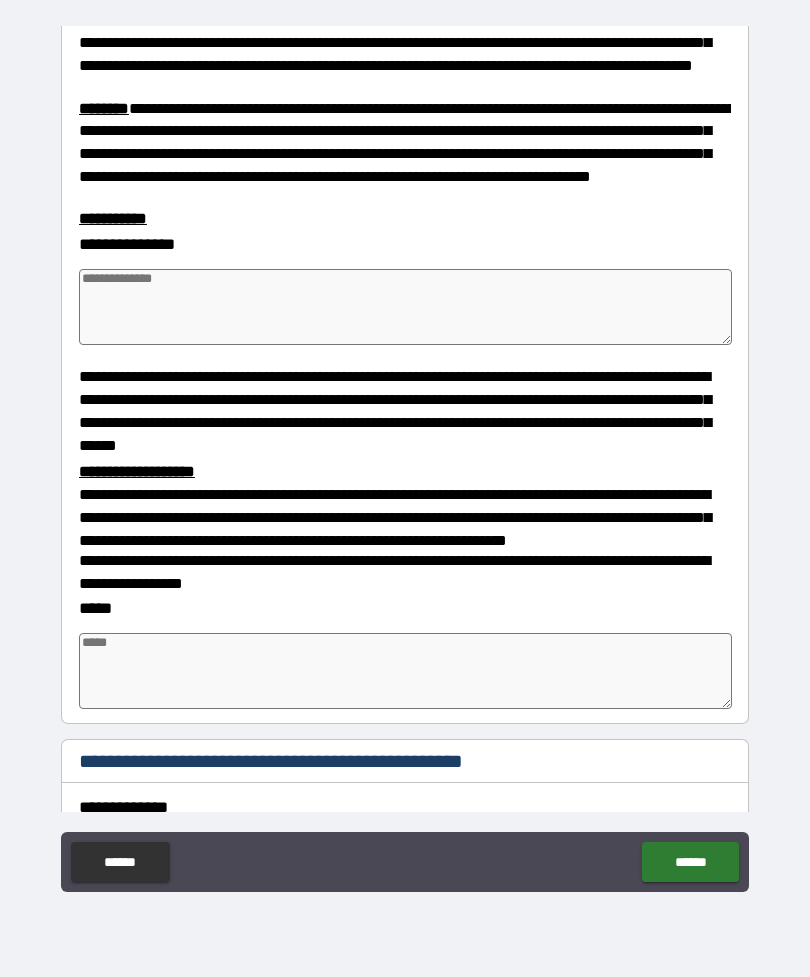 click at bounding box center (405, 307) 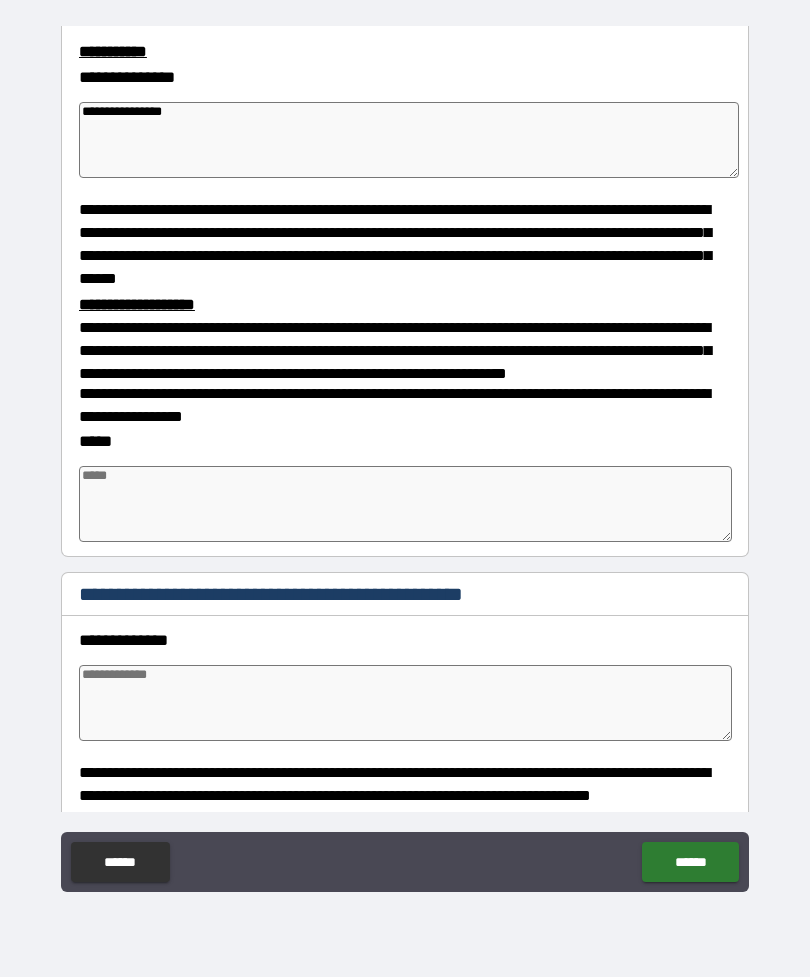 scroll, scrollTop: 964, scrollLeft: 0, axis: vertical 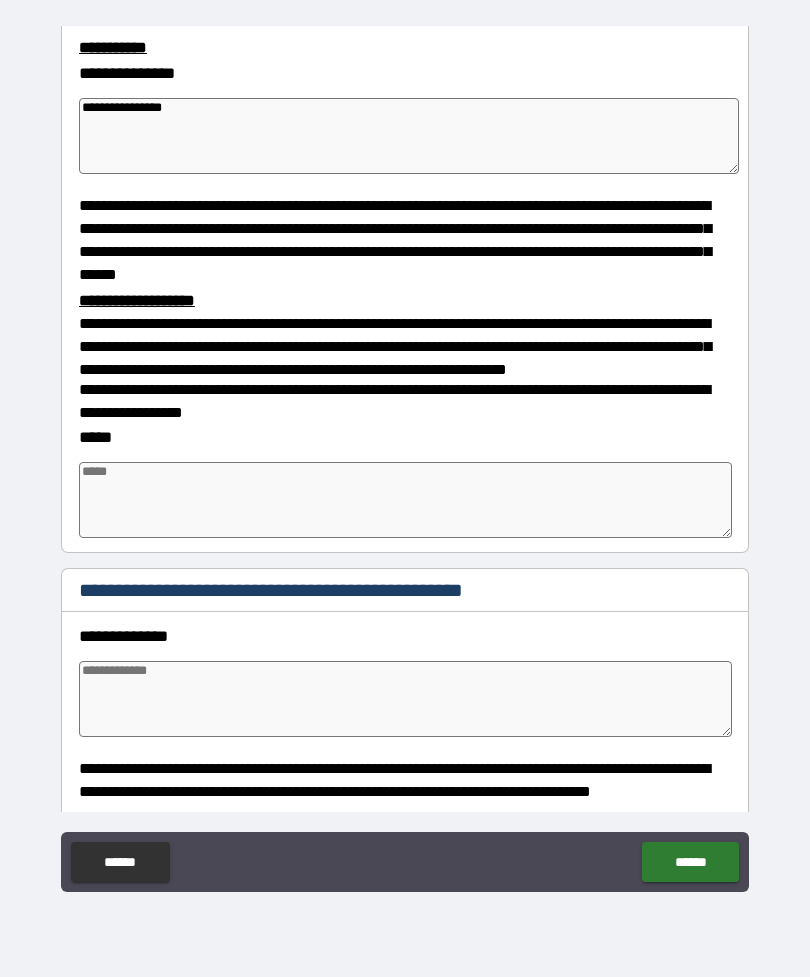 click at bounding box center [405, 500] 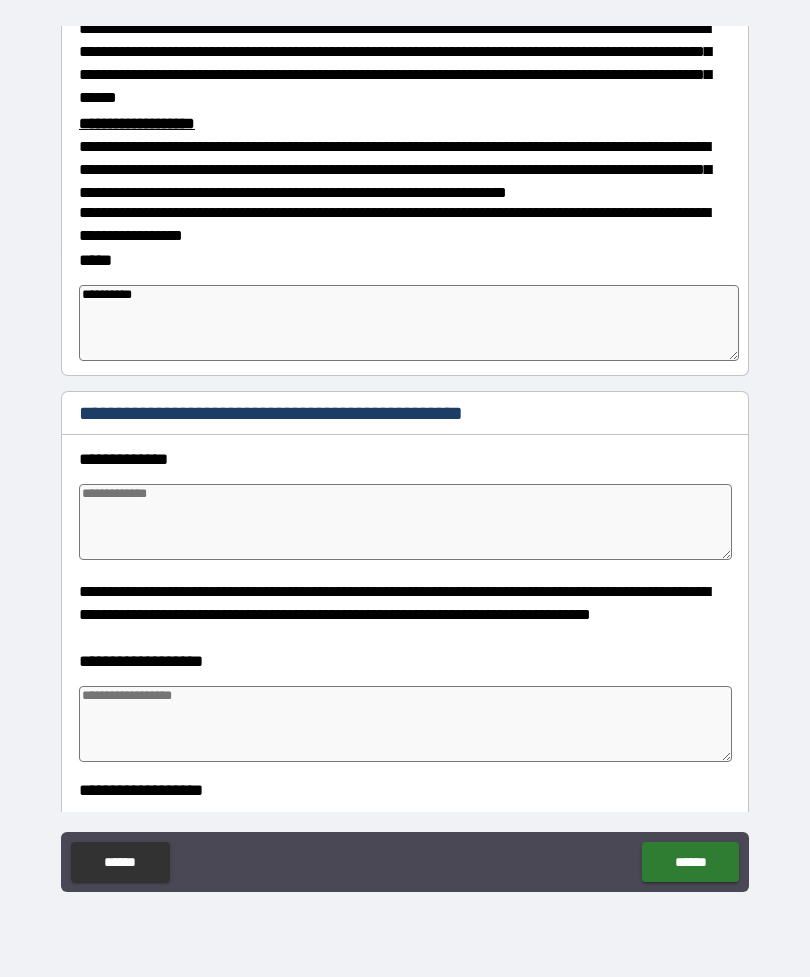 scroll, scrollTop: 1146, scrollLeft: 0, axis: vertical 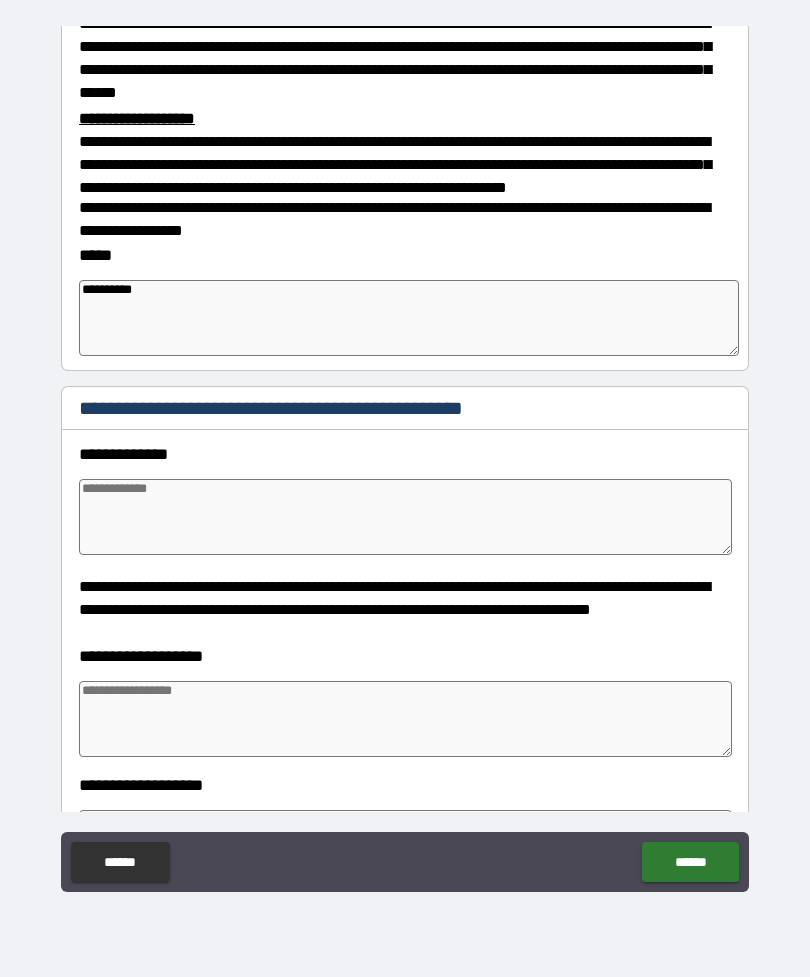 click at bounding box center (405, 517) 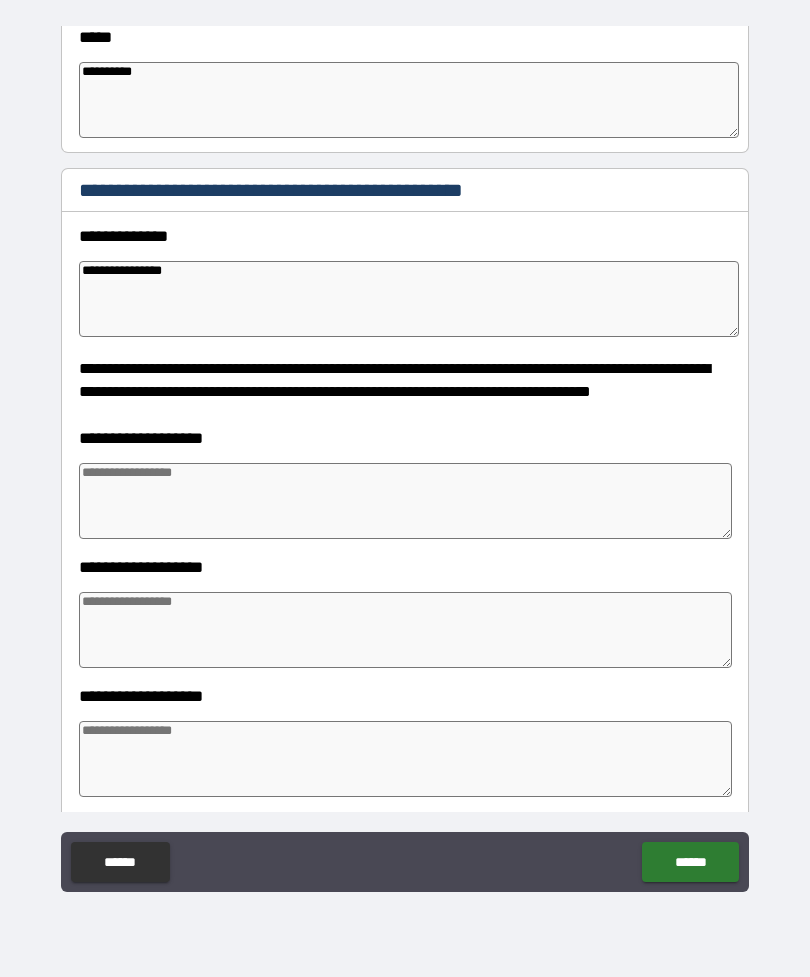 scroll, scrollTop: 1373, scrollLeft: 0, axis: vertical 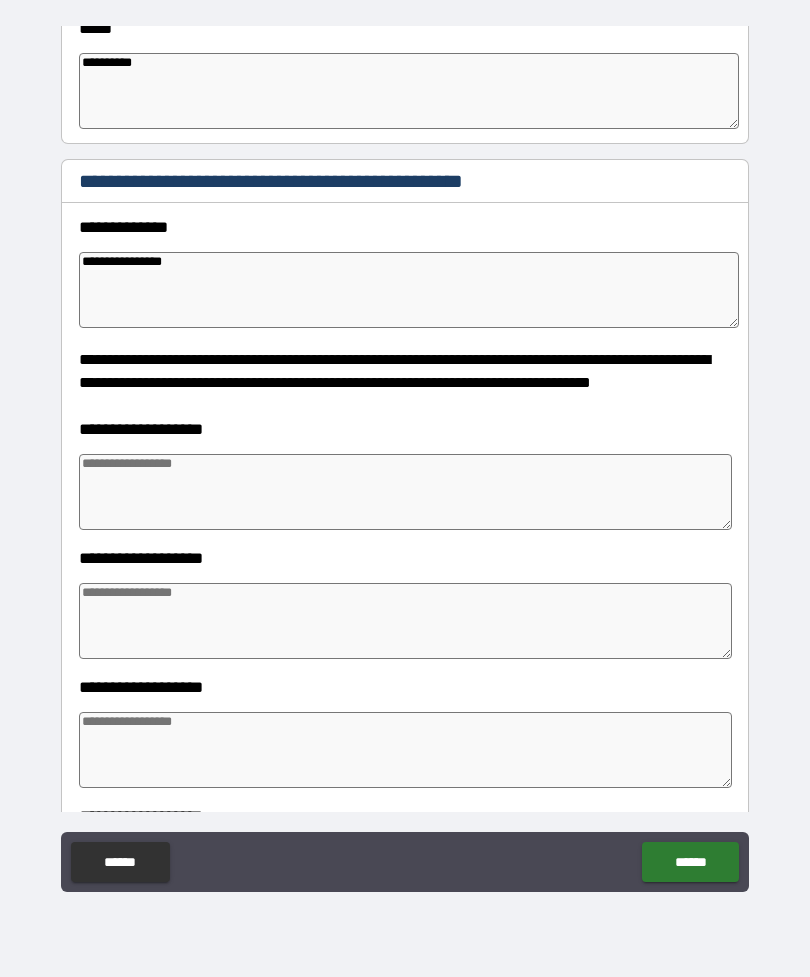 click at bounding box center [405, 492] 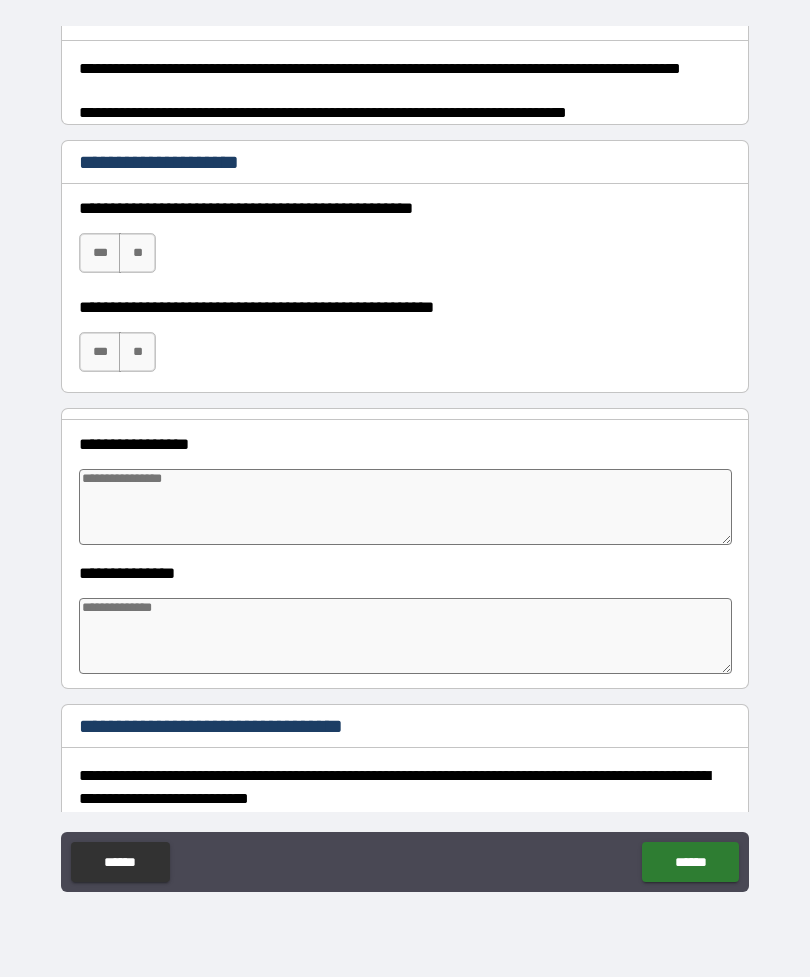scroll, scrollTop: 2592, scrollLeft: 0, axis: vertical 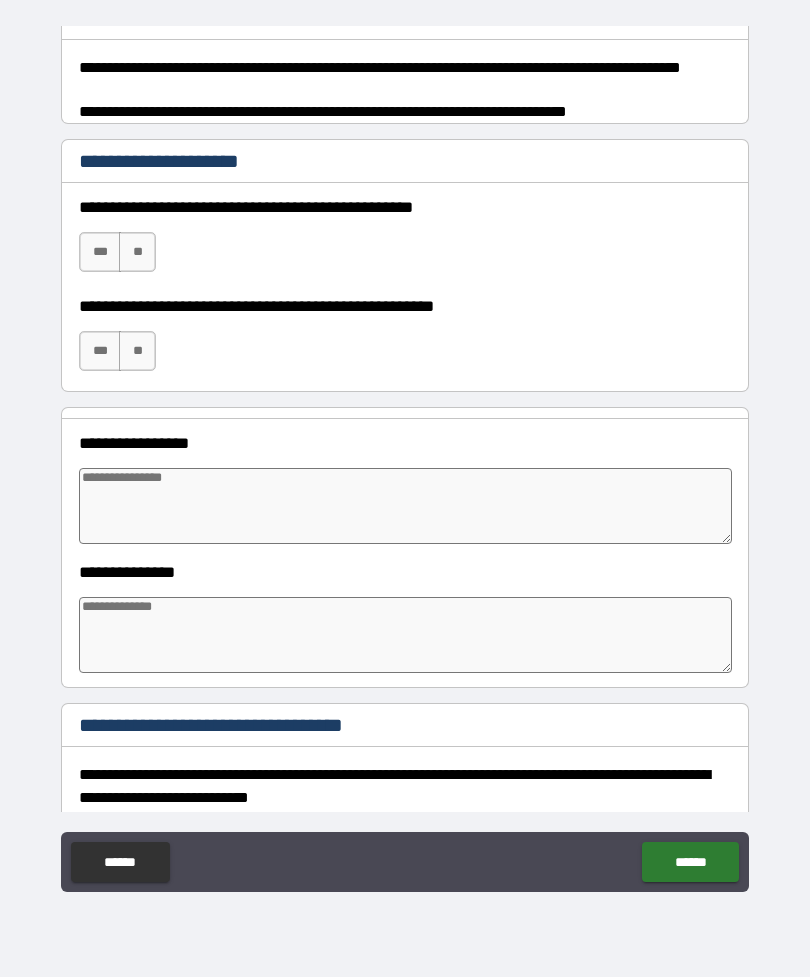 click on "***" at bounding box center (100, 252) 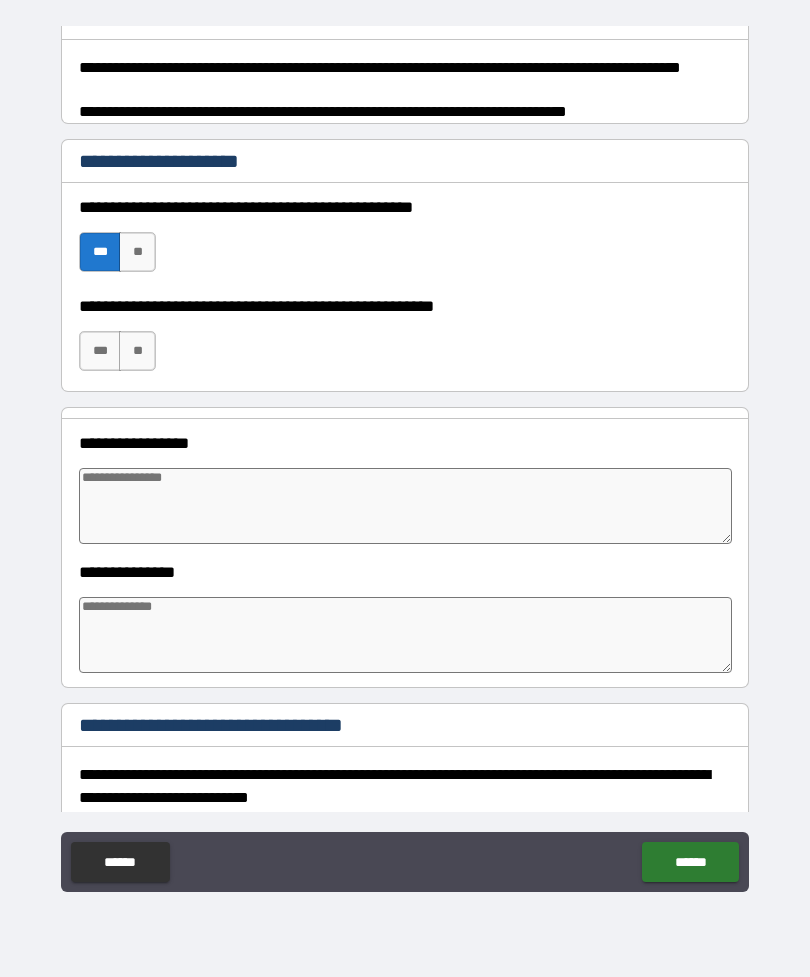 click on "**********" at bounding box center [405, 459] 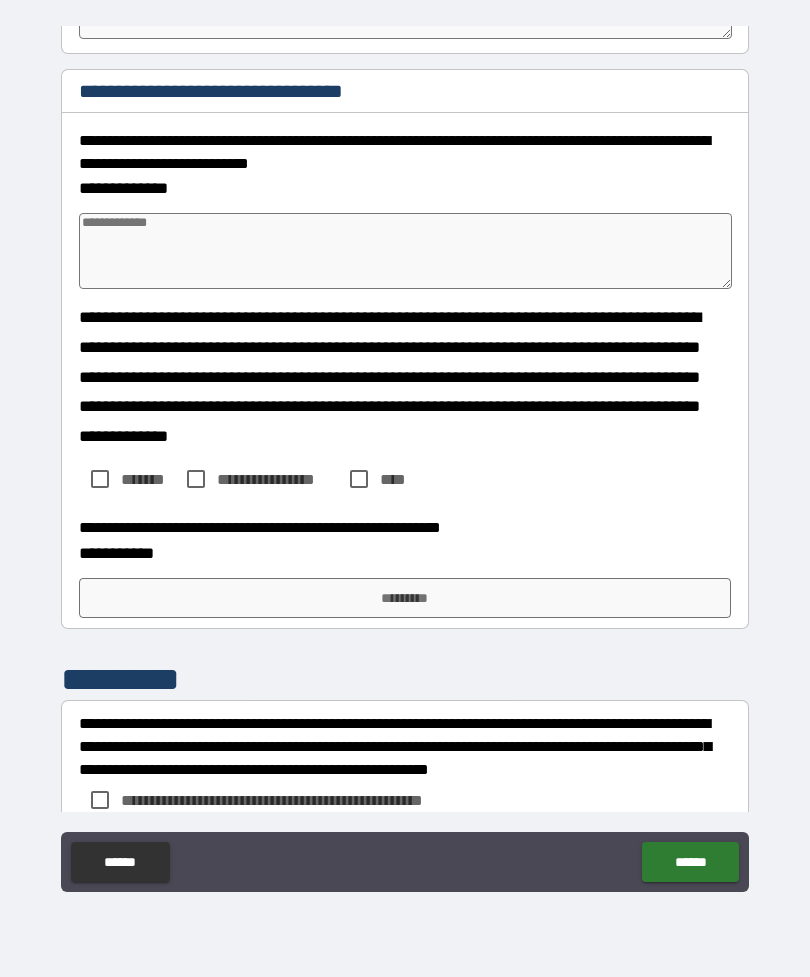 scroll, scrollTop: 3223, scrollLeft: 0, axis: vertical 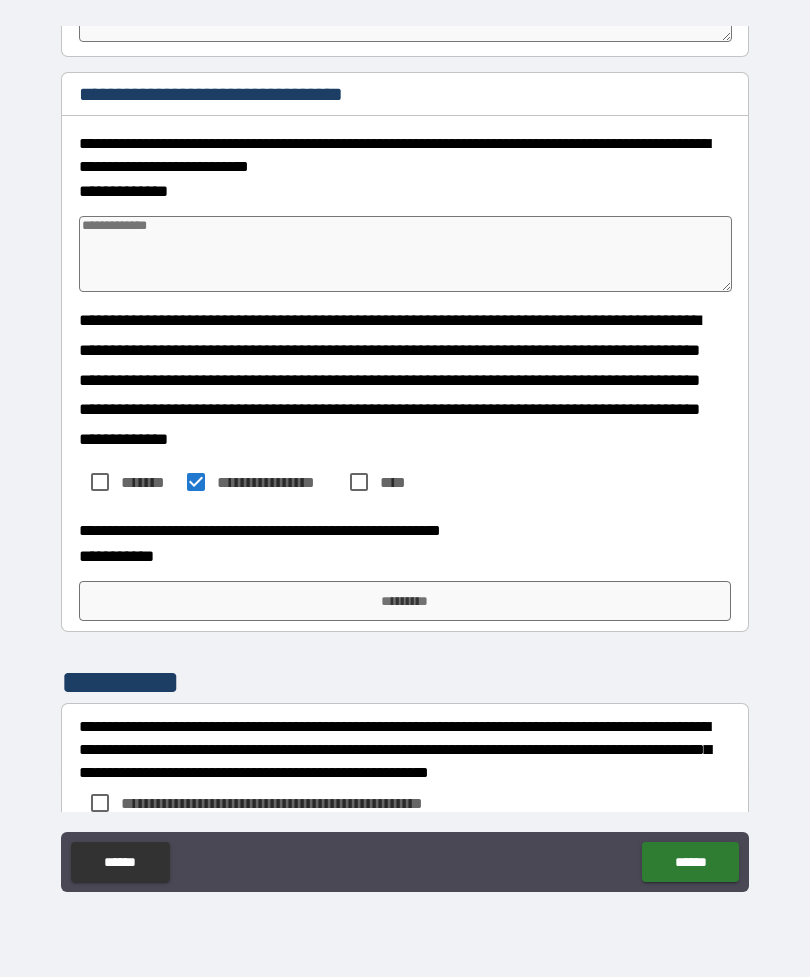 click on "*********" at bounding box center [405, 601] 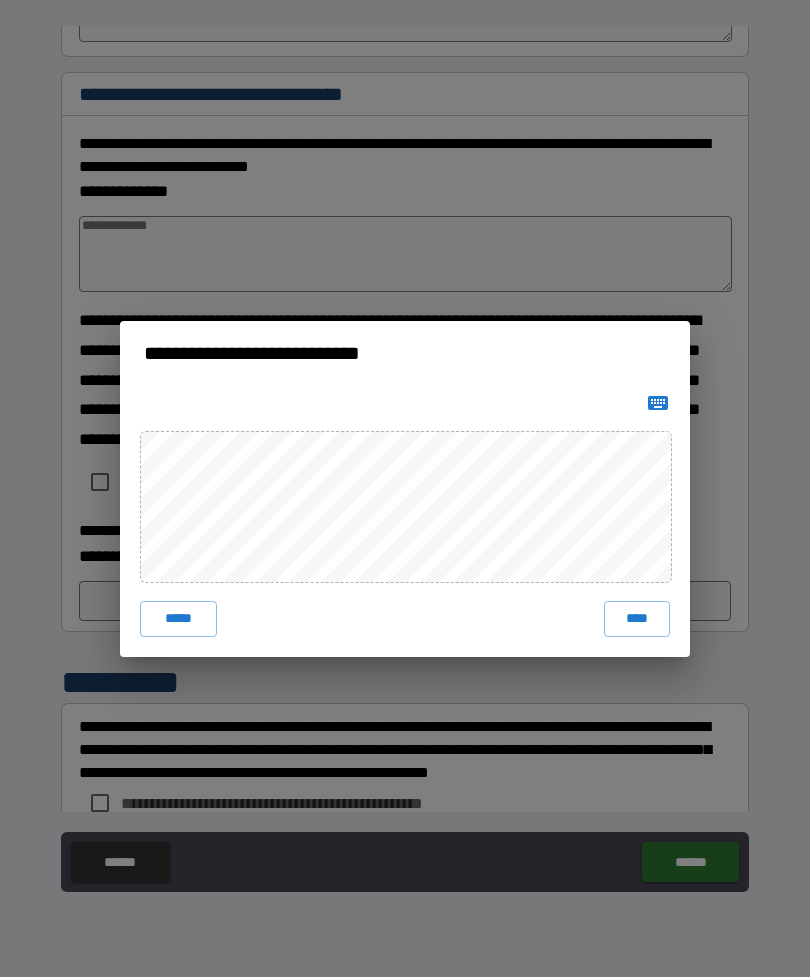 click on "****" at bounding box center [637, 619] 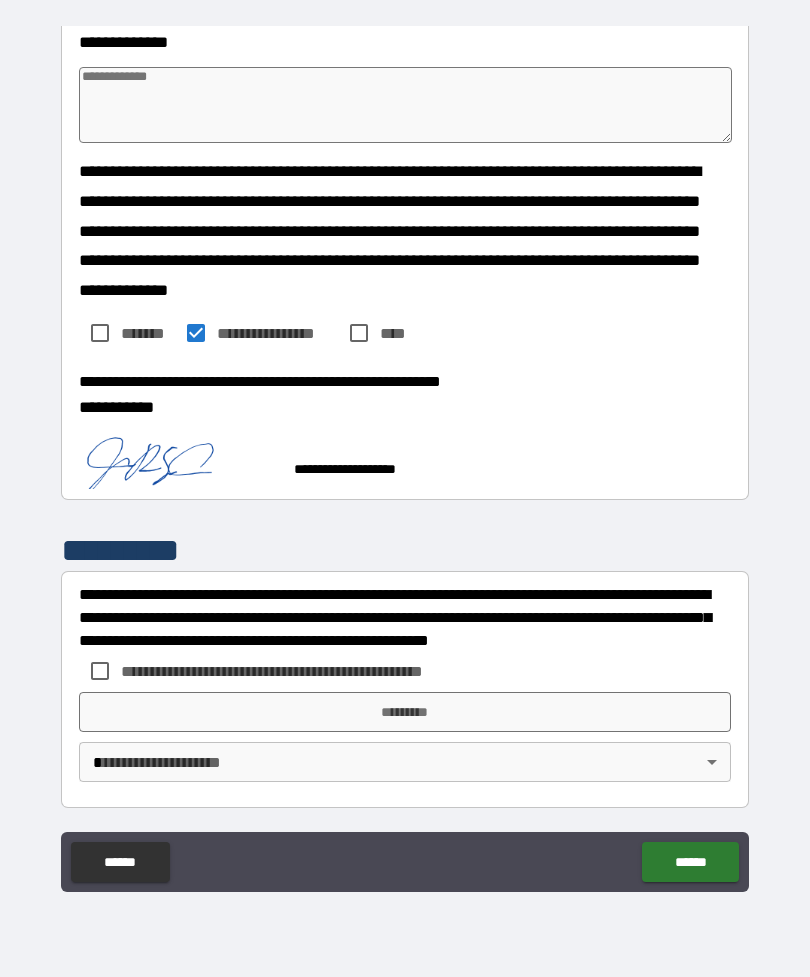 scroll, scrollTop: 3371, scrollLeft: 0, axis: vertical 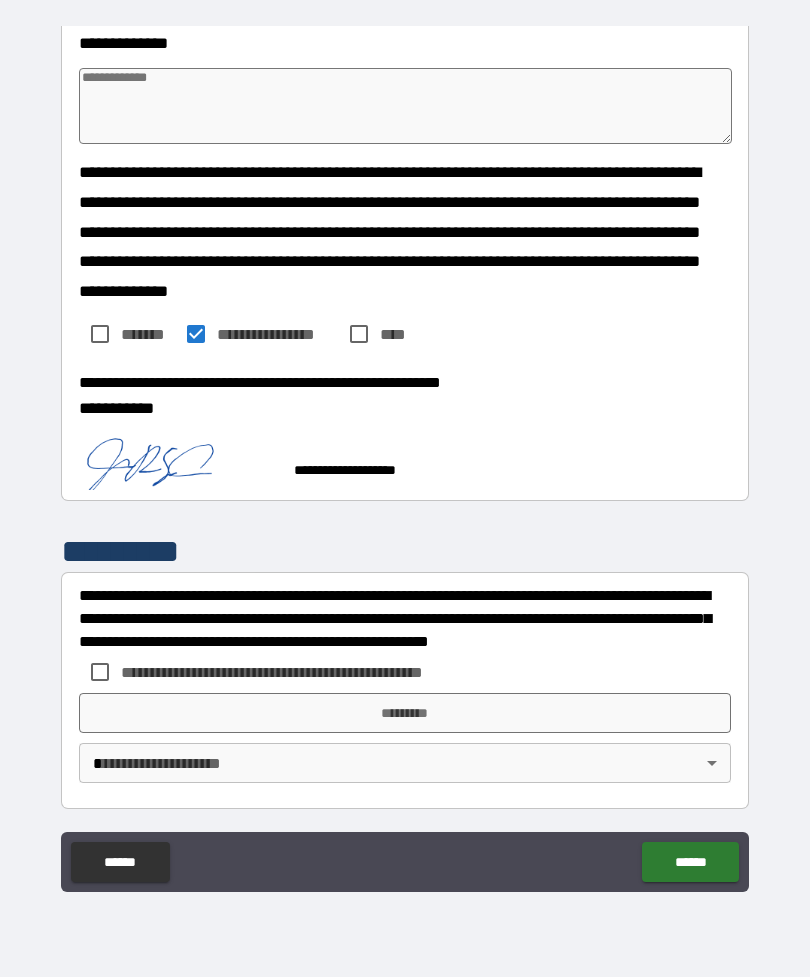 click on "******" at bounding box center (690, 862) 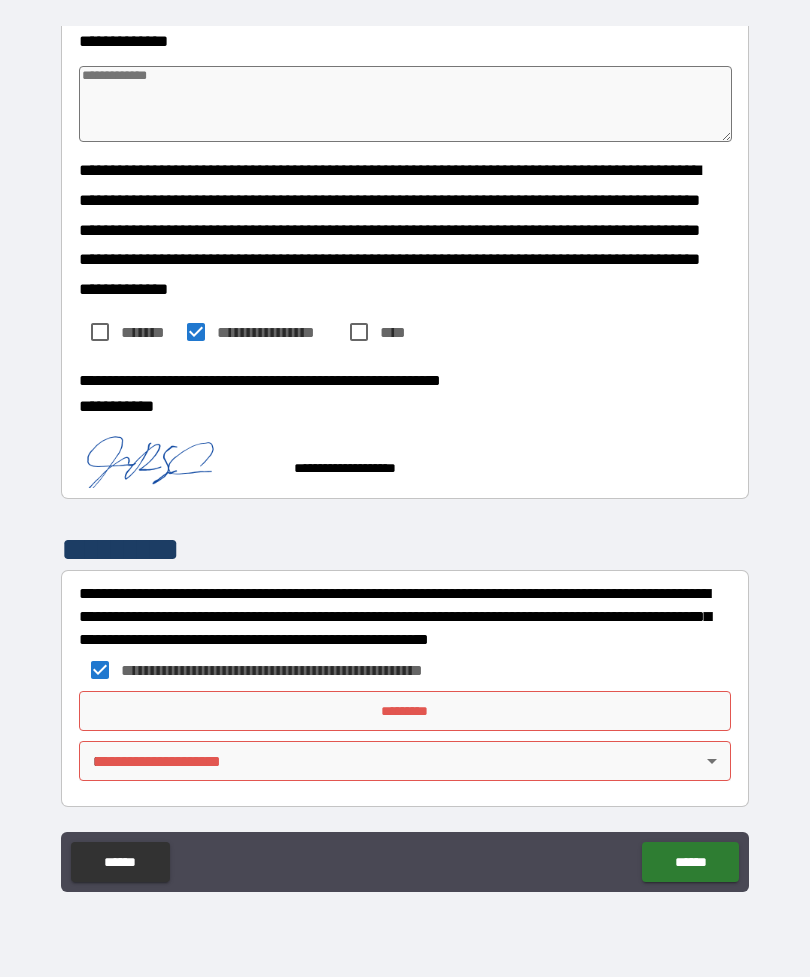 scroll, scrollTop: 3371, scrollLeft: 0, axis: vertical 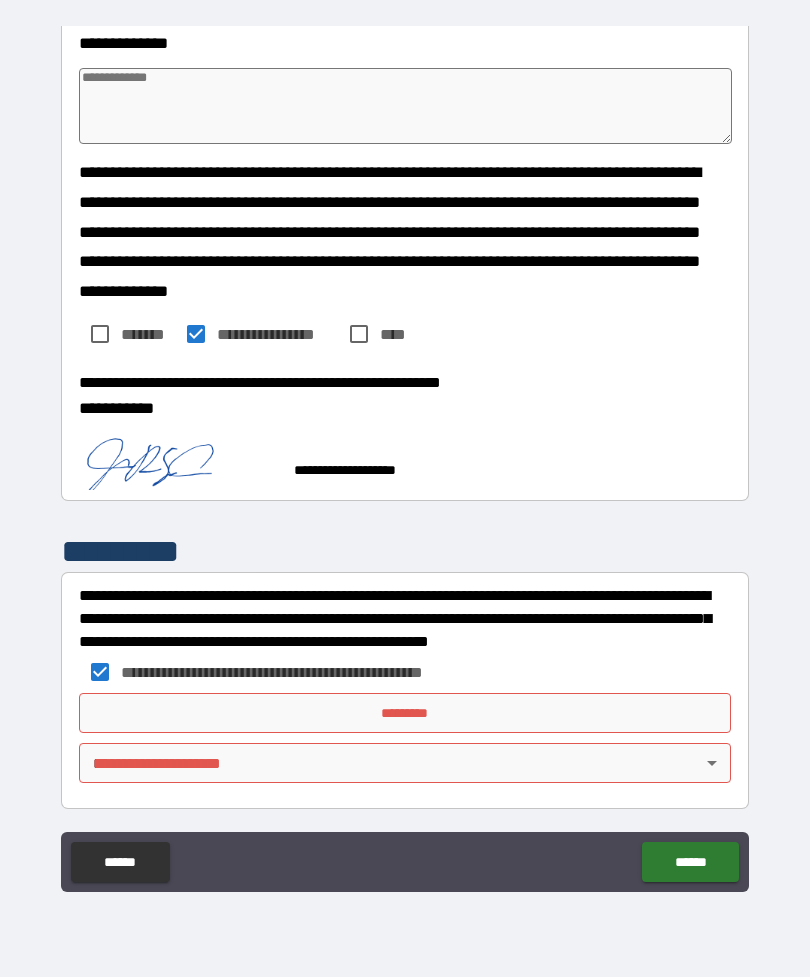 click on "******" at bounding box center (690, 862) 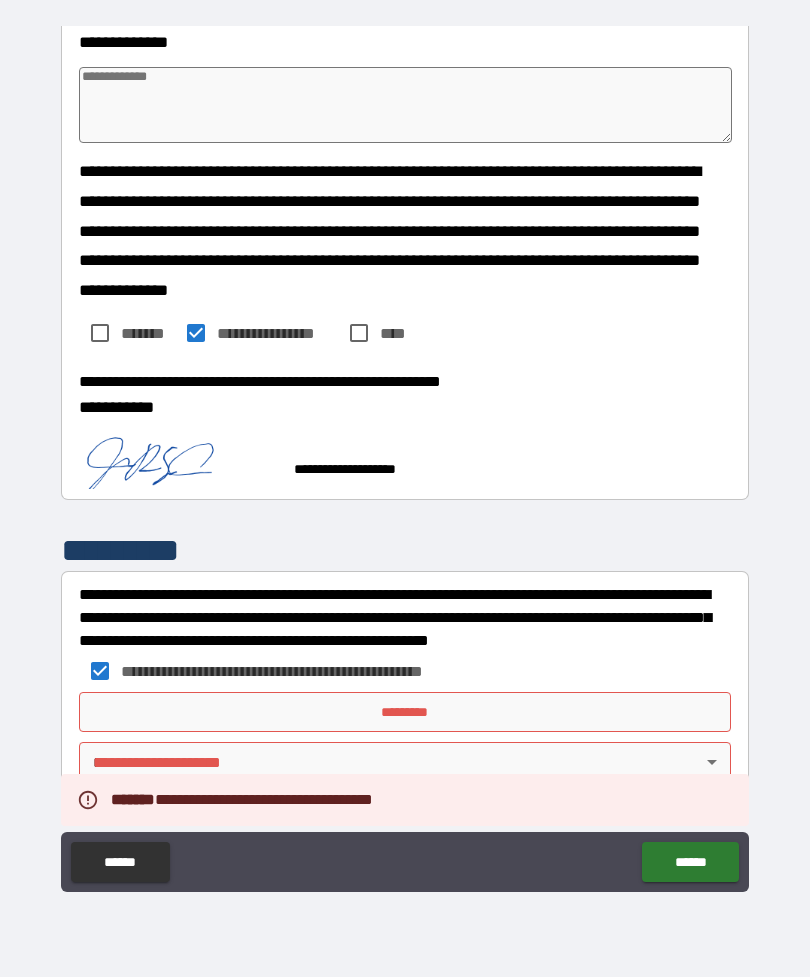 scroll, scrollTop: 3371, scrollLeft: 0, axis: vertical 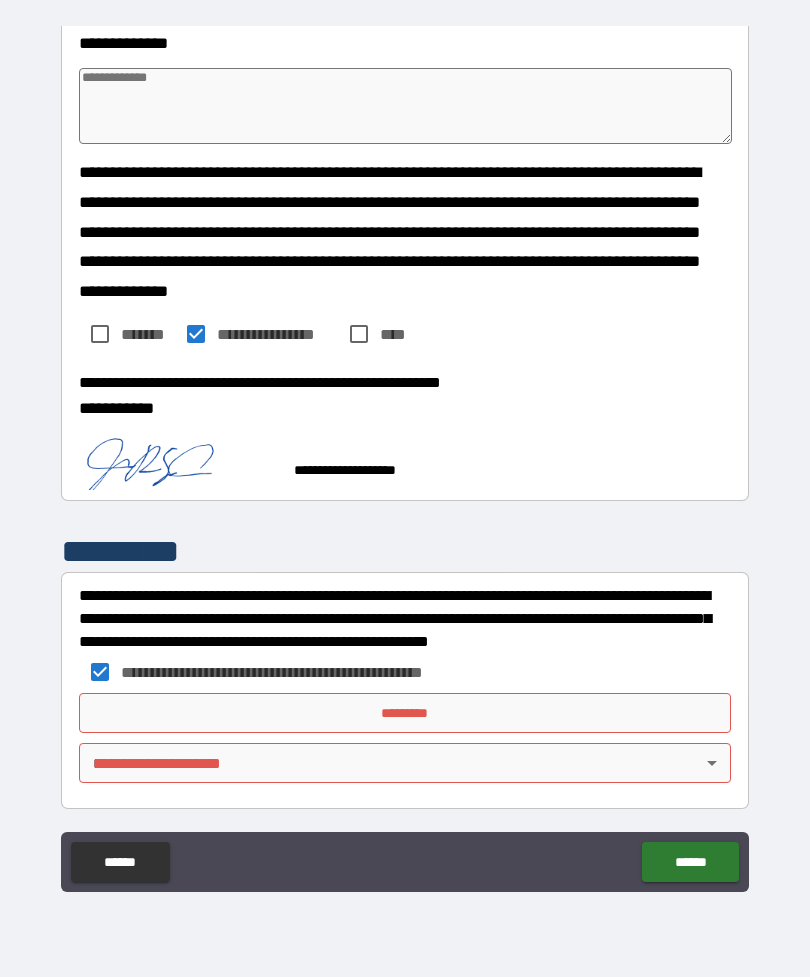 click on "*********" at bounding box center [405, 713] 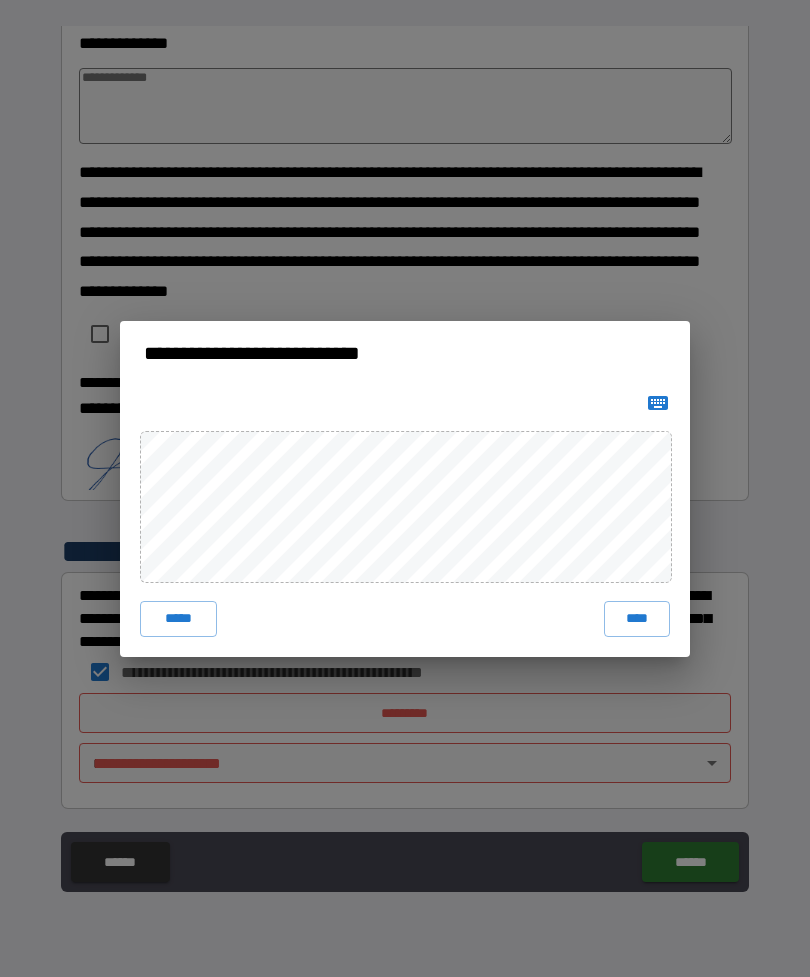 click on "****" at bounding box center [637, 619] 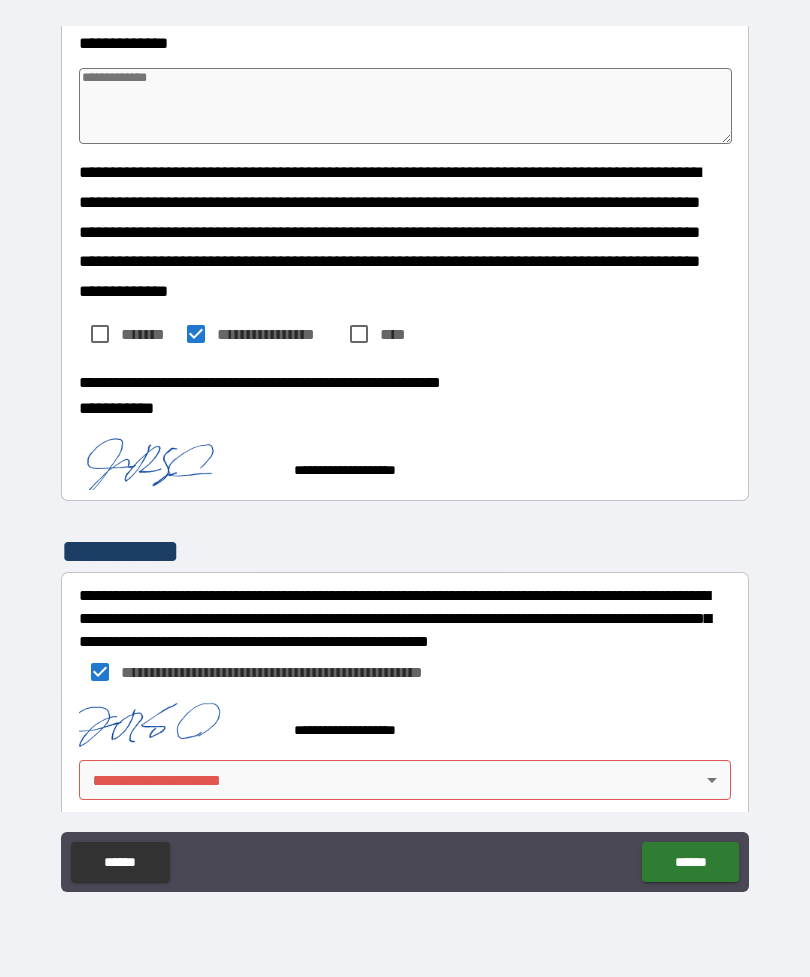 scroll, scrollTop: 3361, scrollLeft: 0, axis: vertical 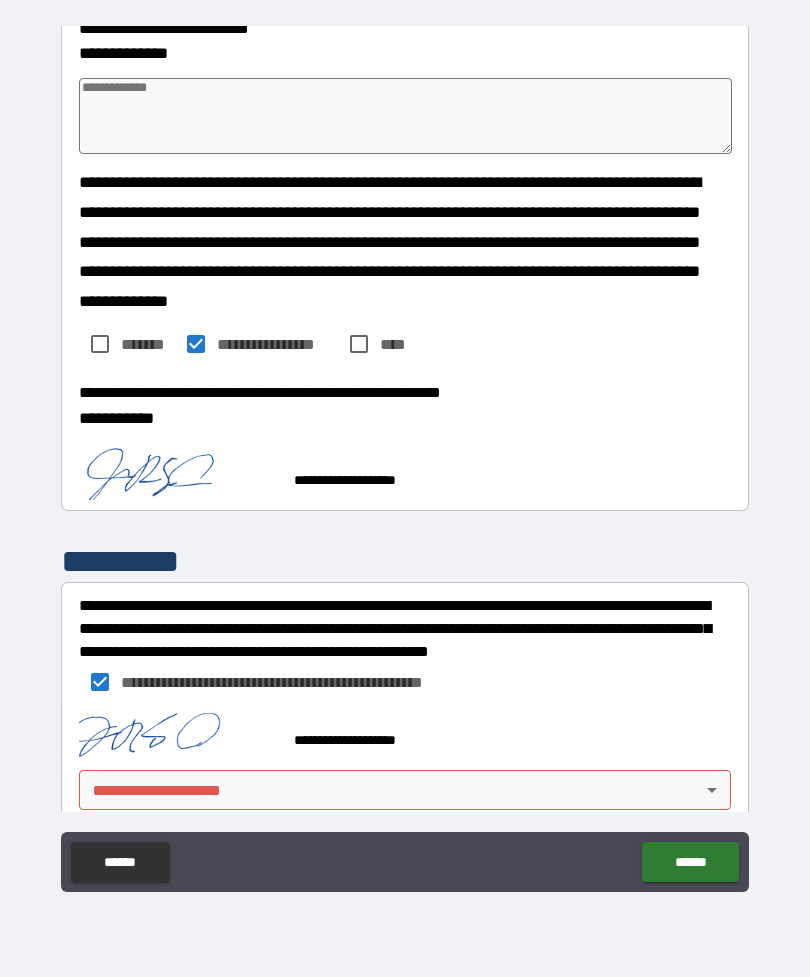 click on "******" at bounding box center [690, 862] 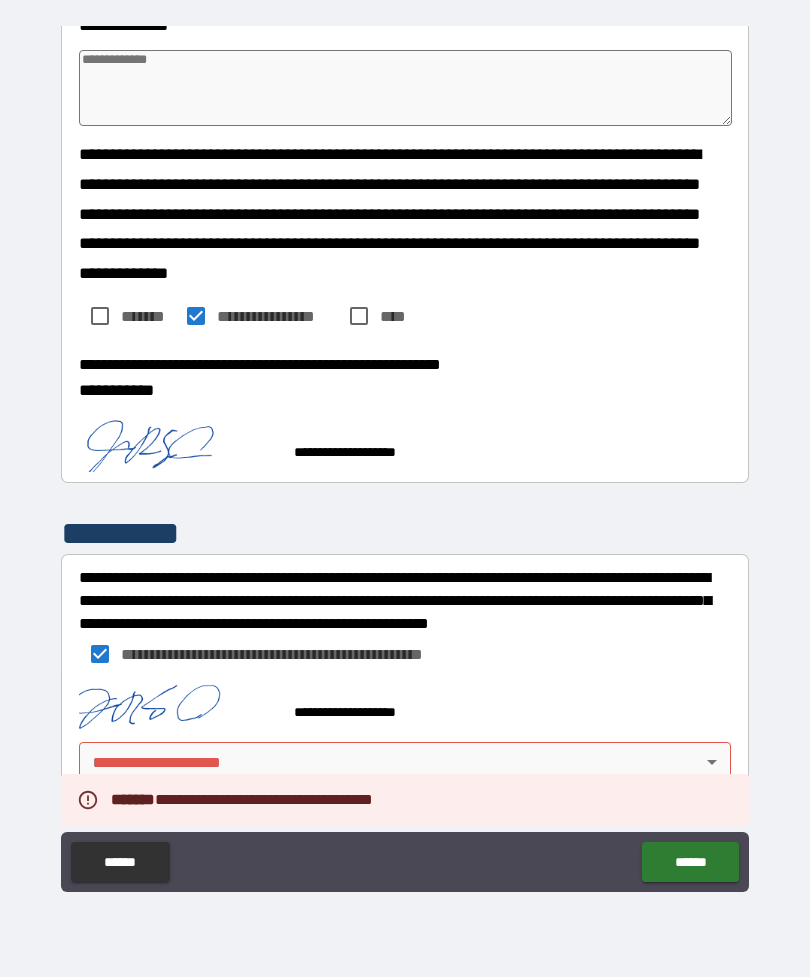 scroll, scrollTop: 3388, scrollLeft: 0, axis: vertical 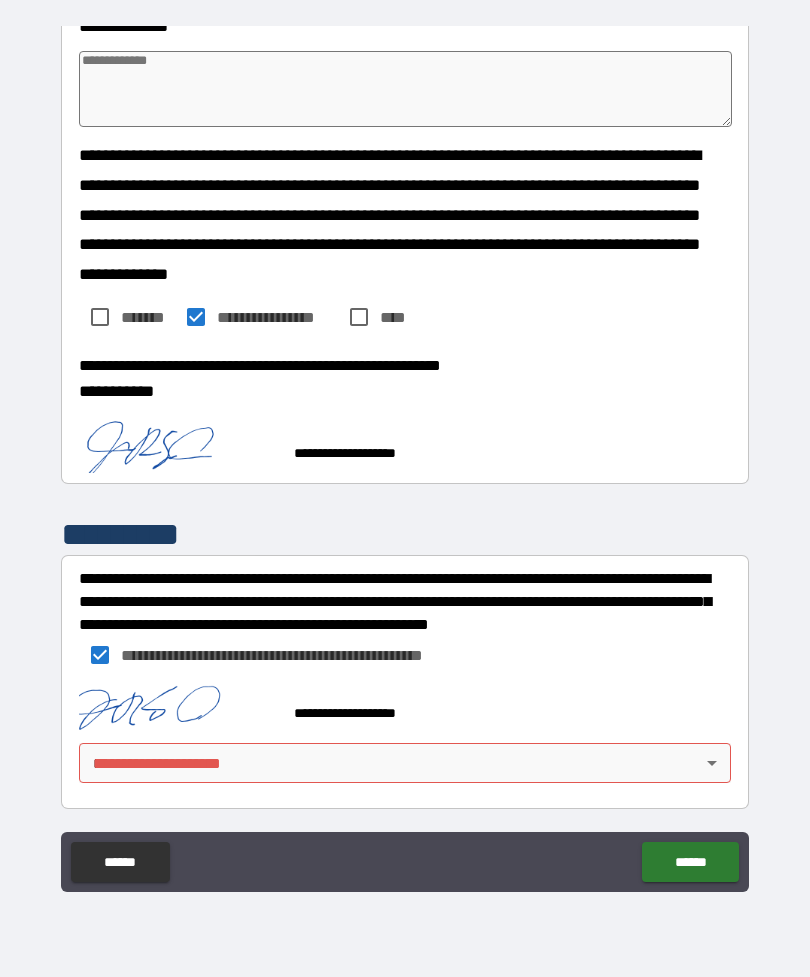 click on "**********" at bounding box center (405, 456) 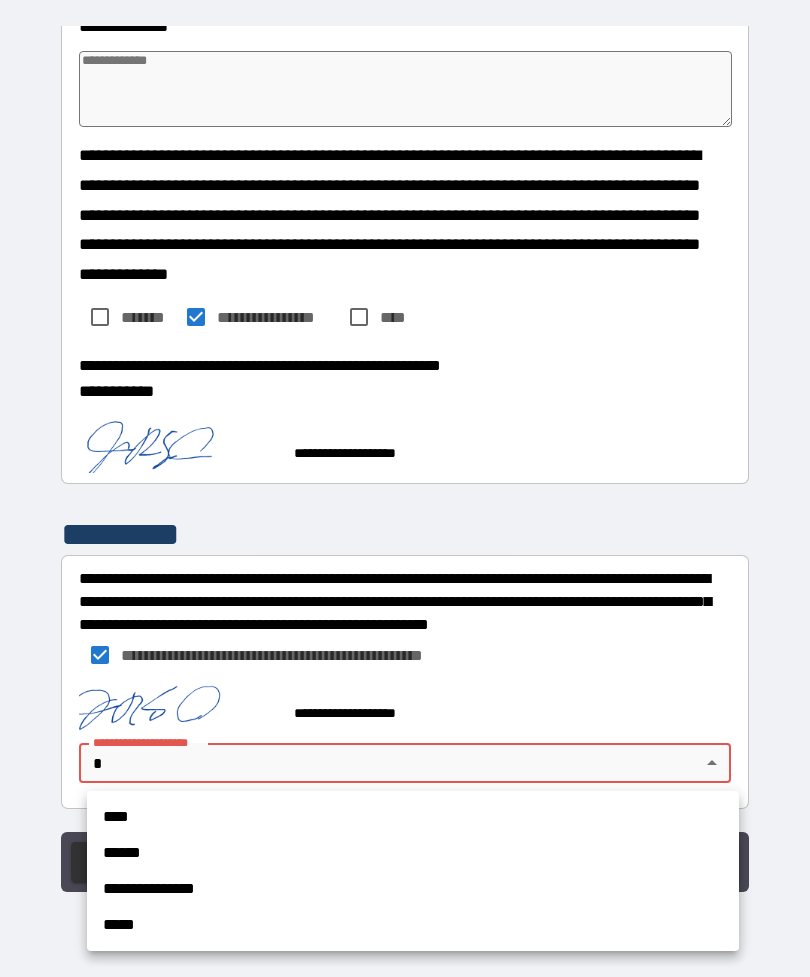 click on "****" at bounding box center (413, 817) 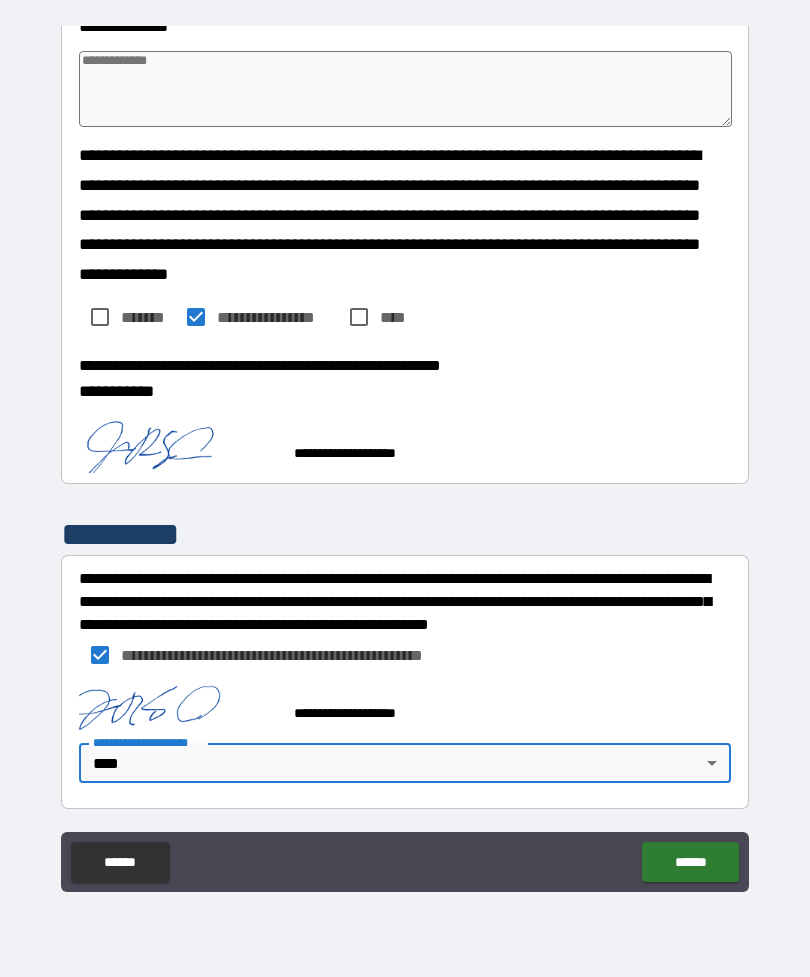 click on "******" at bounding box center [690, 862] 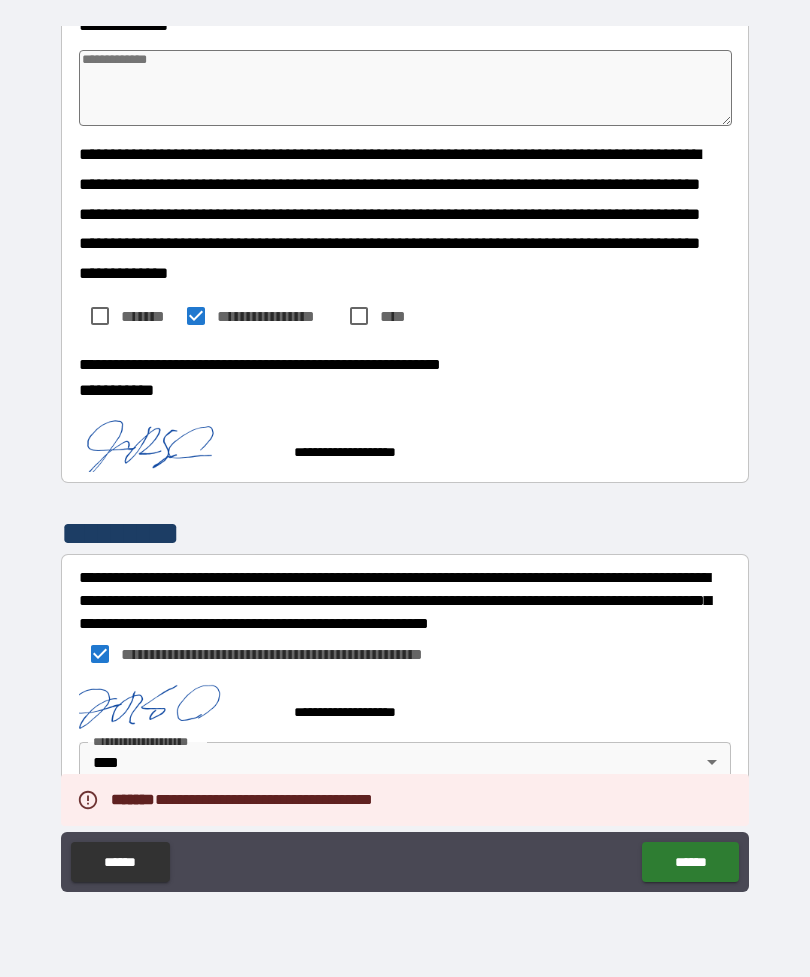 scroll, scrollTop: 3388, scrollLeft: 0, axis: vertical 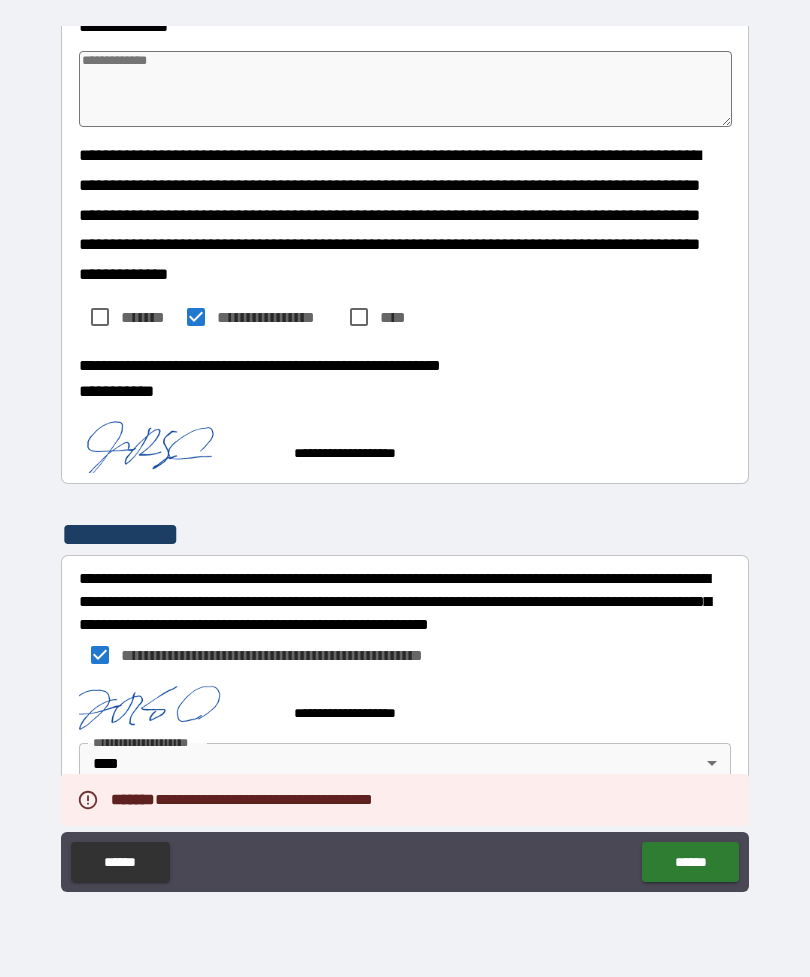 click on "******" at bounding box center (690, 862) 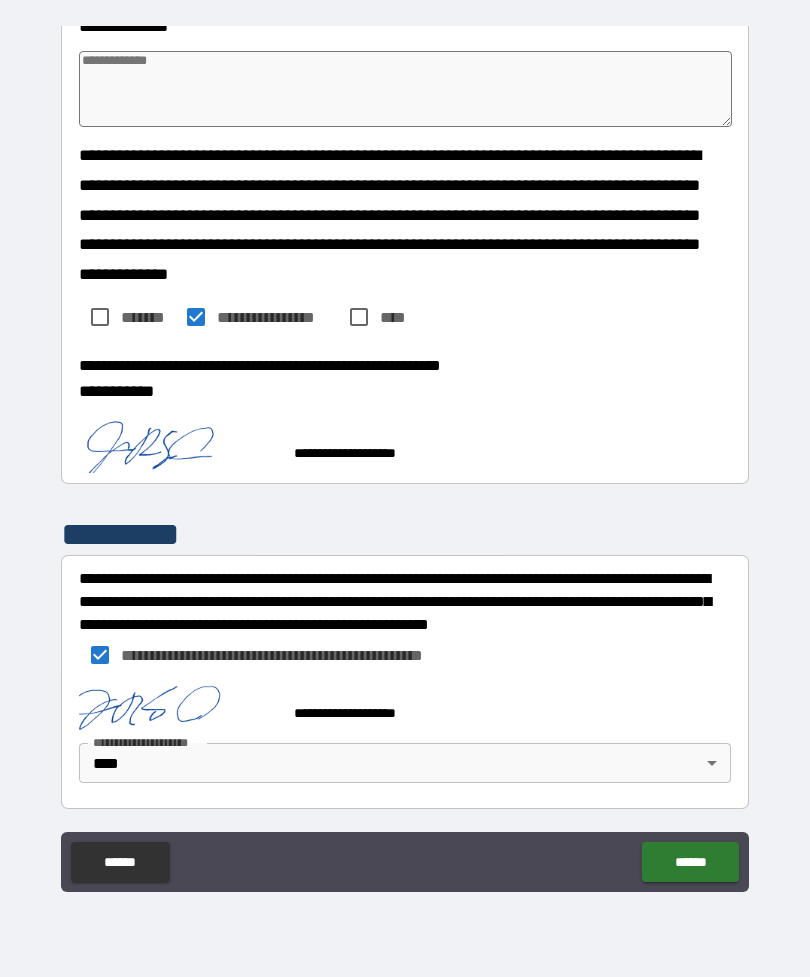 click on "******" at bounding box center (690, 862) 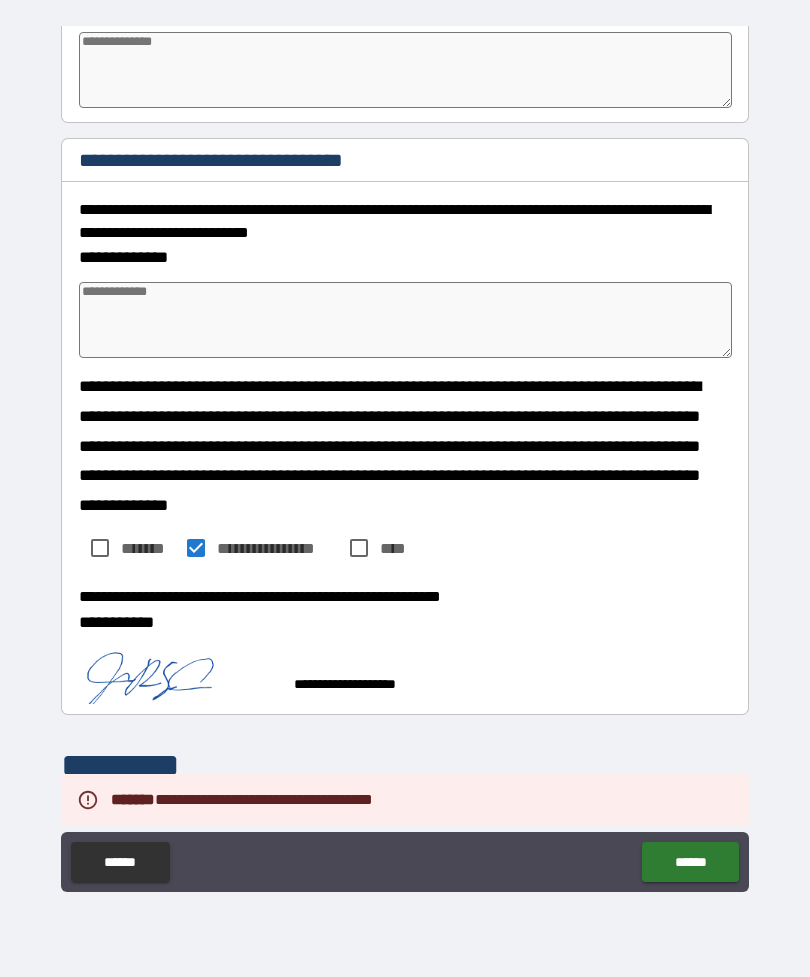 click on "******" at bounding box center (690, 862) 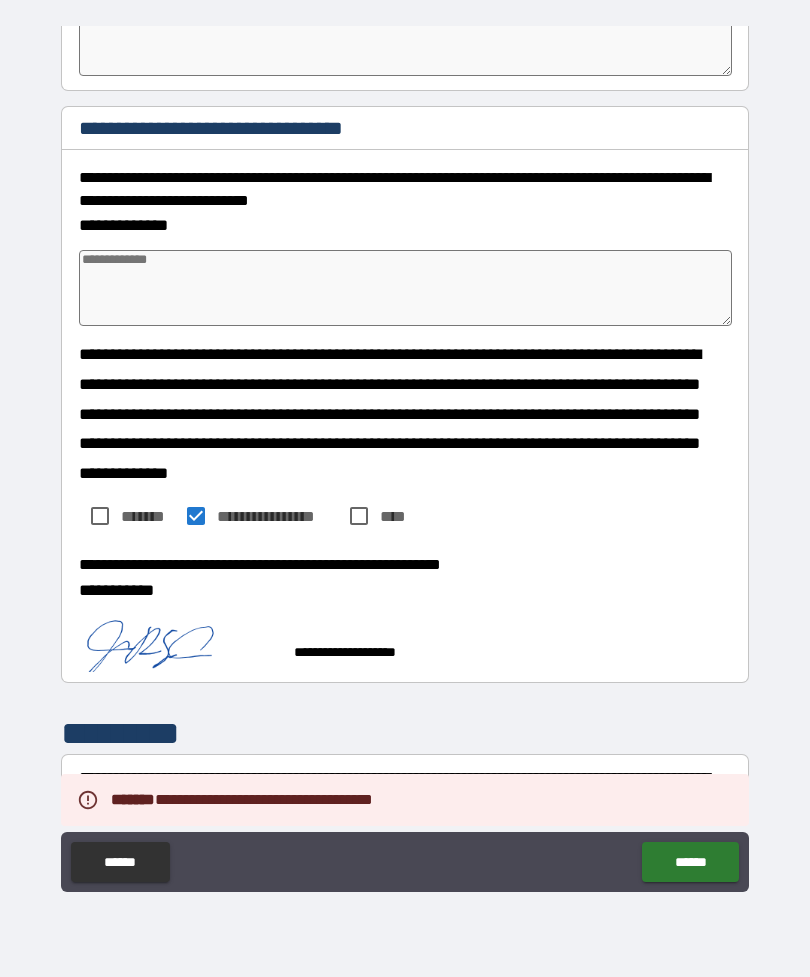 click on "******" at bounding box center (690, 862) 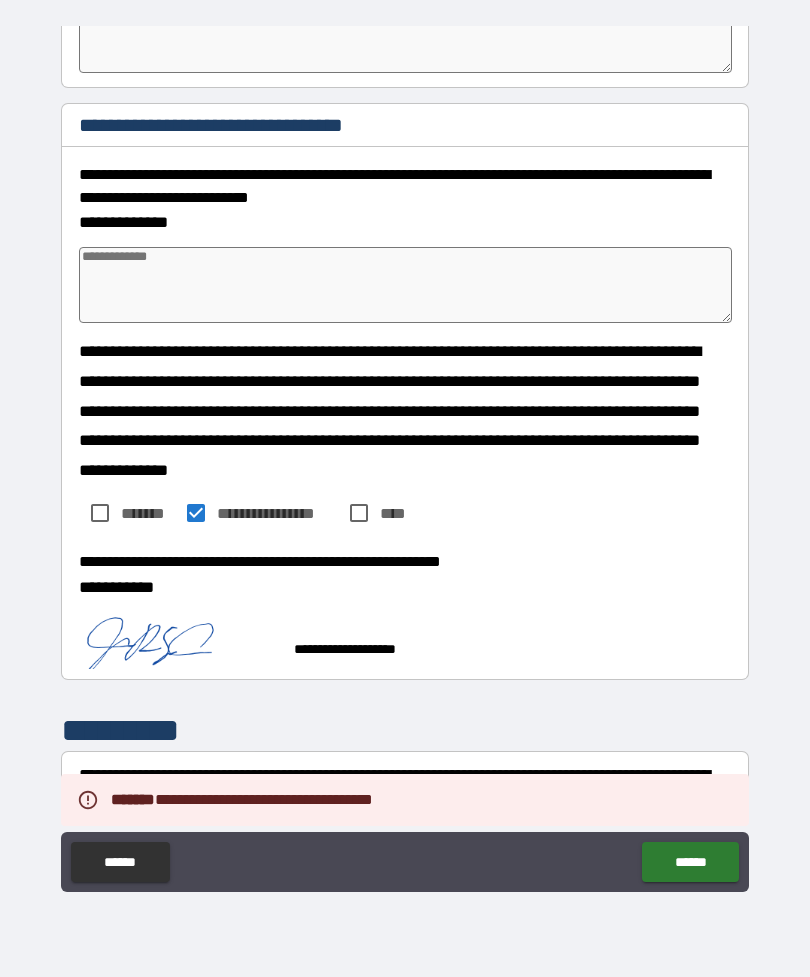 click on "******" at bounding box center (690, 862) 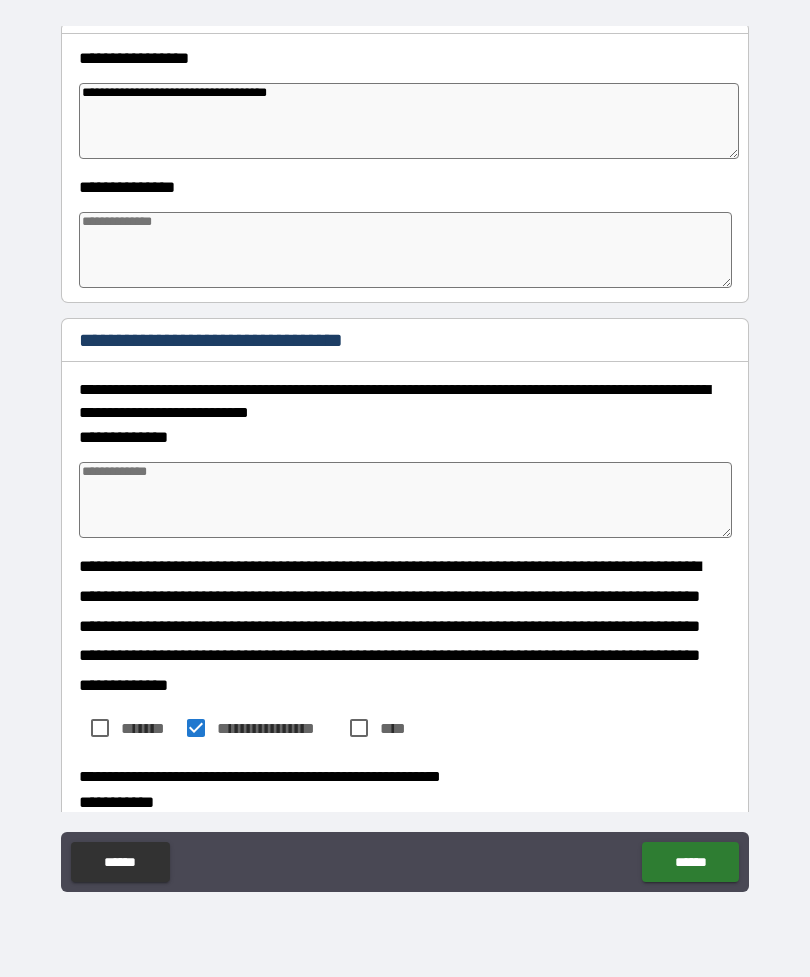 scroll, scrollTop: 2983, scrollLeft: 0, axis: vertical 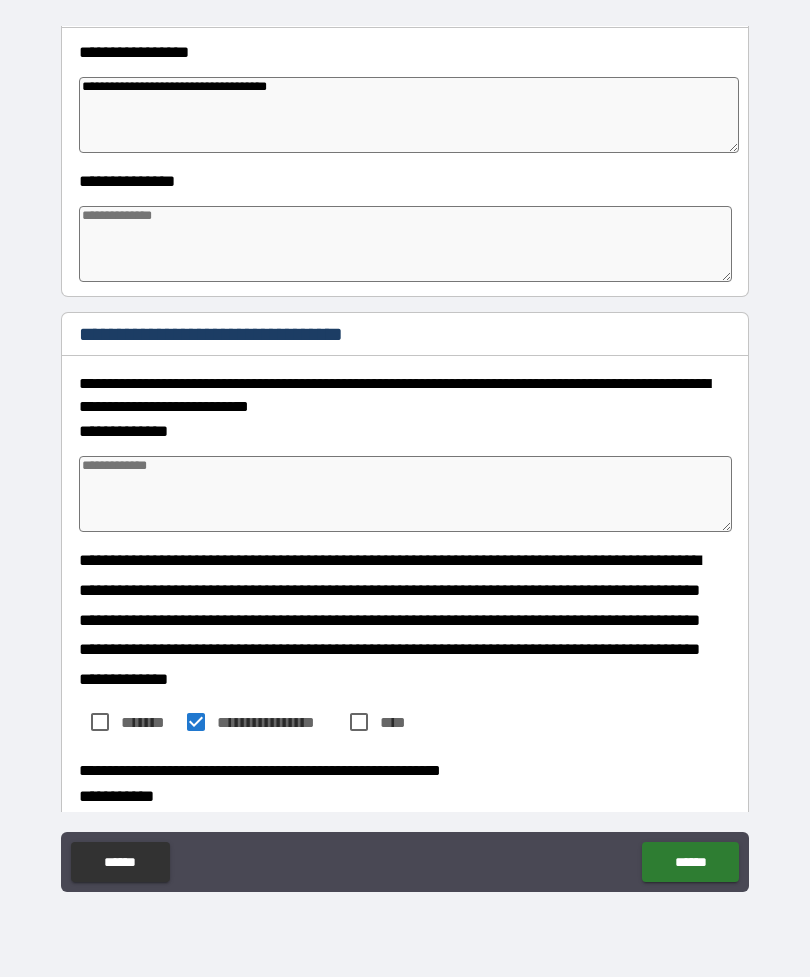 click at bounding box center (405, 494) 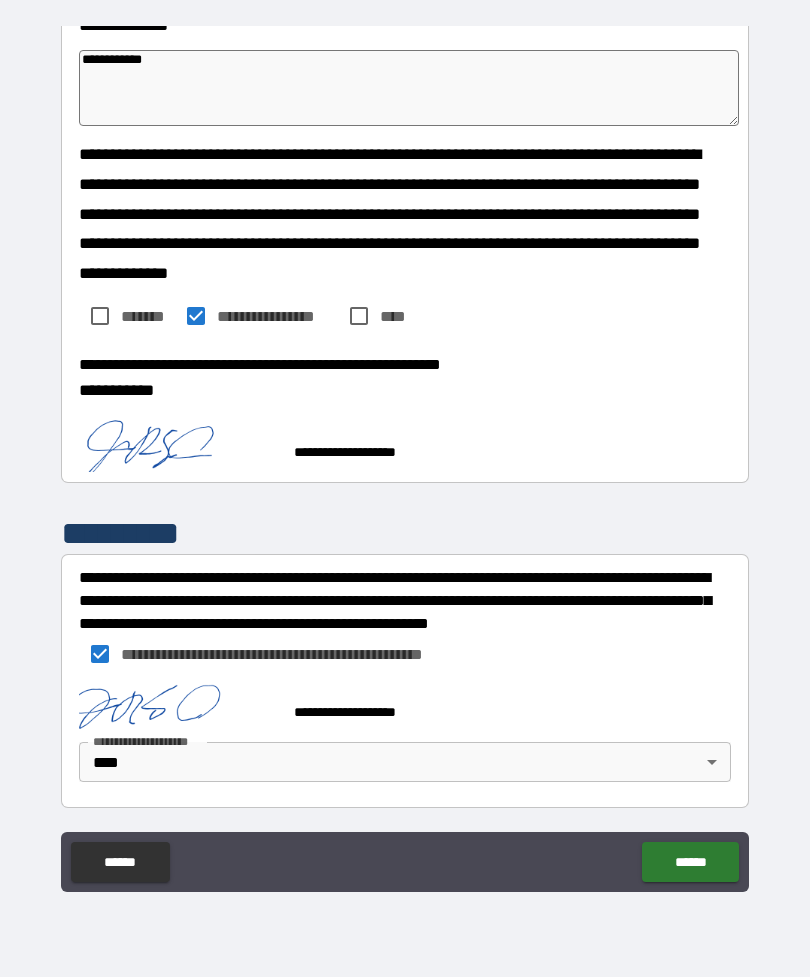 scroll, scrollTop: 3388, scrollLeft: 0, axis: vertical 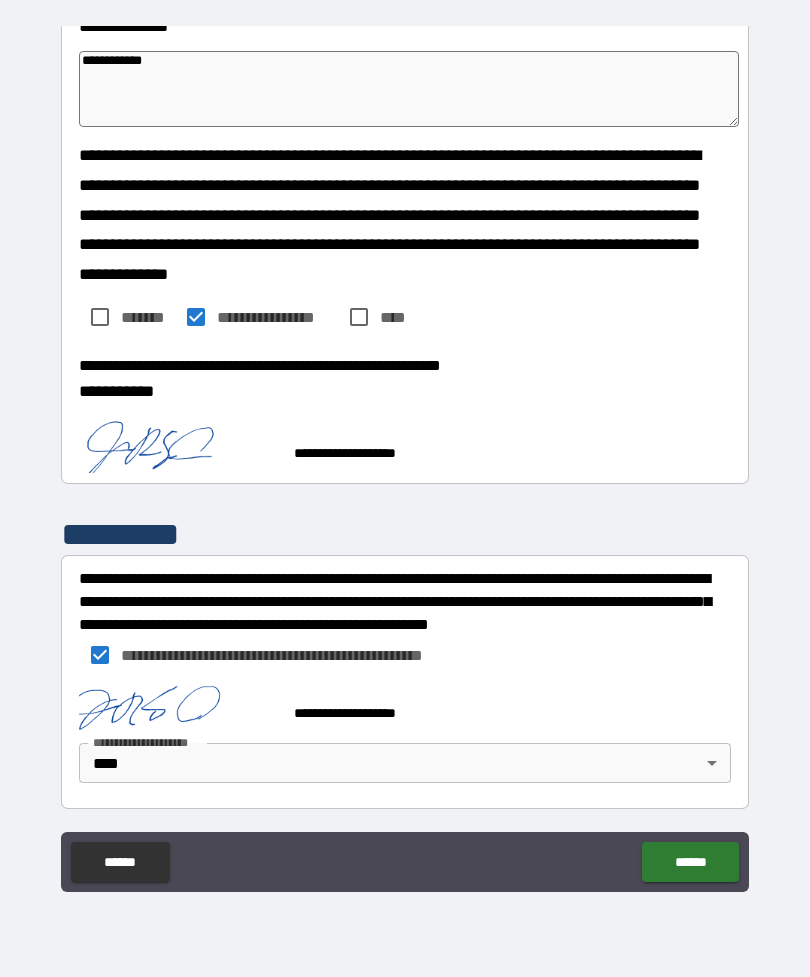 click on "*********" at bounding box center [405, 534] 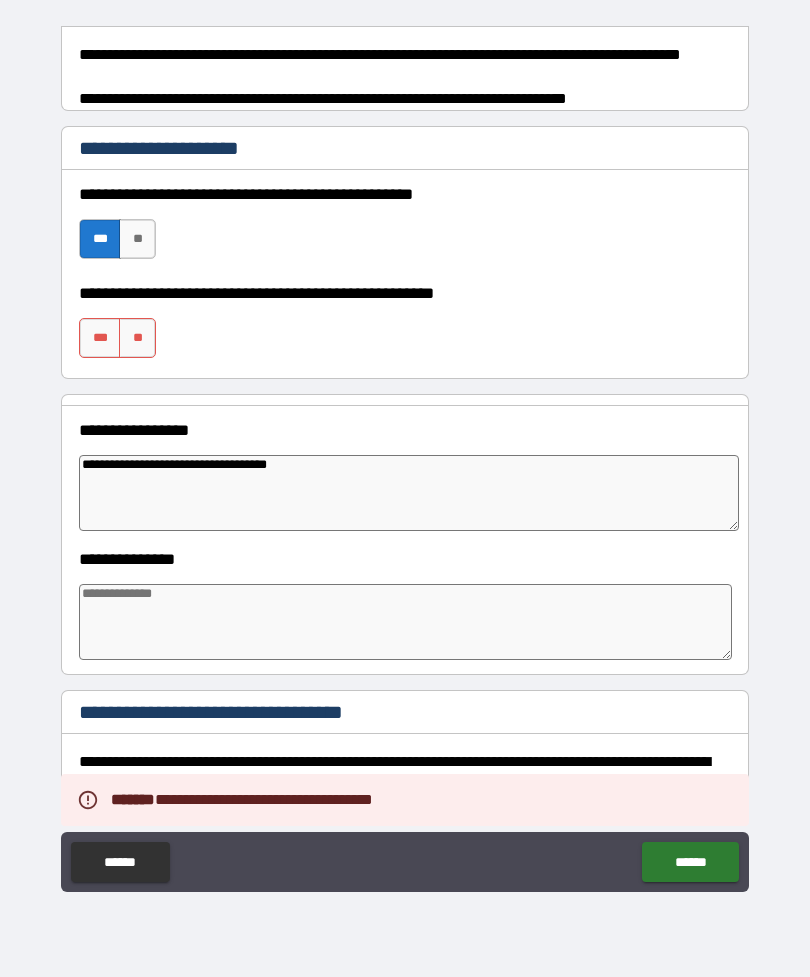 scroll, scrollTop: 2604, scrollLeft: 0, axis: vertical 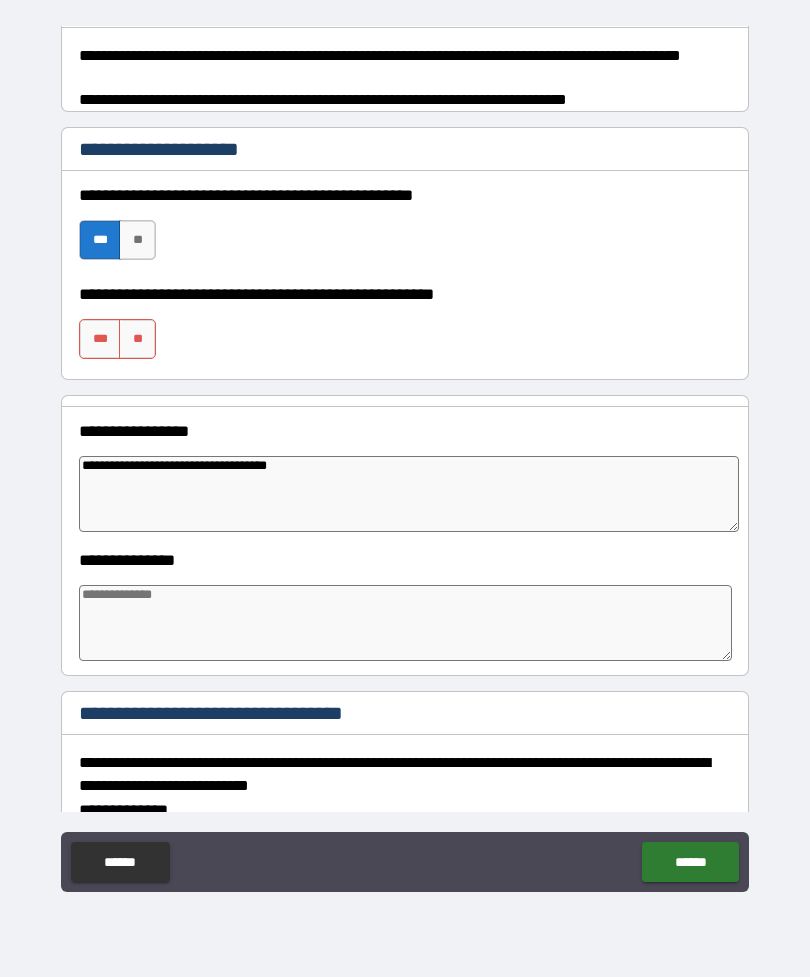 click on "**" at bounding box center (137, 339) 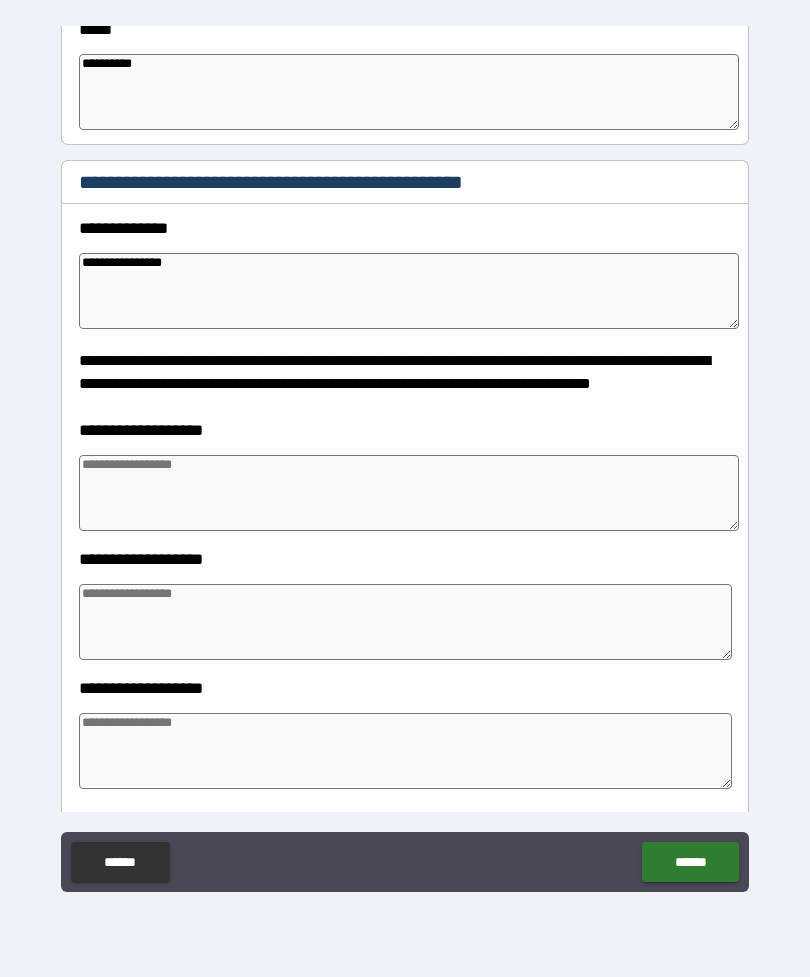 scroll, scrollTop: 1371, scrollLeft: 0, axis: vertical 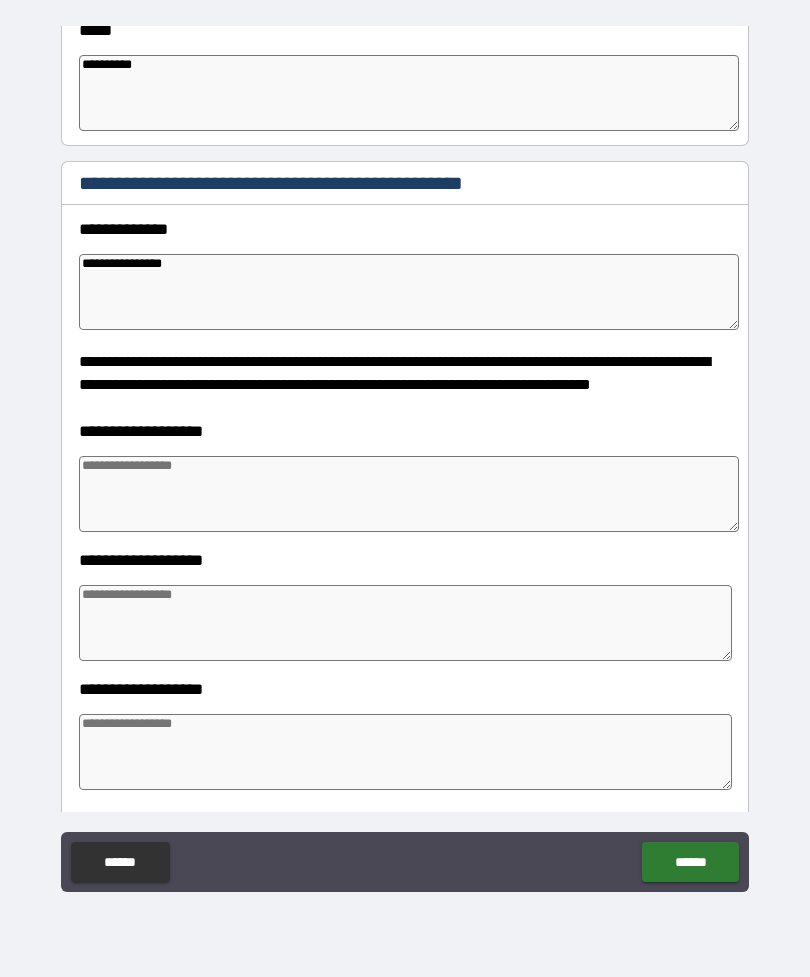 click at bounding box center (409, 494) 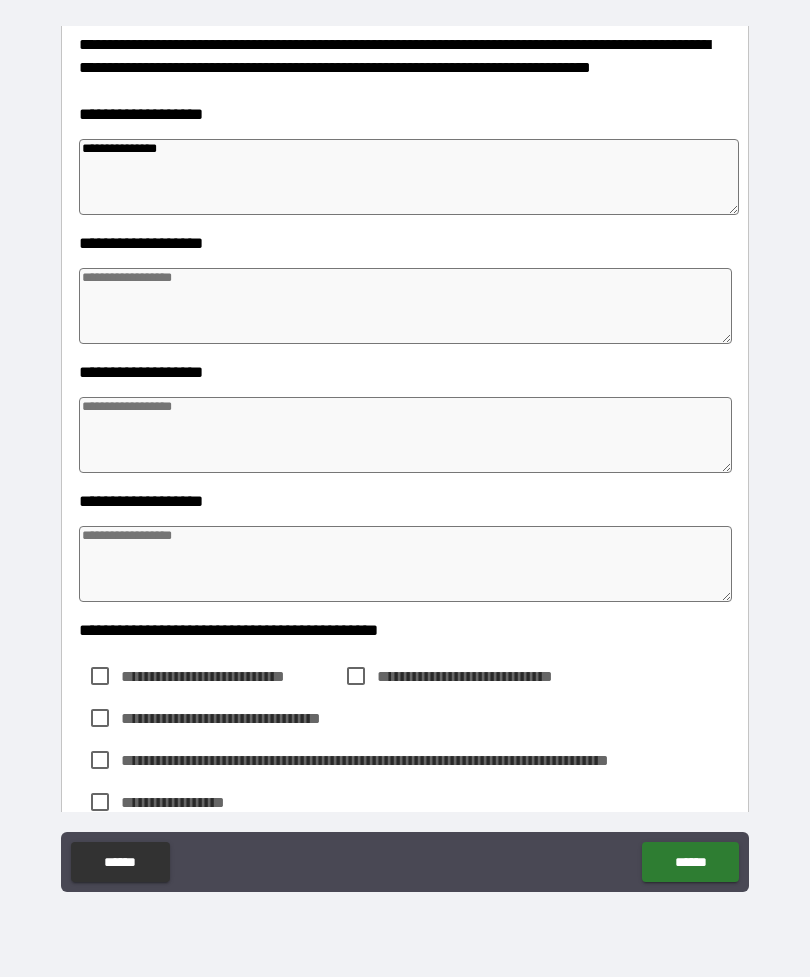 scroll, scrollTop: 1687, scrollLeft: 0, axis: vertical 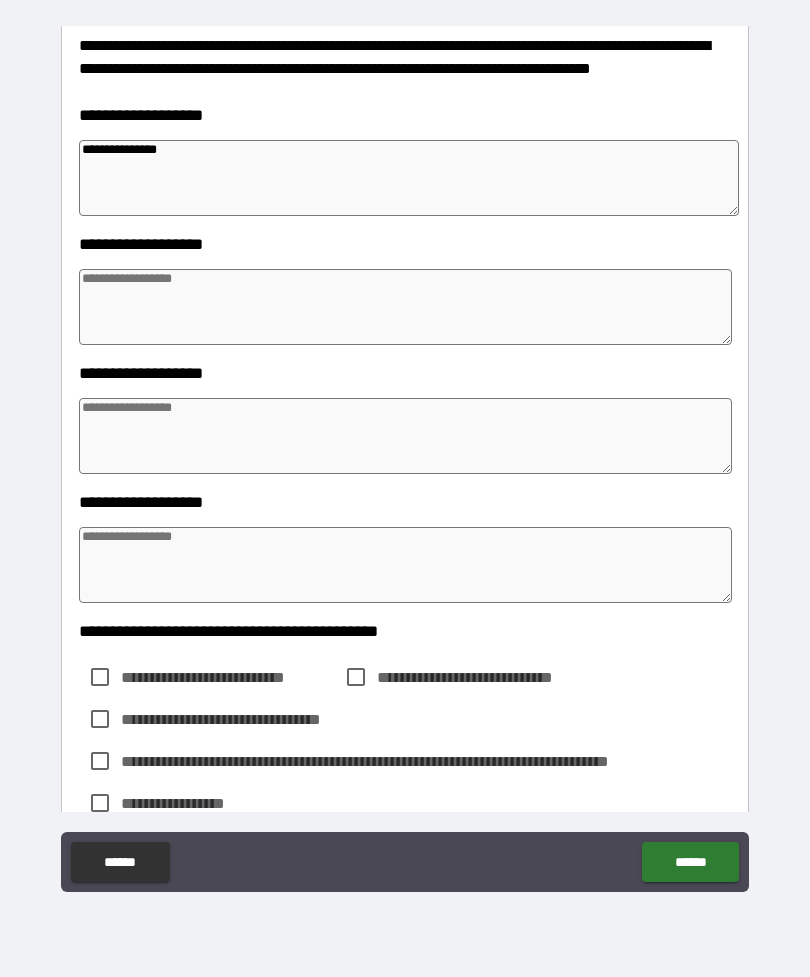 click at bounding box center [405, 307] 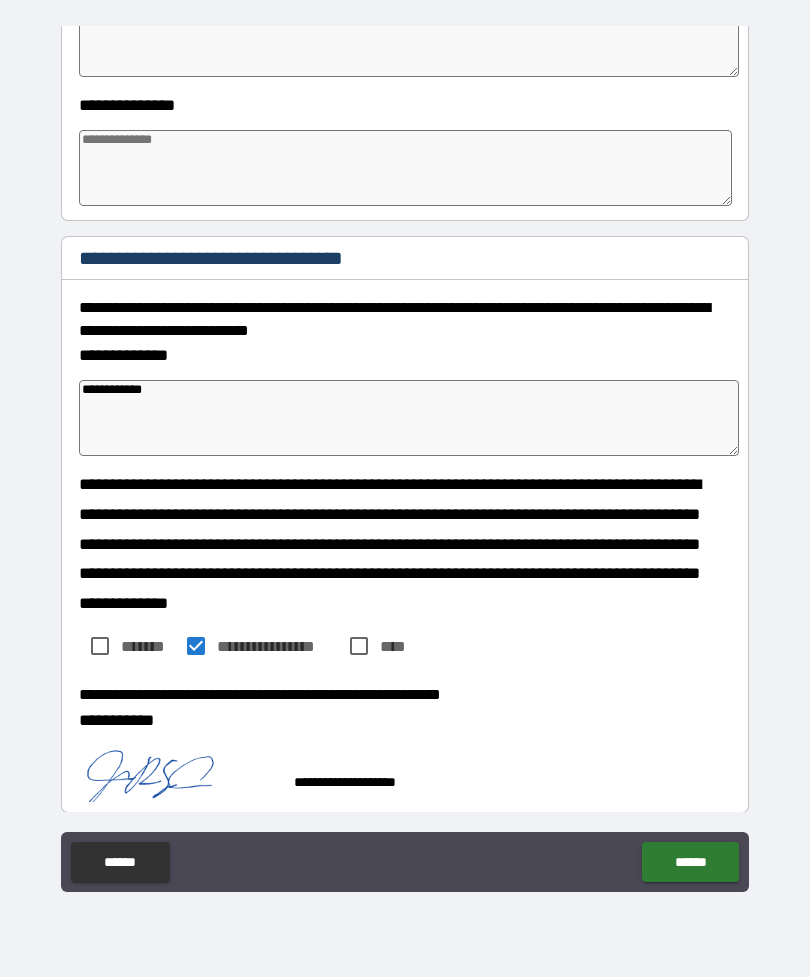 scroll, scrollTop: 3057, scrollLeft: 0, axis: vertical 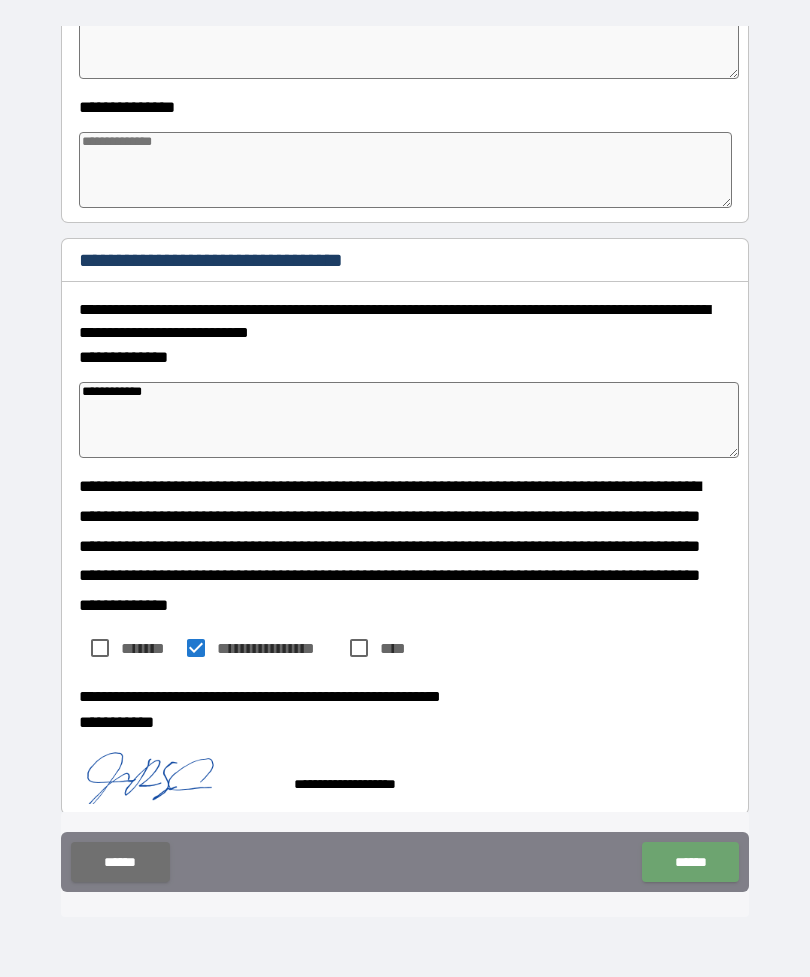 click on "******" at bounding box center (690, 862) 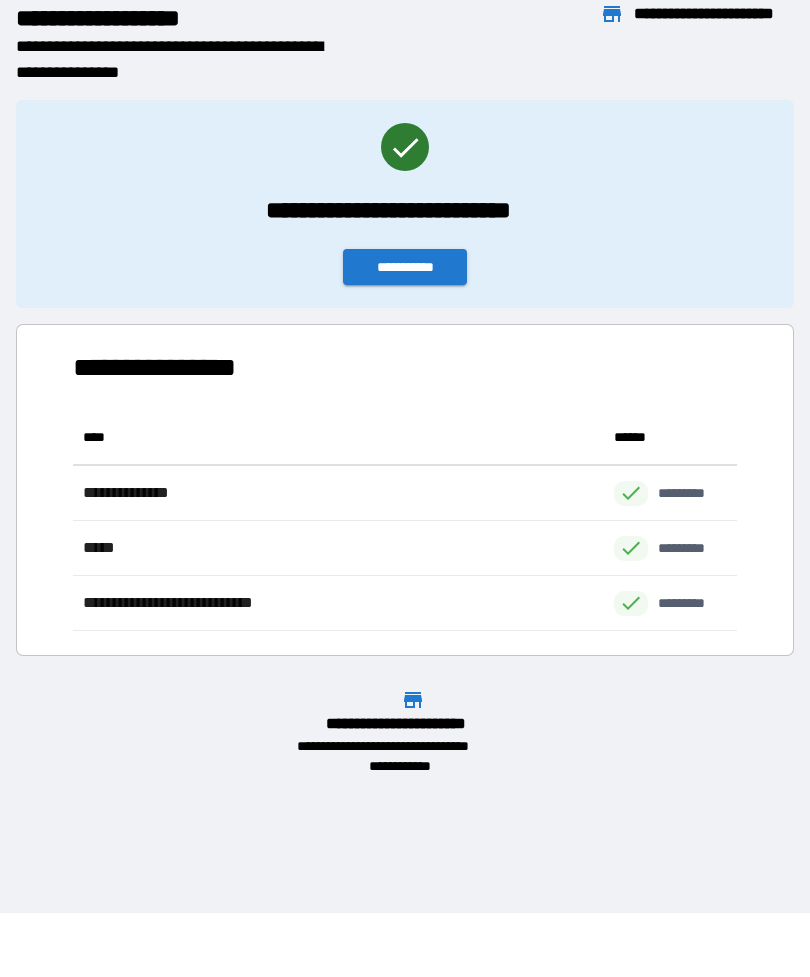 scroll, scrollTop: 1, scrollLeft: 1, axis: both 